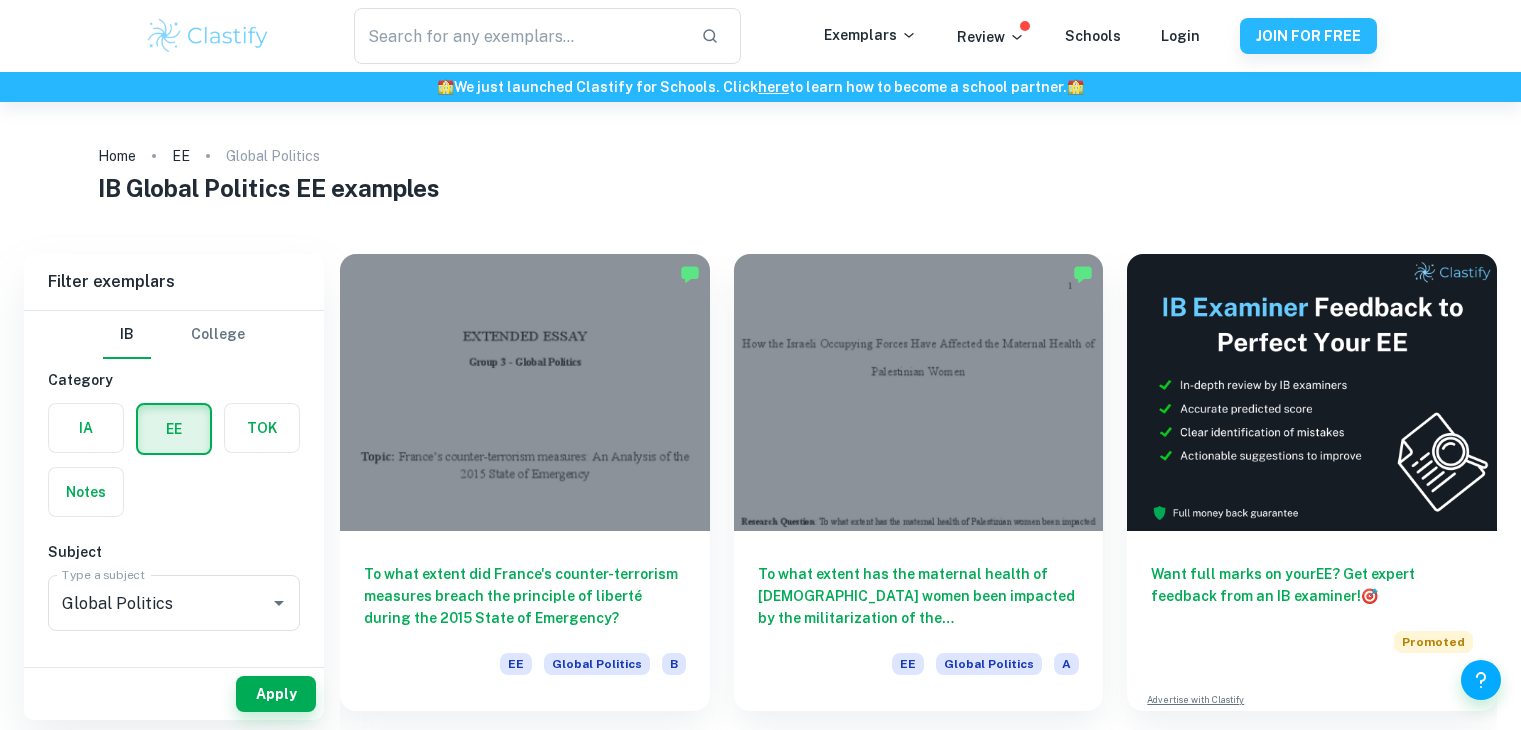 scroll, scrollTop: 0, scrollLeft: 0, axis: both 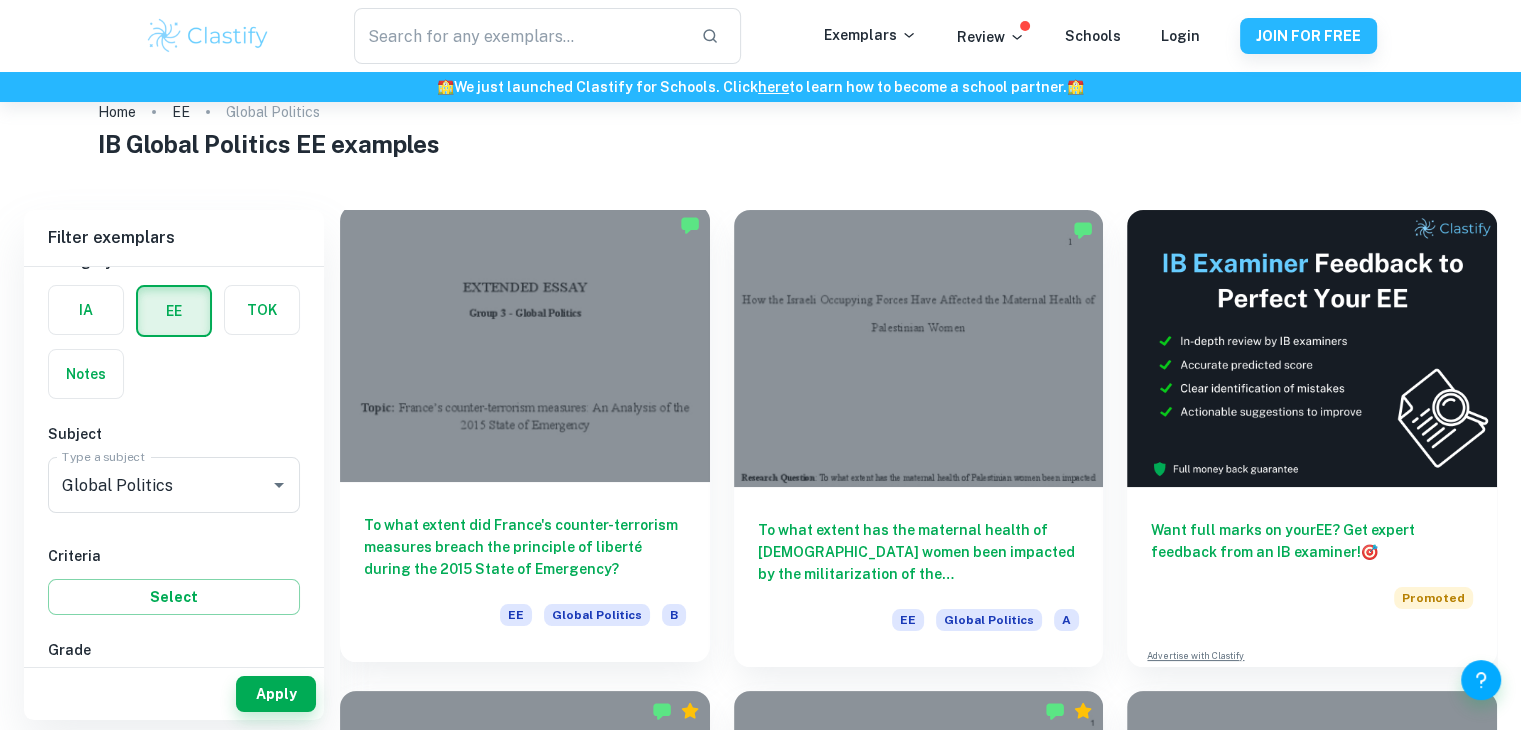 click at bounding box center [525, 343] 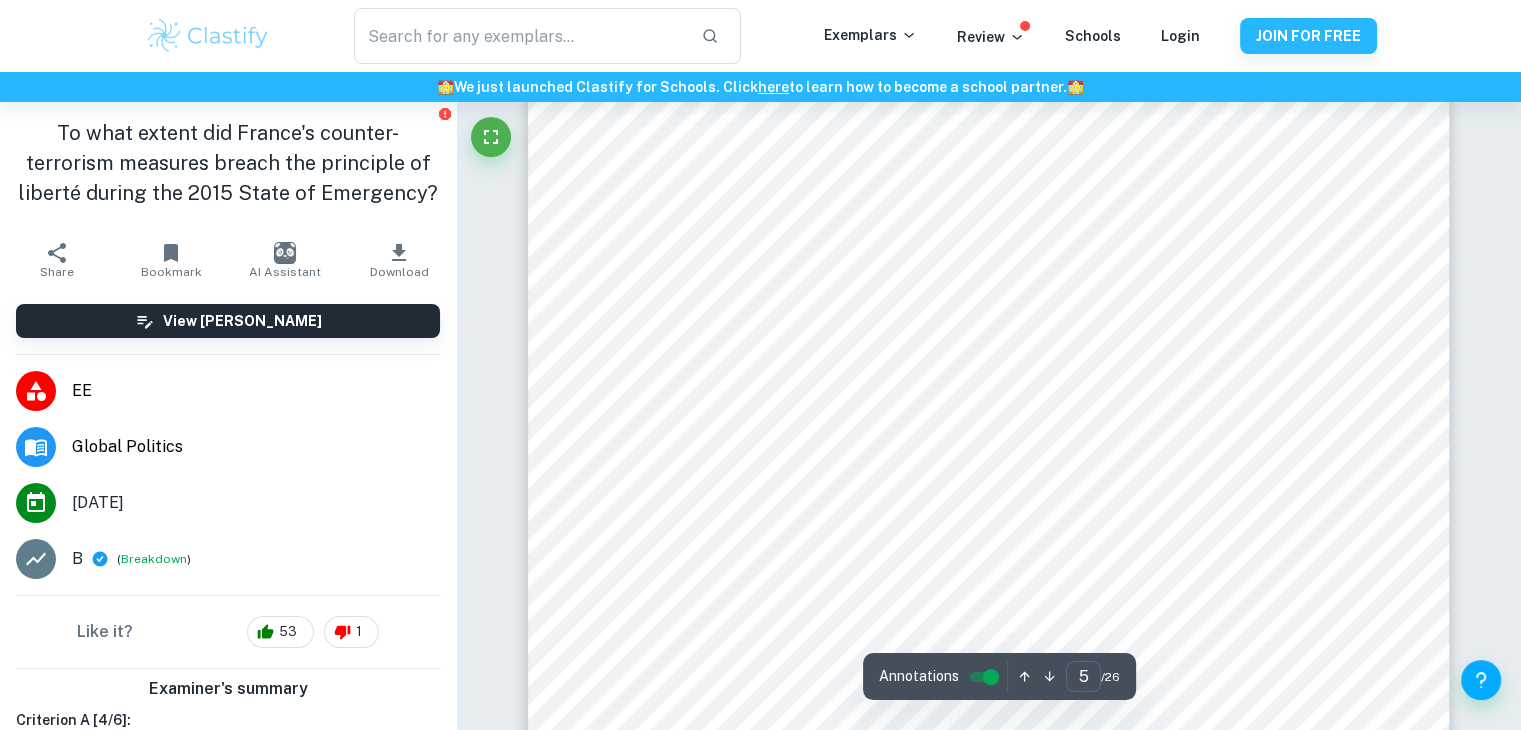 scroll, scrollTop: 5338, scrollLeft: 0, axis: vertical 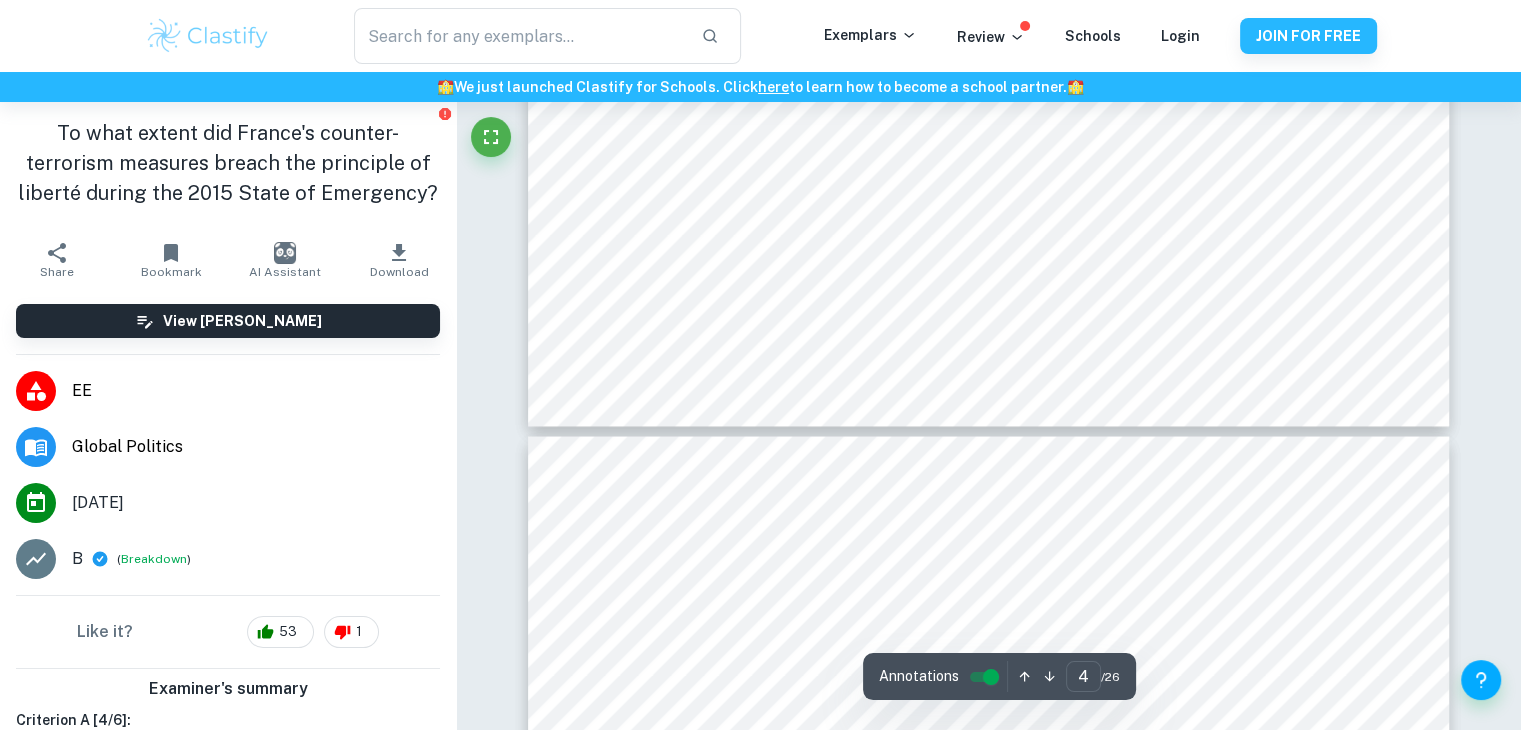 type on "3" 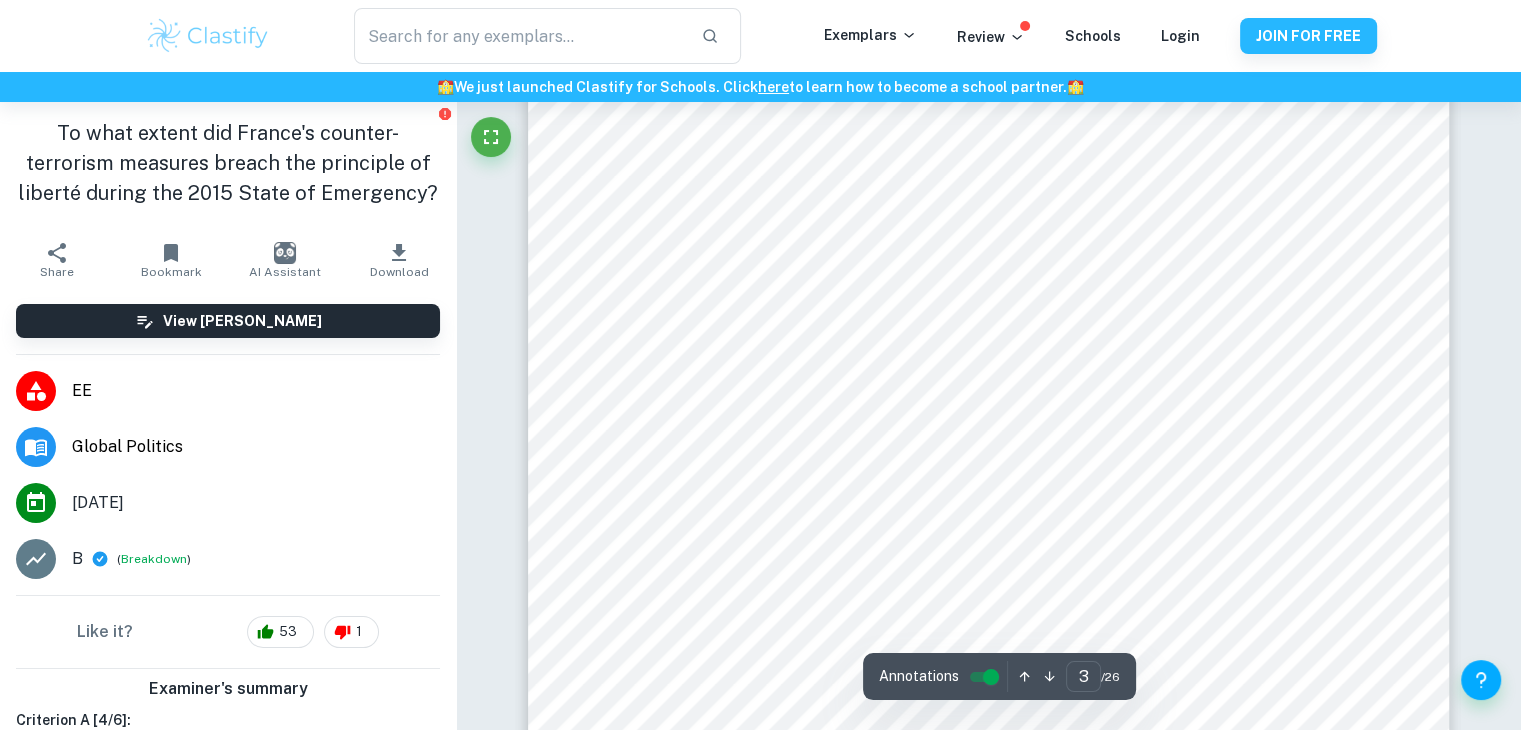 scroll, scrollTop: 3067, scrollLeft: 0, axis: vertical 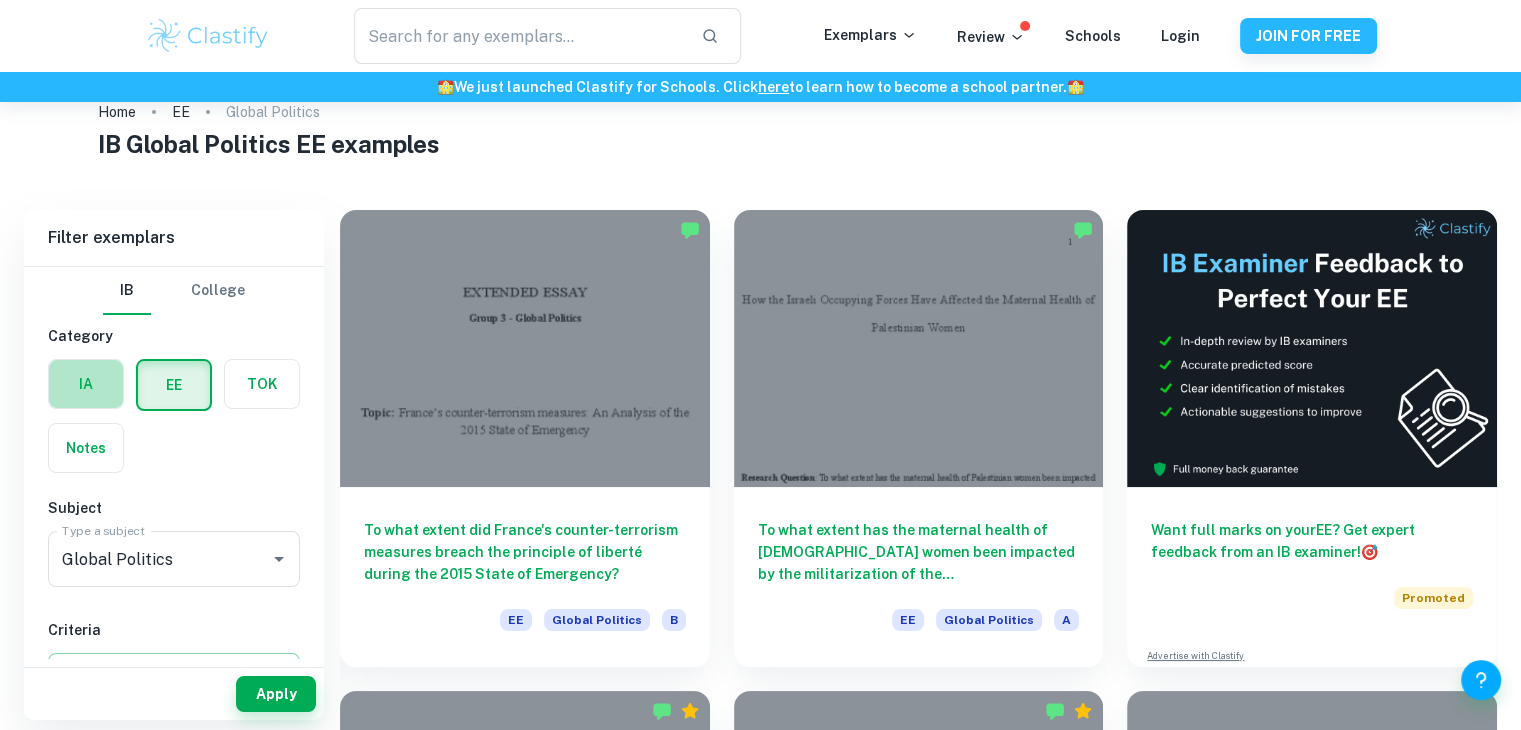 click at bounding box center [86, 384] 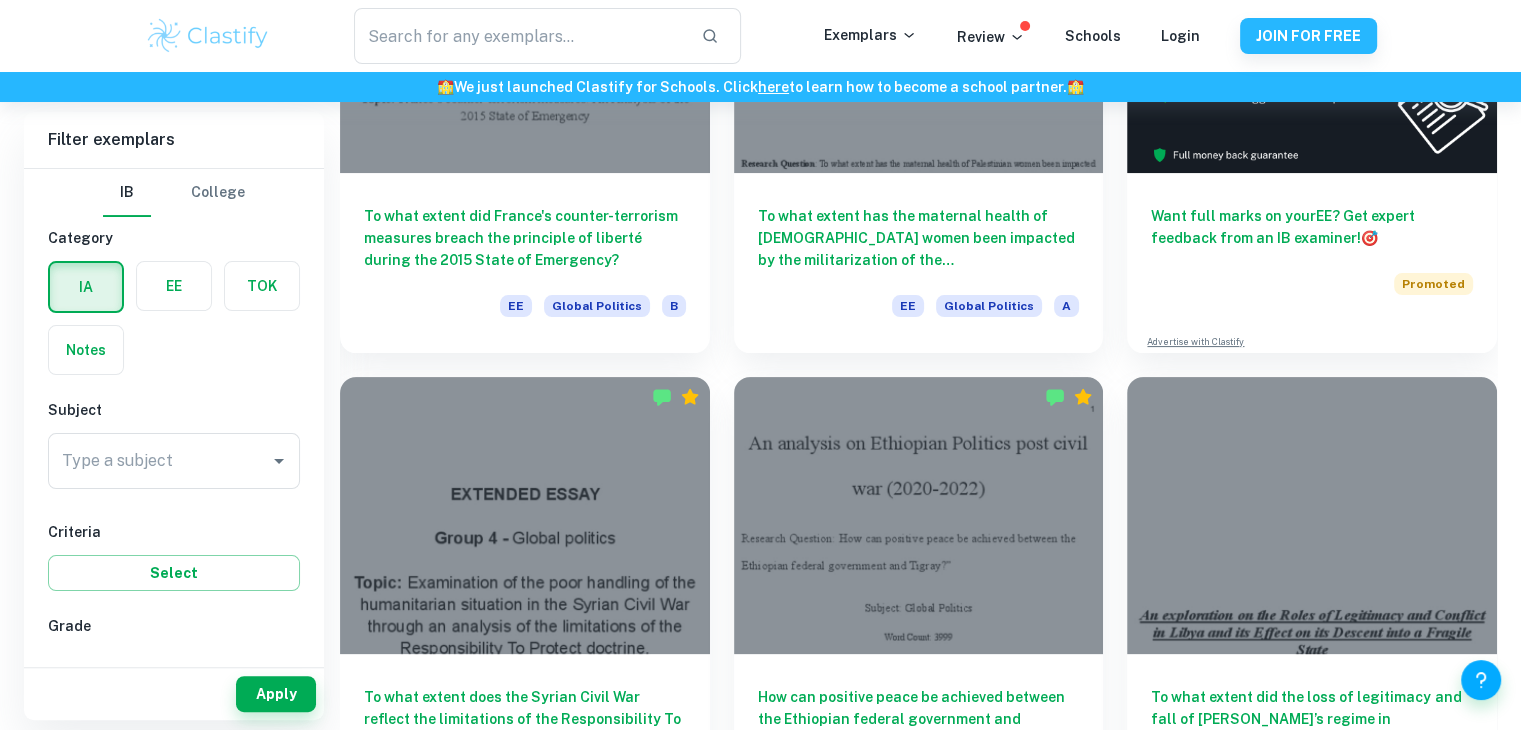 scroll, scrollTop: 359, scrollLeft: 0, axis: vertical 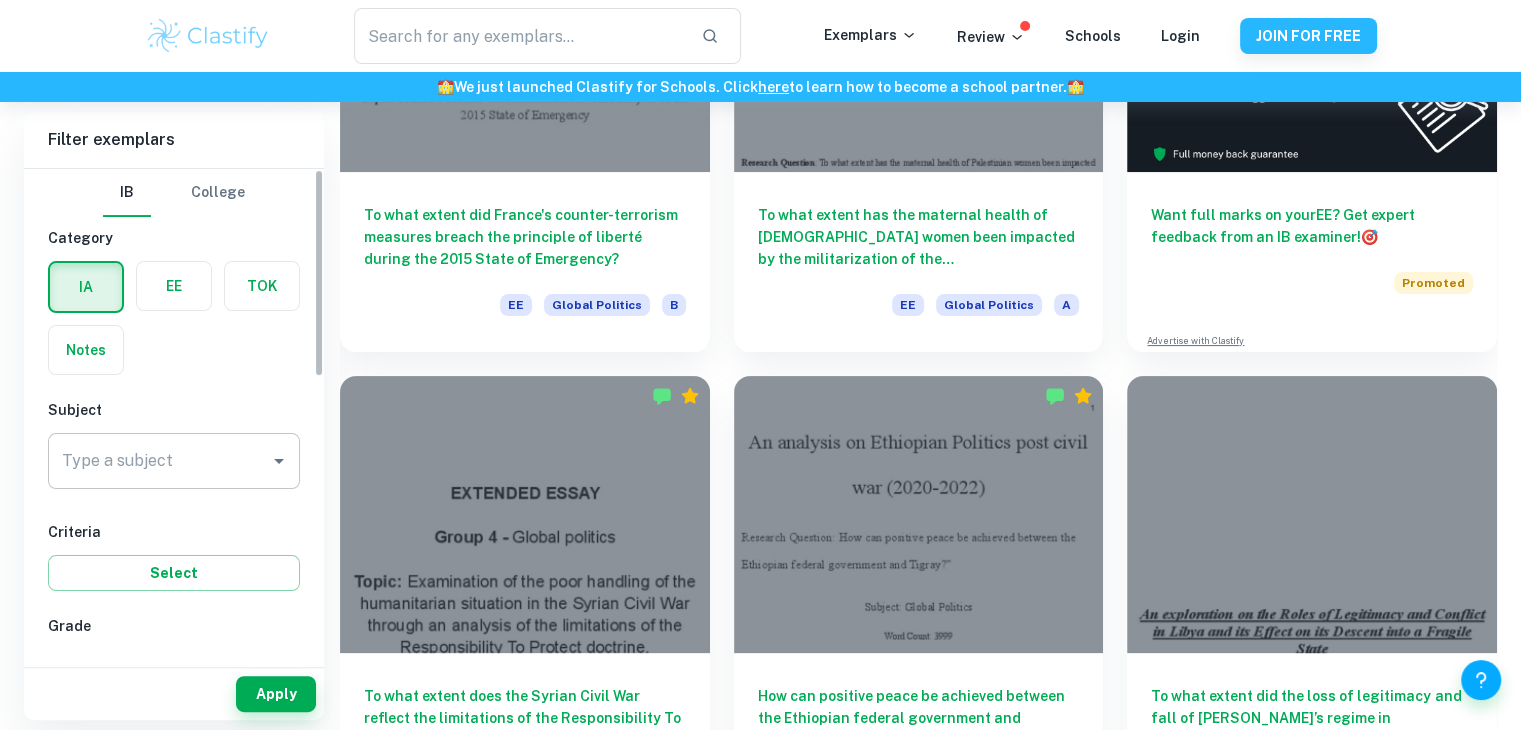 click on "Type a subject" at bounding box center [159, 461] 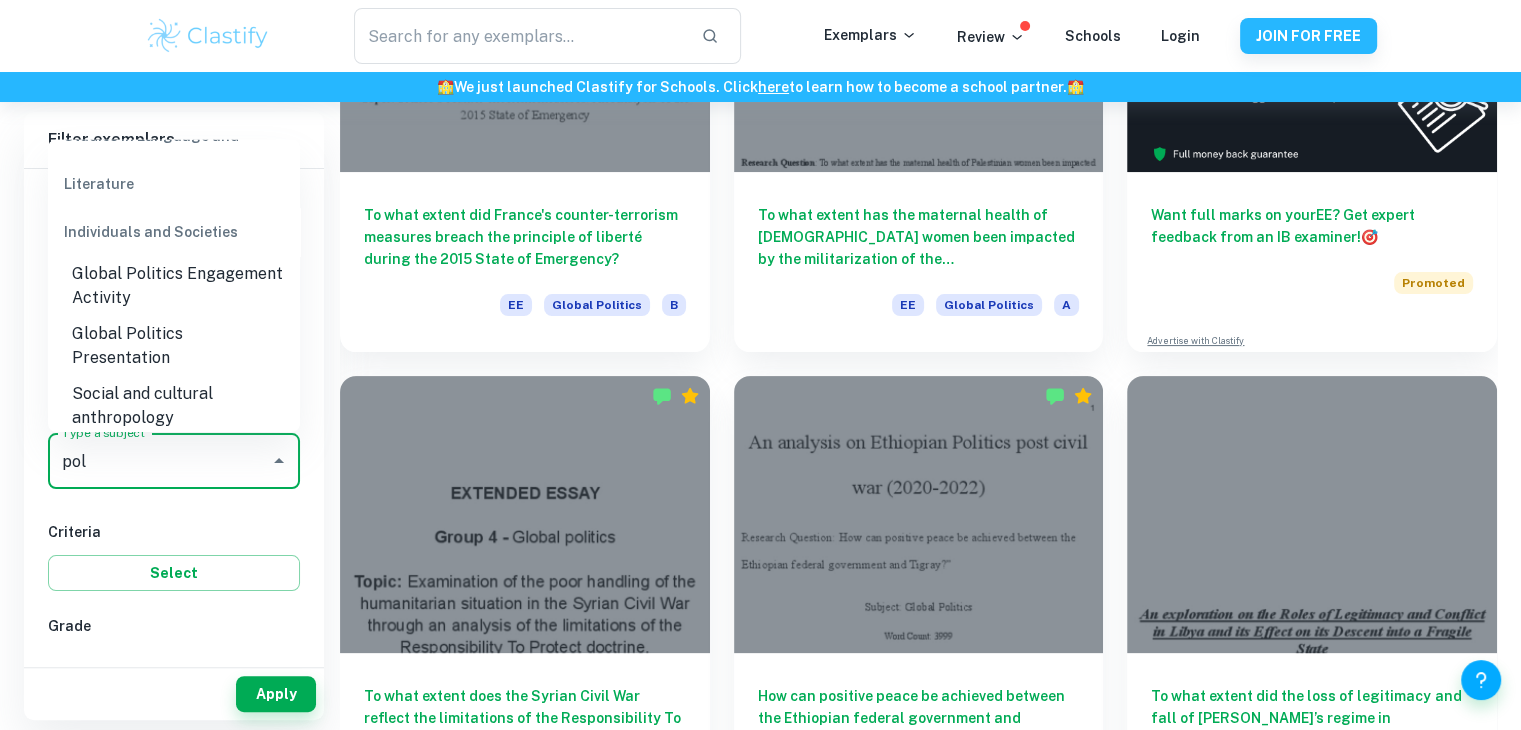 scroll, scrollTop: 84, scrollLeft: 0, axis: vertical 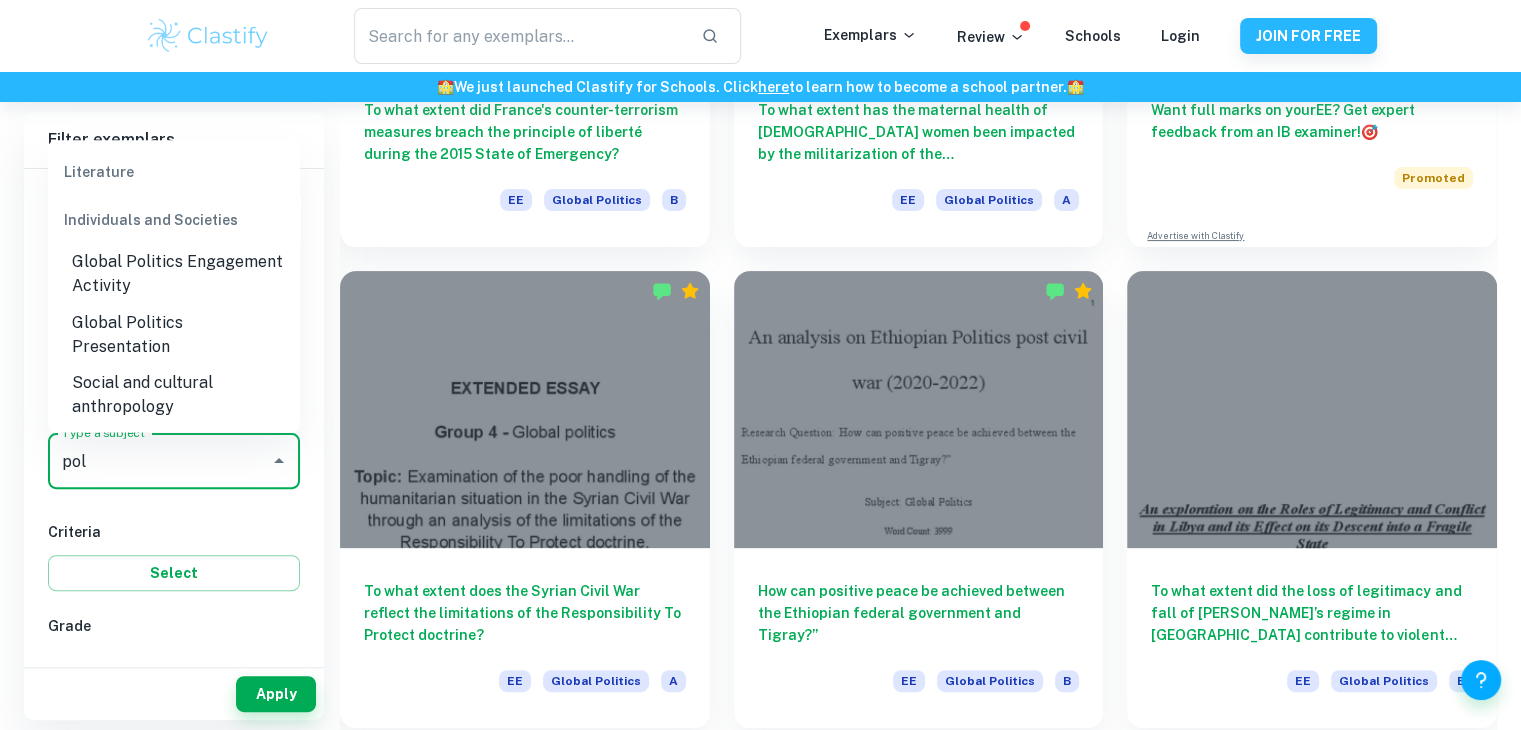 type on "pol" 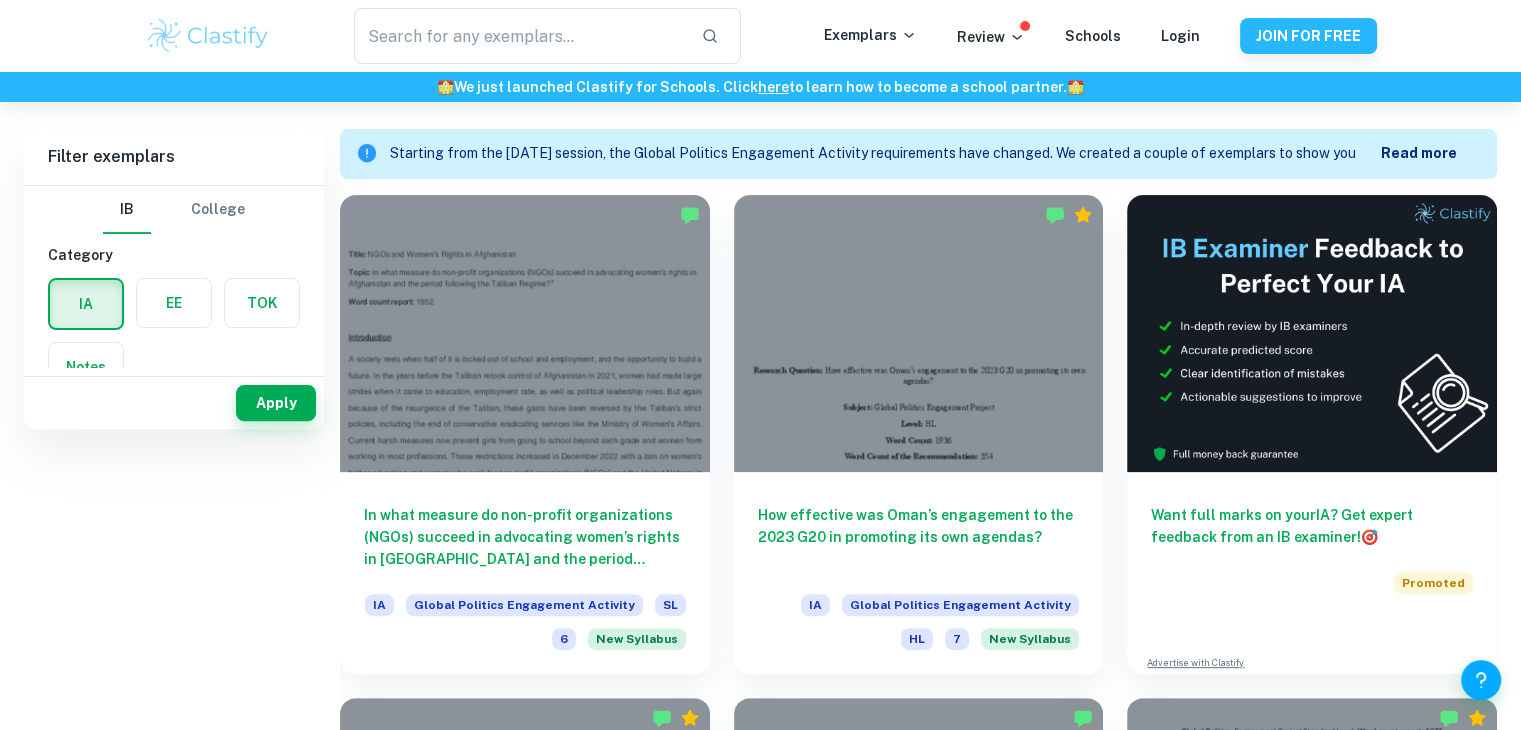 scroll, scrollTop: 0, scrollLeft: 0, axis: both 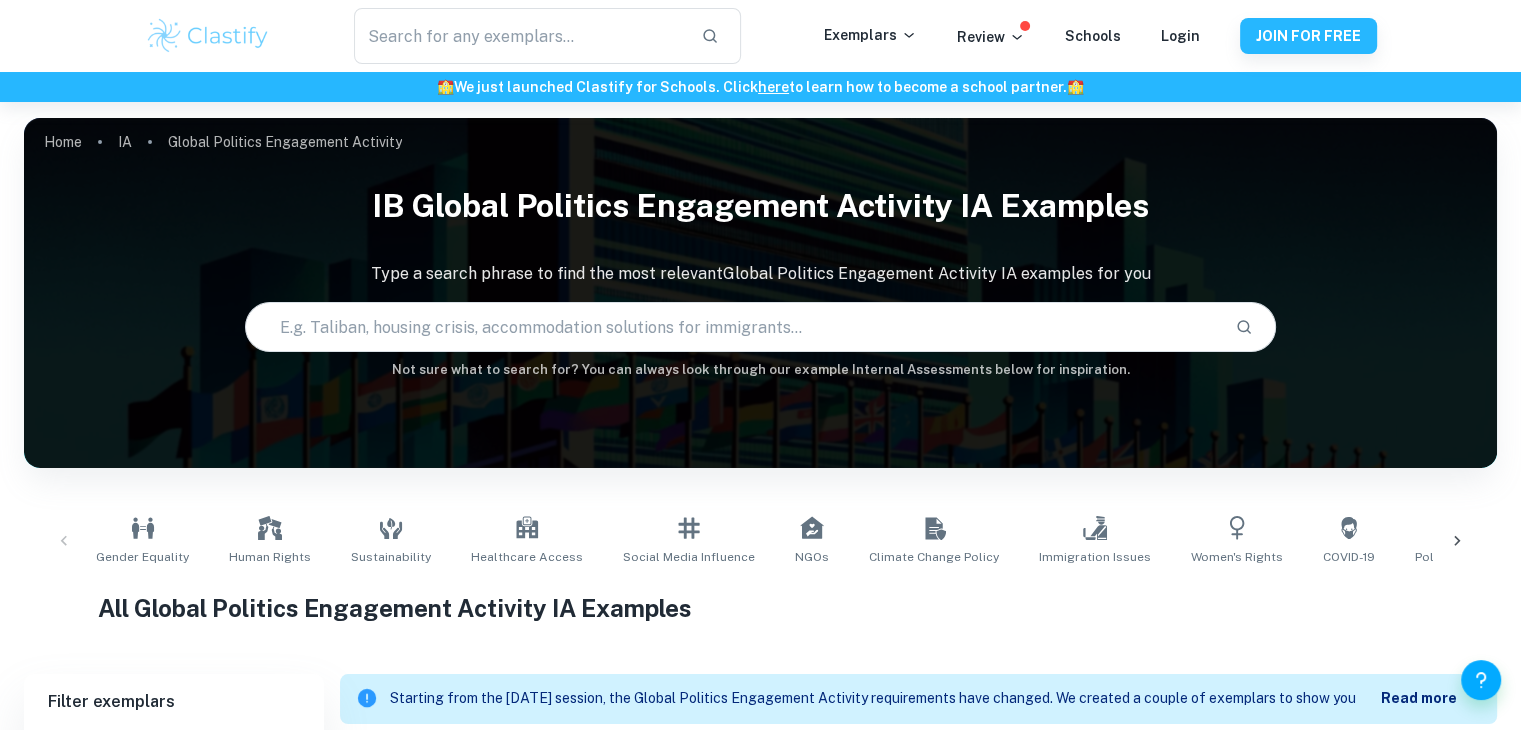 click at bounding box center [732, 327] 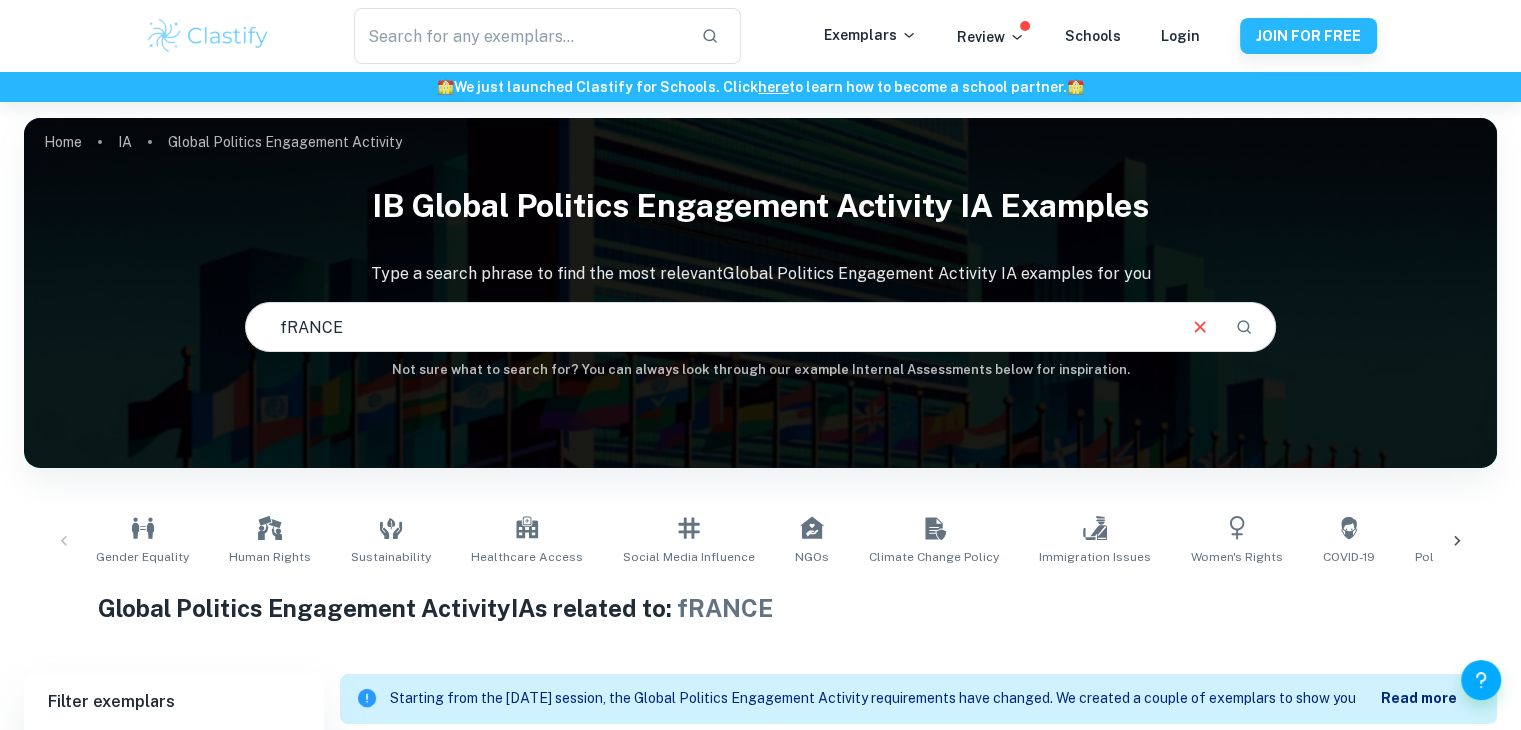 click on "fRANCE" at bounding box center (709, 327) 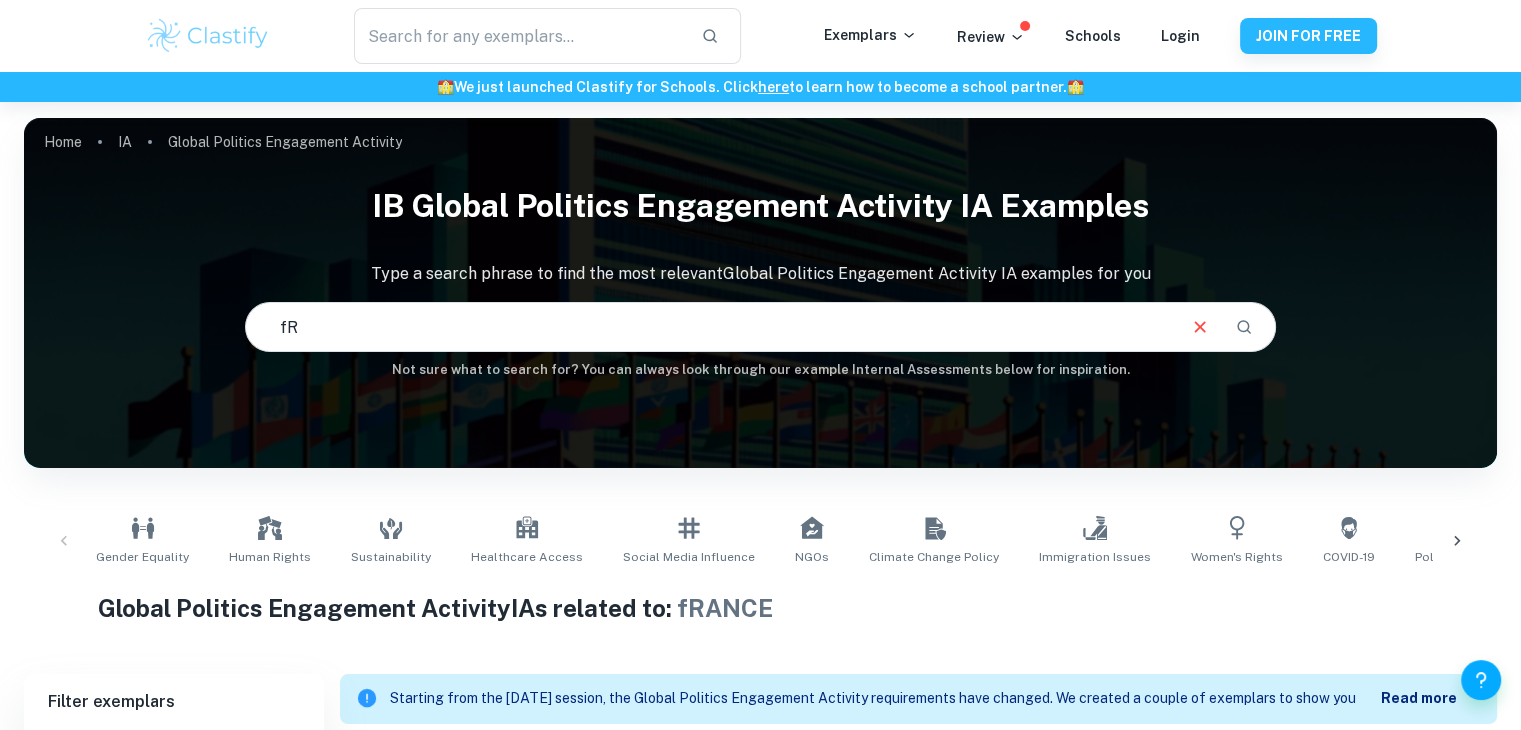 type on "f" 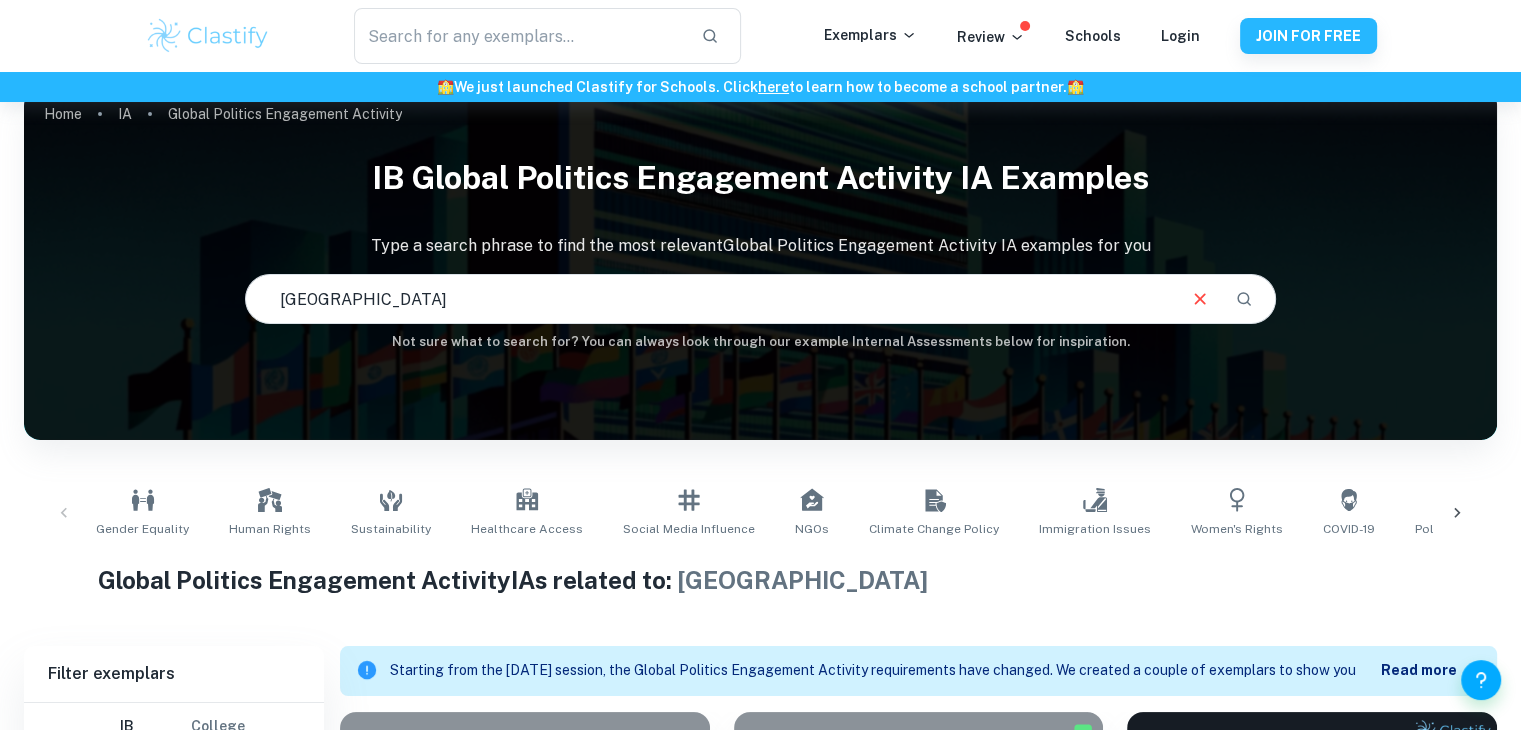 scroll, scrollTop: 0, scrollLeft: 0, axis: both 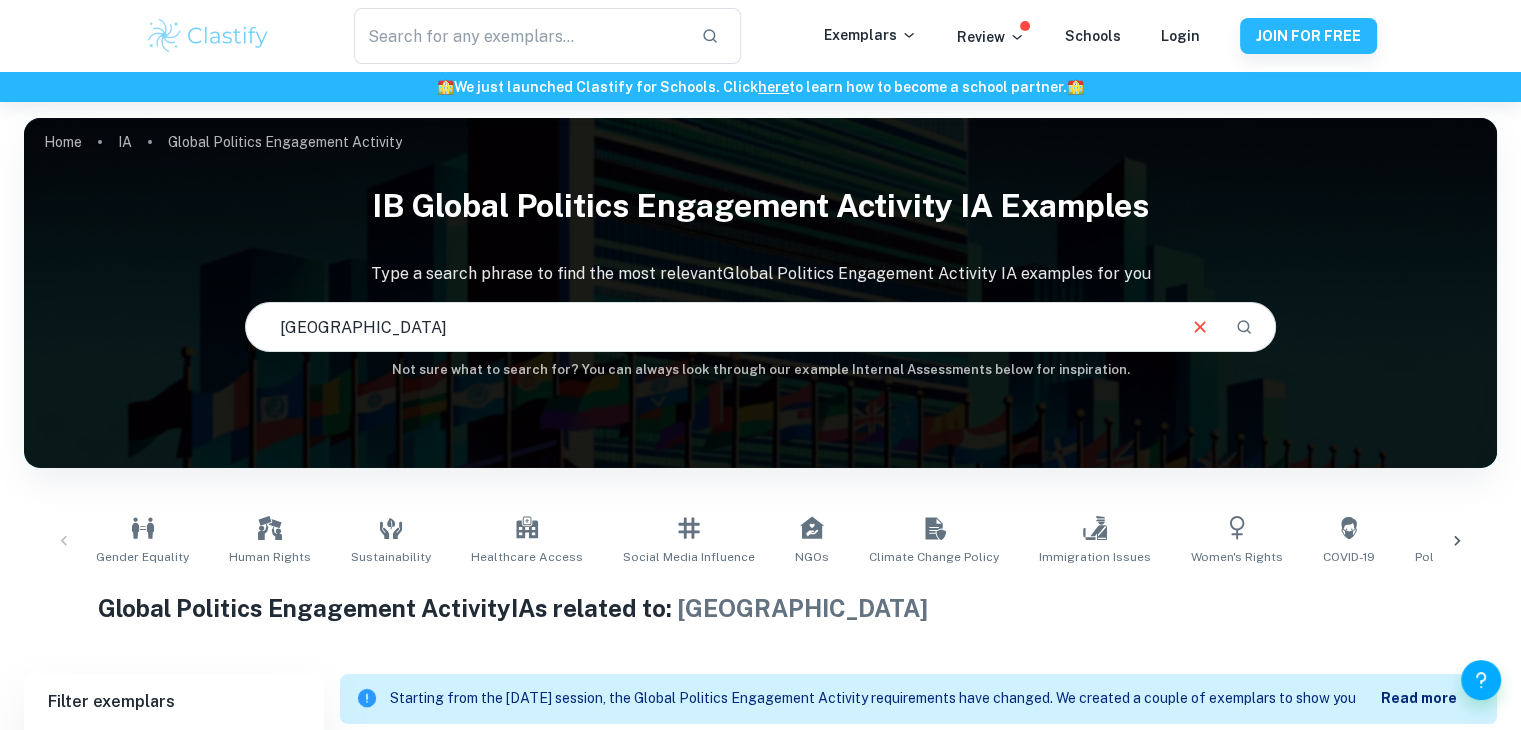 drag, startPoint x: 516, startPoint y: 320, endPoint x: 263, endPoint y: 325, distance: 253.04941 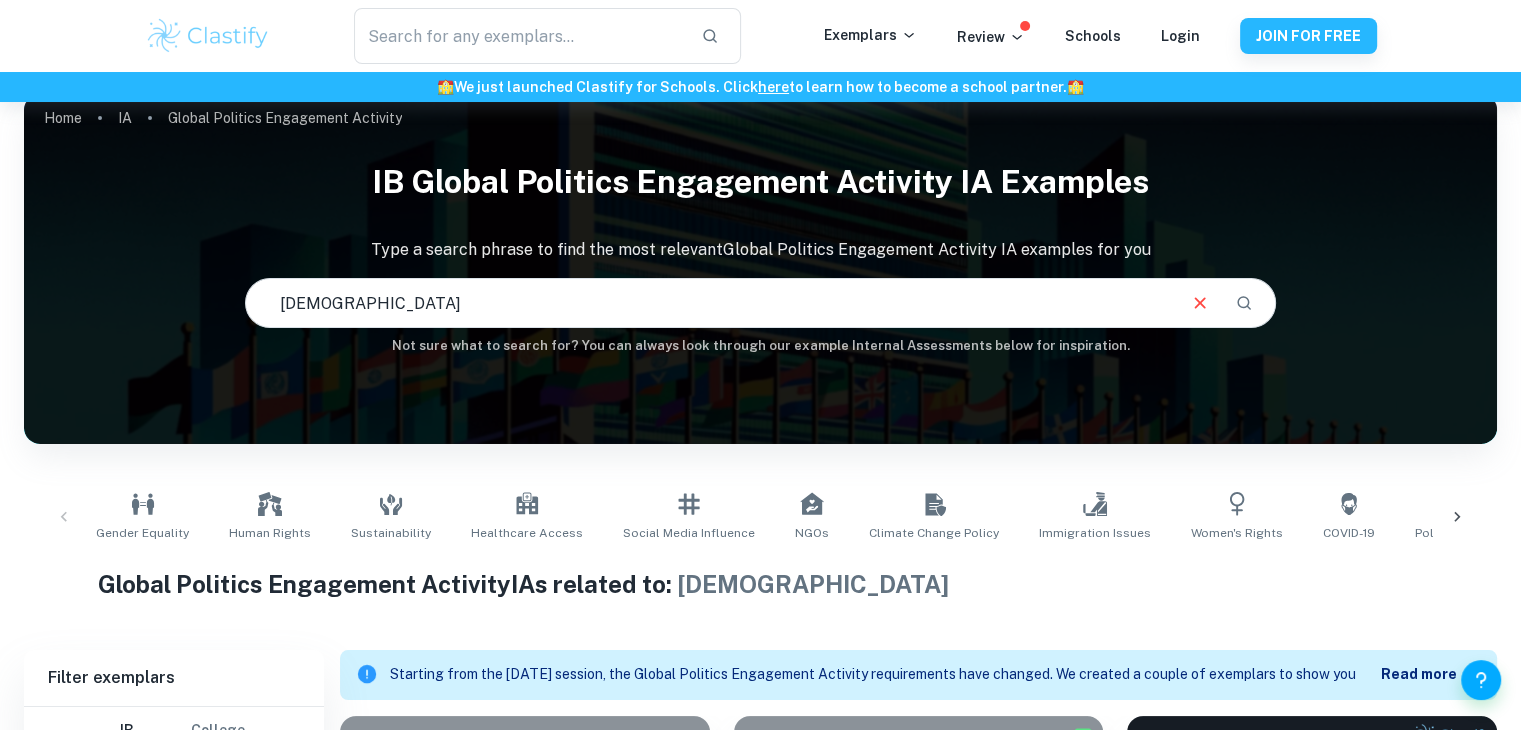 scroll, scrollTop: 12, scrollLeft: 0, axis: vertical 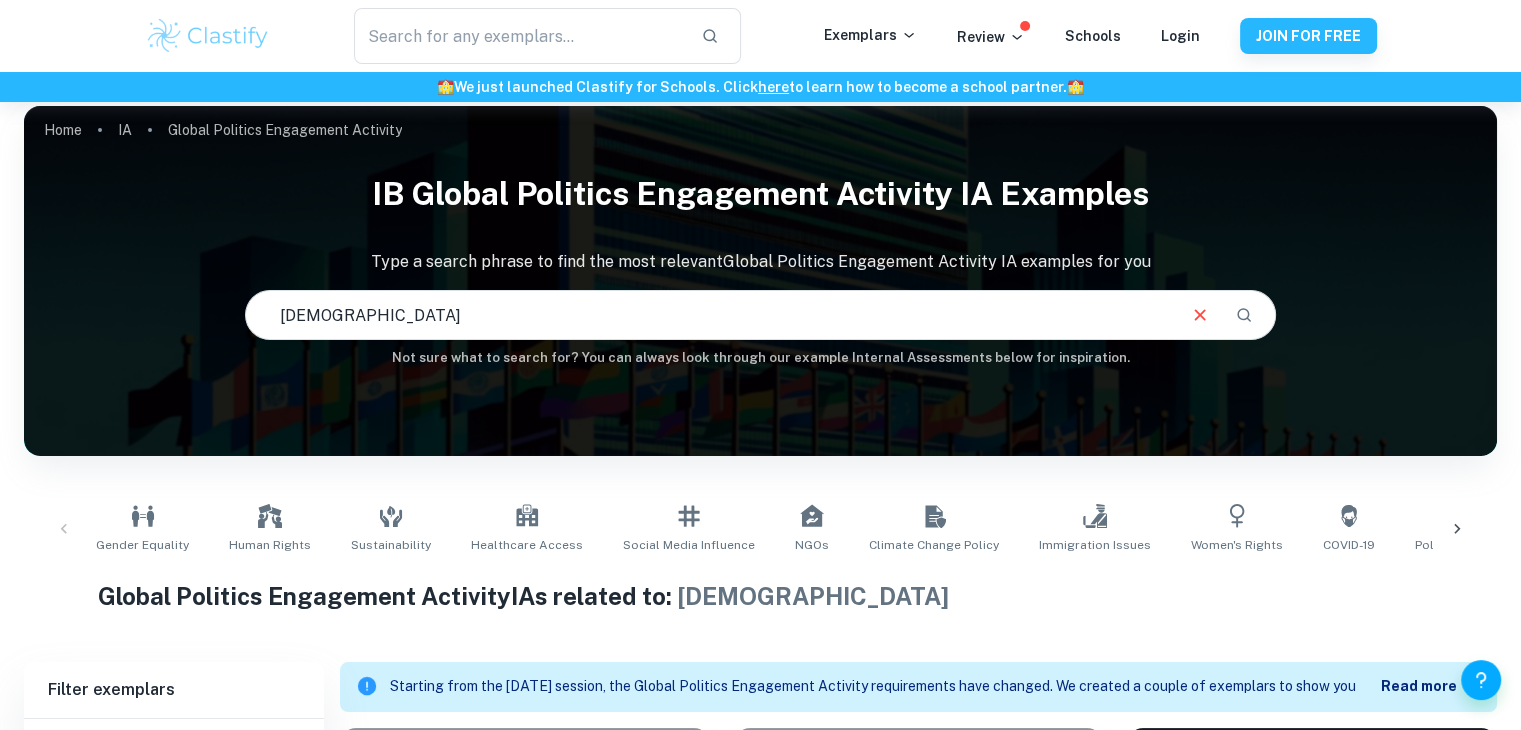 drag, startPoint x: 357, startPoint y: 315, endPoint x: 240, endPoint y: 315, distance: 117 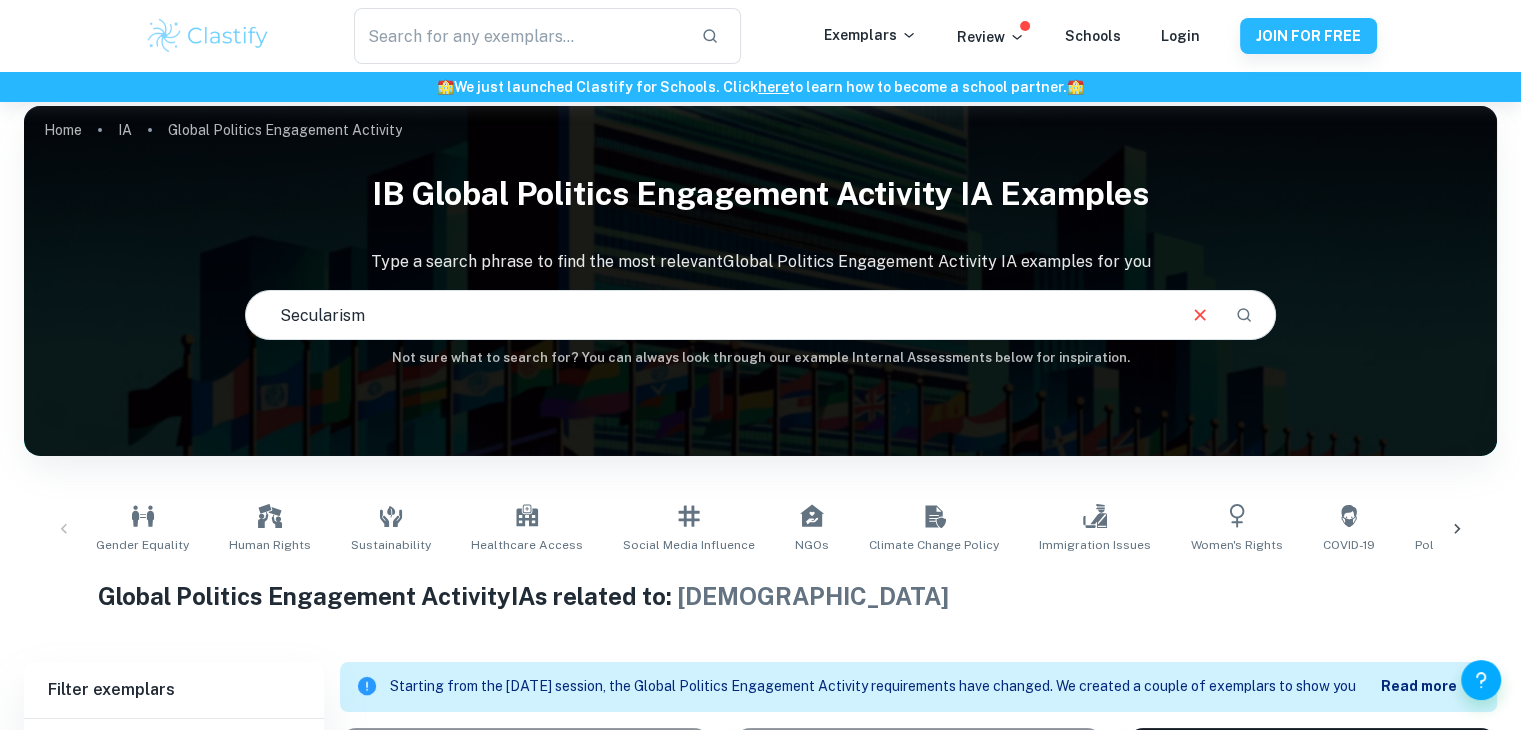 type on "Secularism" 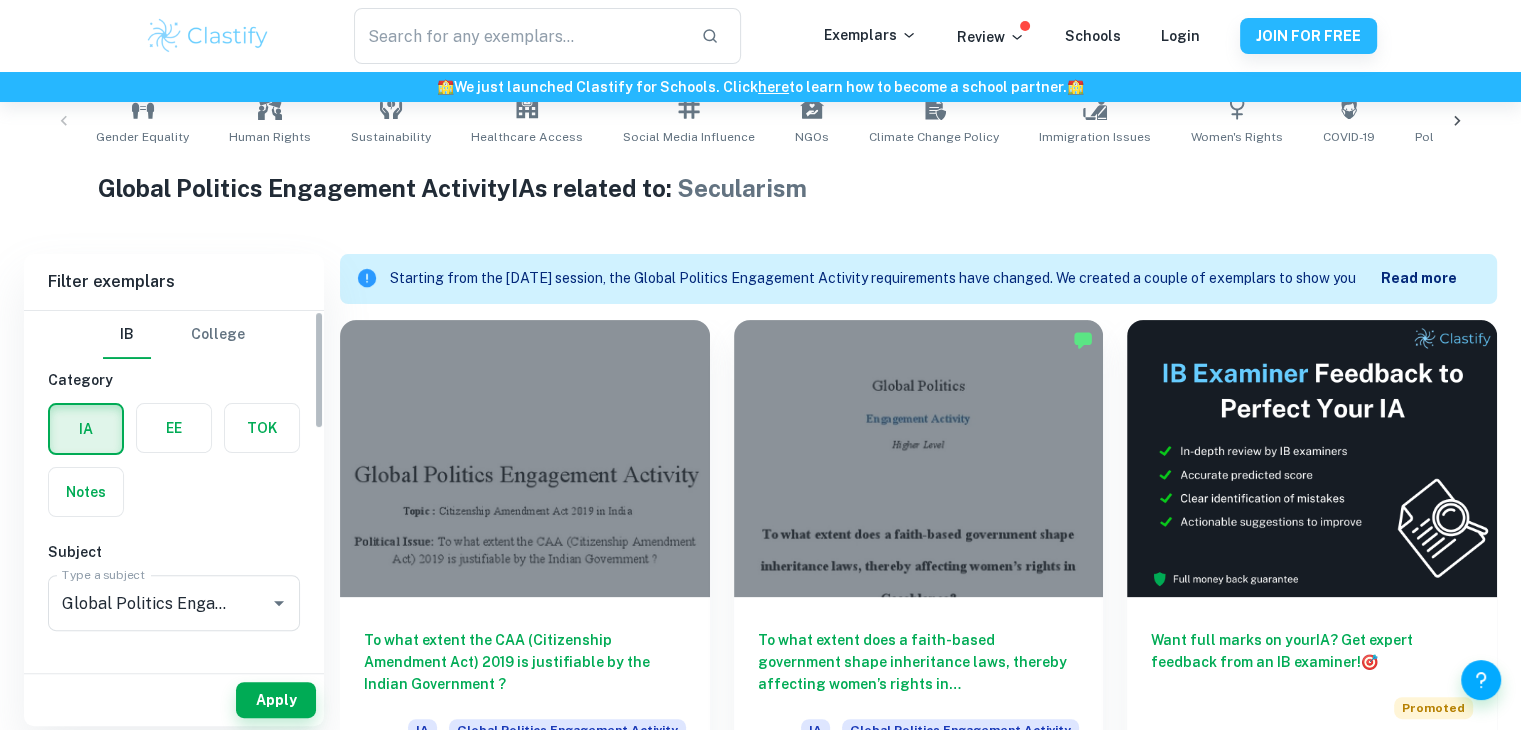 scroll, scrollTop: 426, scrollLeft: 0, axis: vertical 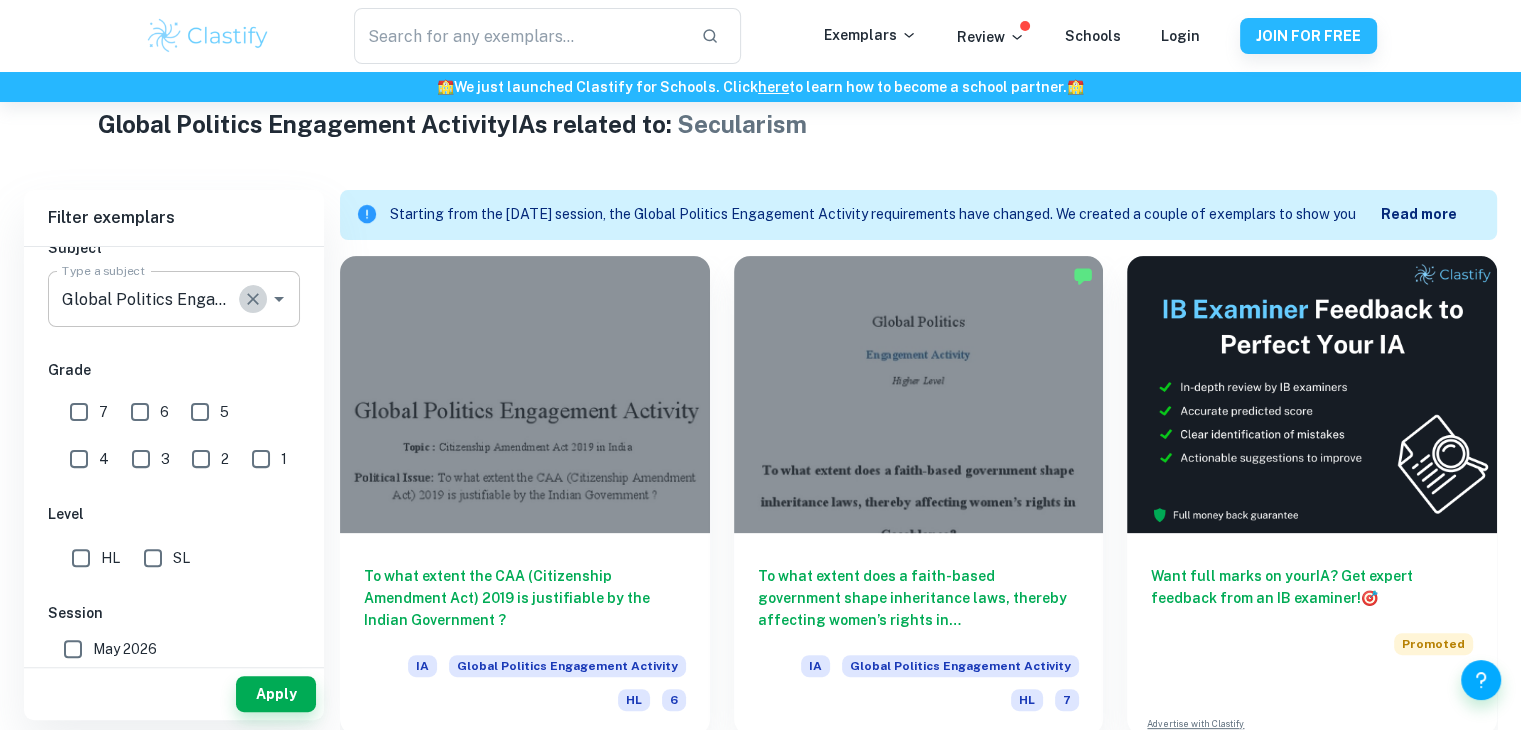 click at bounding box center (253, 299) 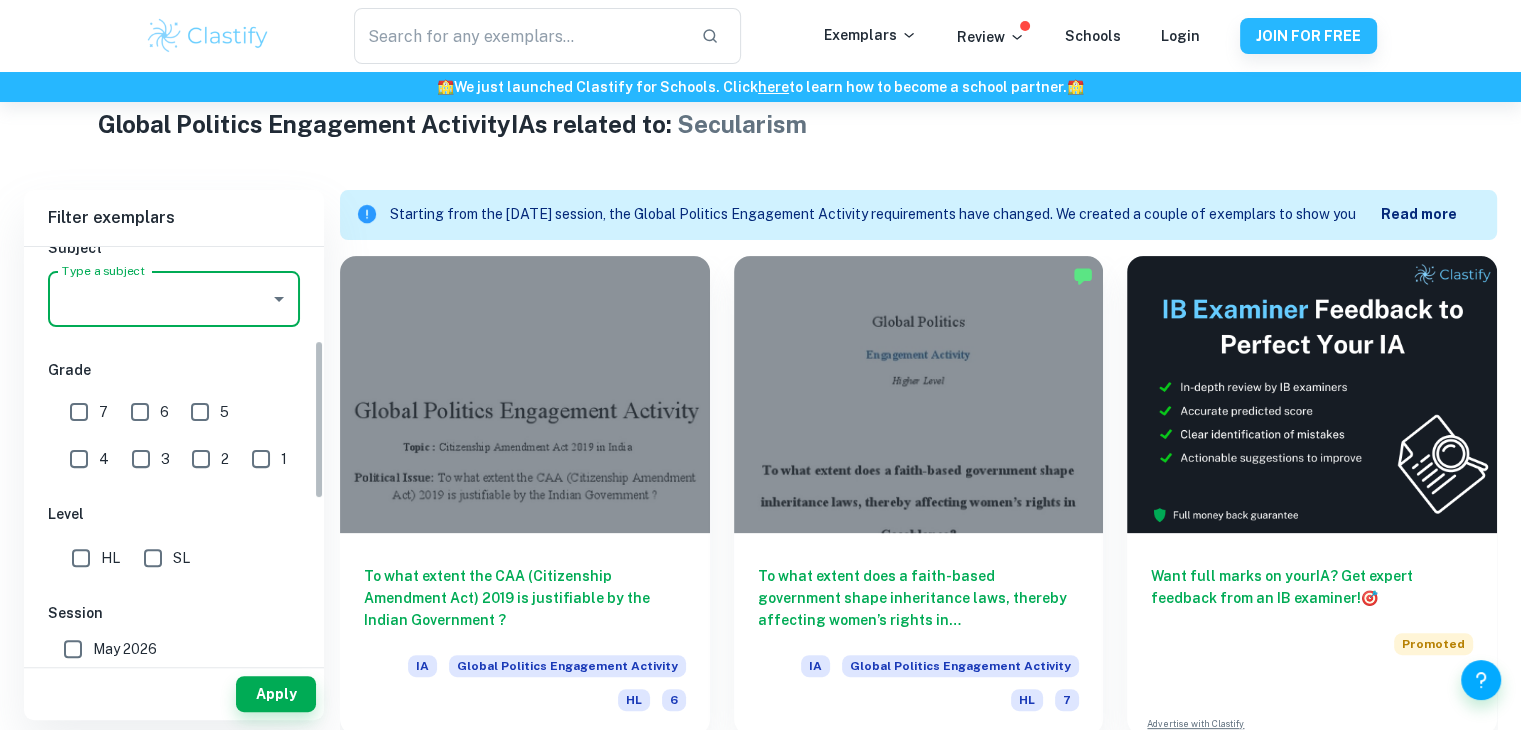 scroll, scrollTop: 0, scrollLeft: 0, axis: both 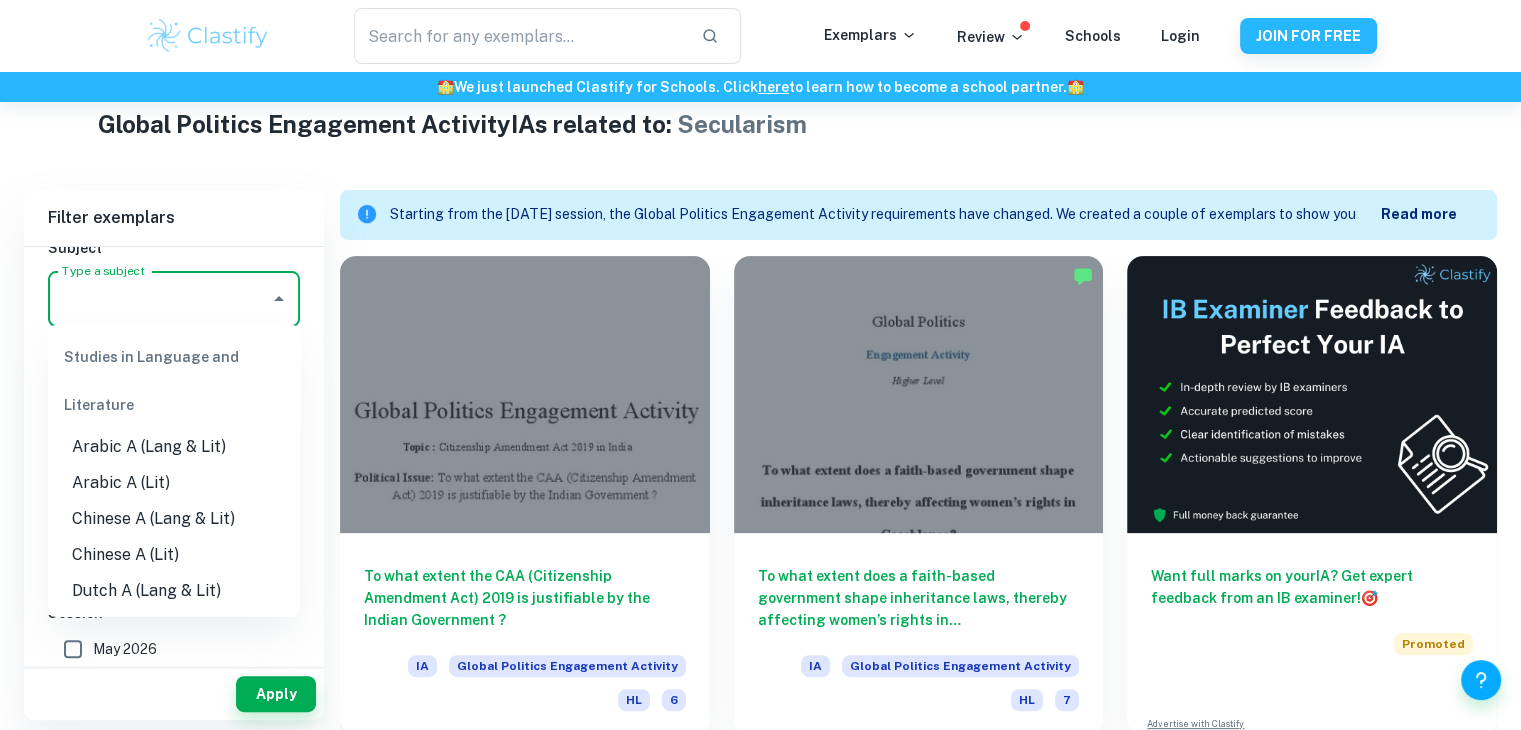 click on "Type a subject" at bounding box center (159, 299) 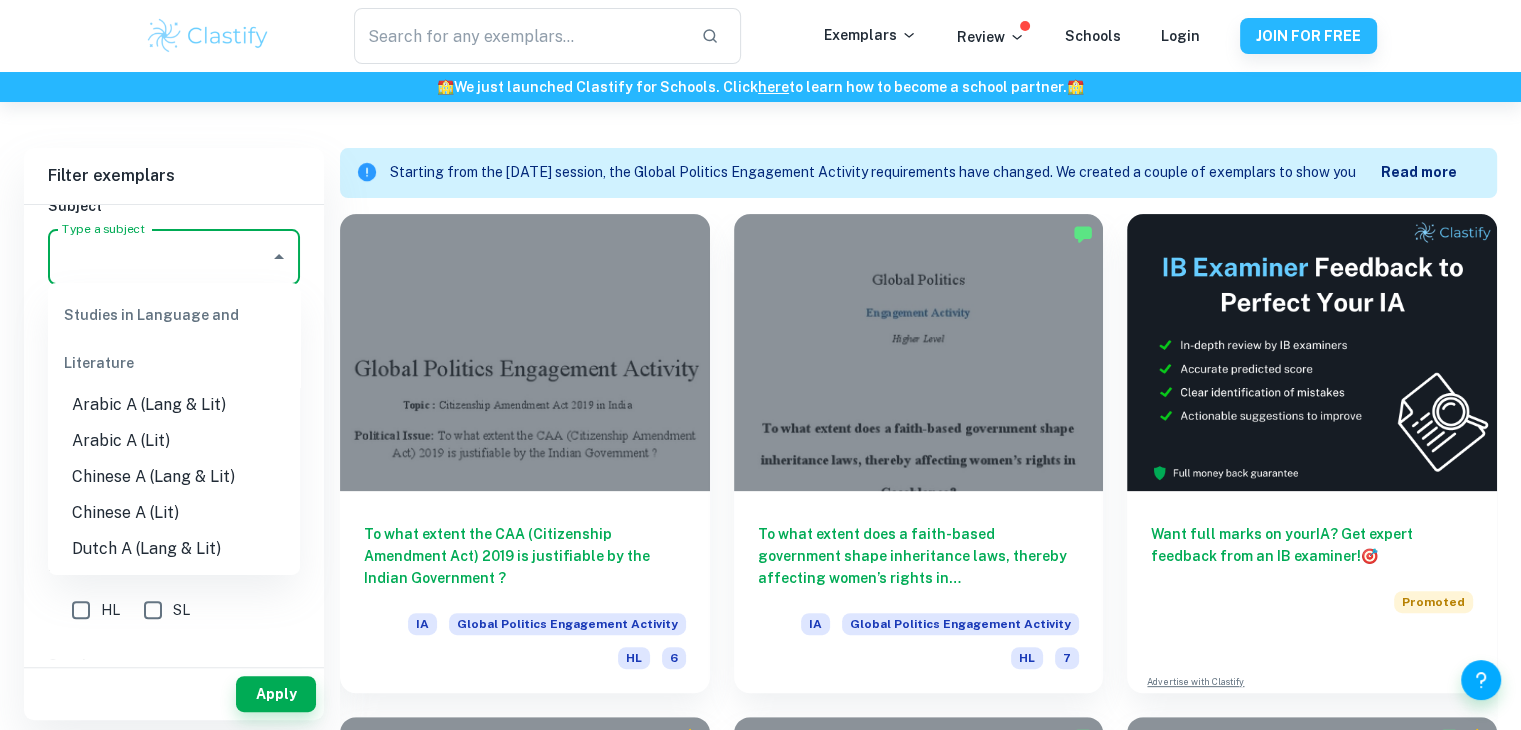 scroll, scrollTop: 527, scrollLeft: 0, axis: vertical 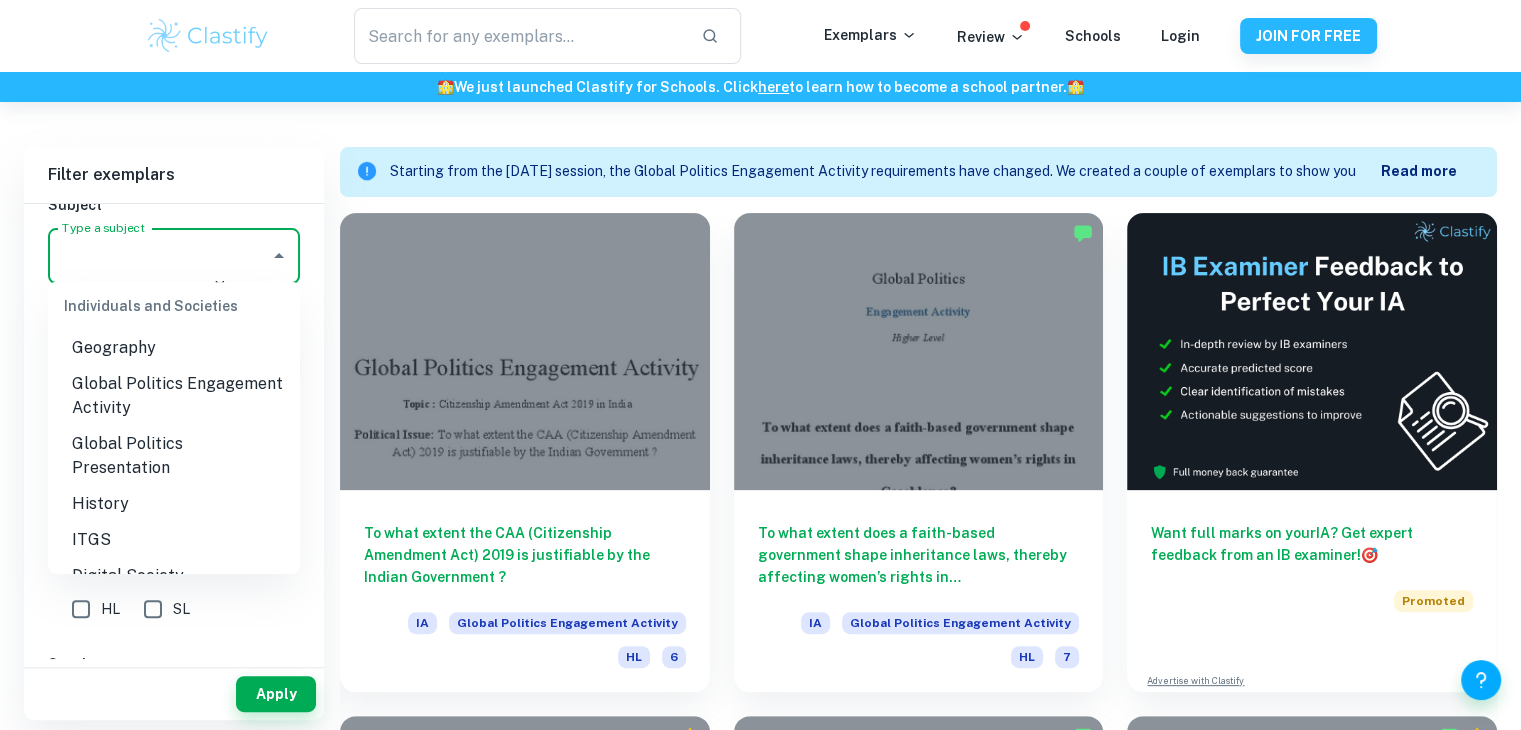 click on "Global Politics Presentation" at bounding box center [174, 456] 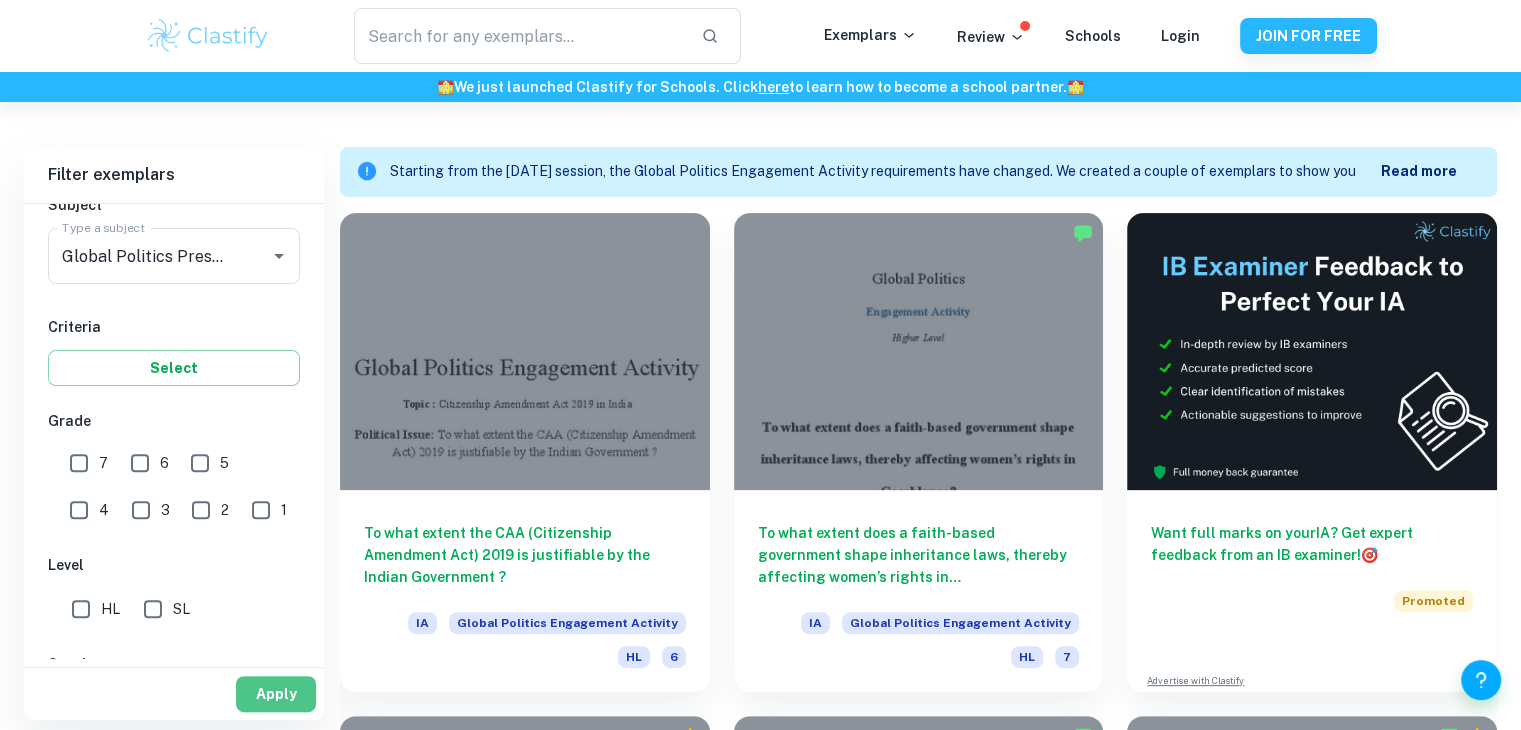 click on "Apply" at bounding box center (276, 694) 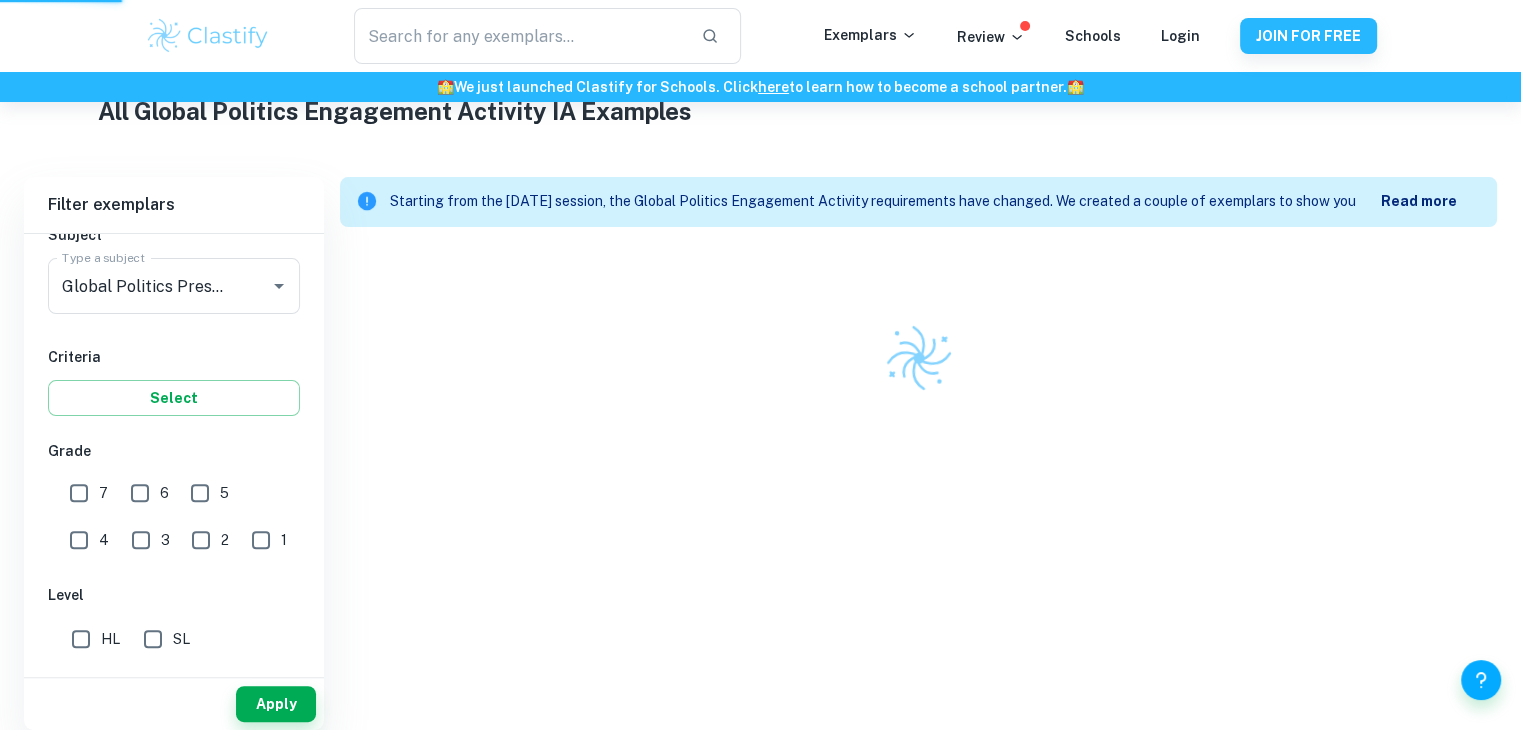 scroll, scrollTop: 488, scrollLeft: 0, axis: vertical 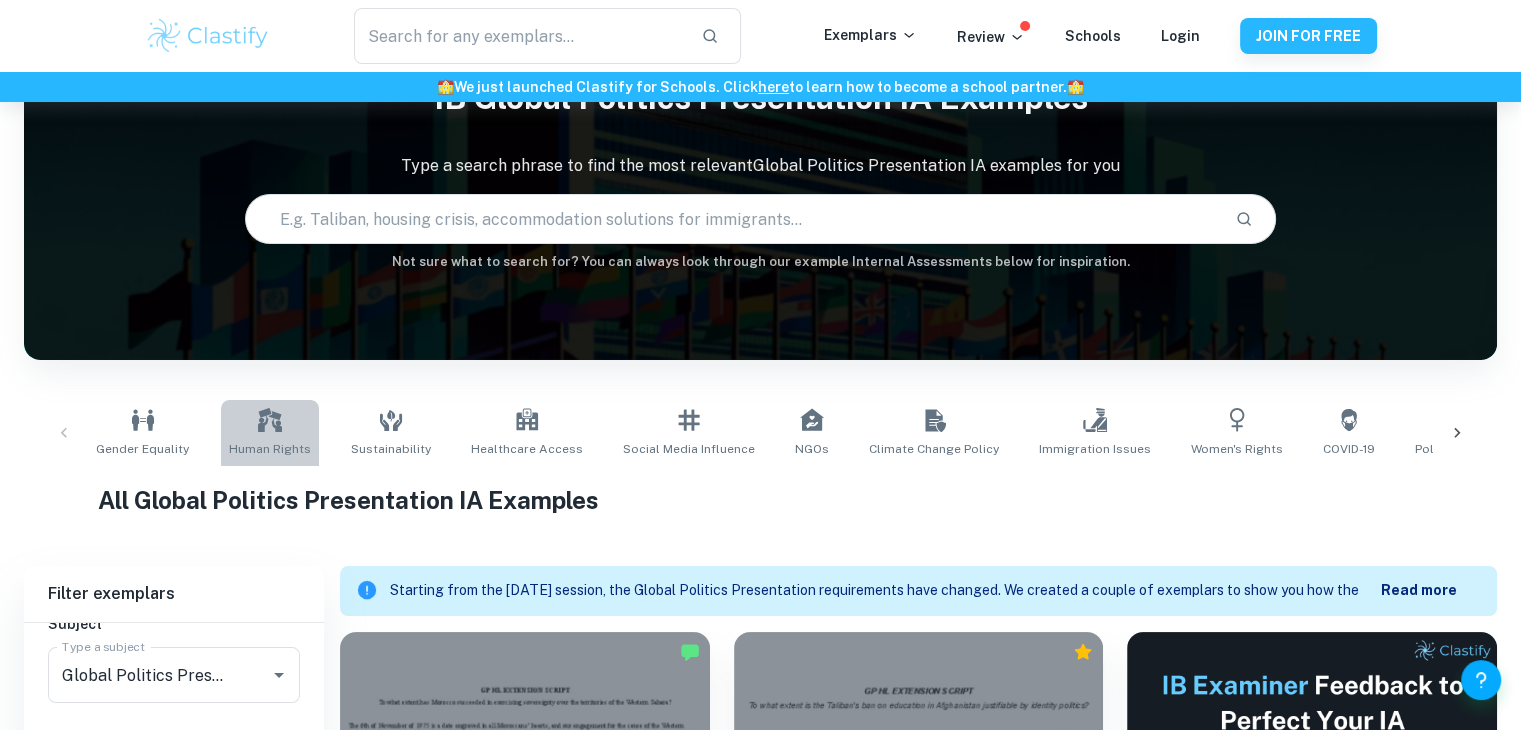 click on "Human Rights" at bounding box center [270, 433] 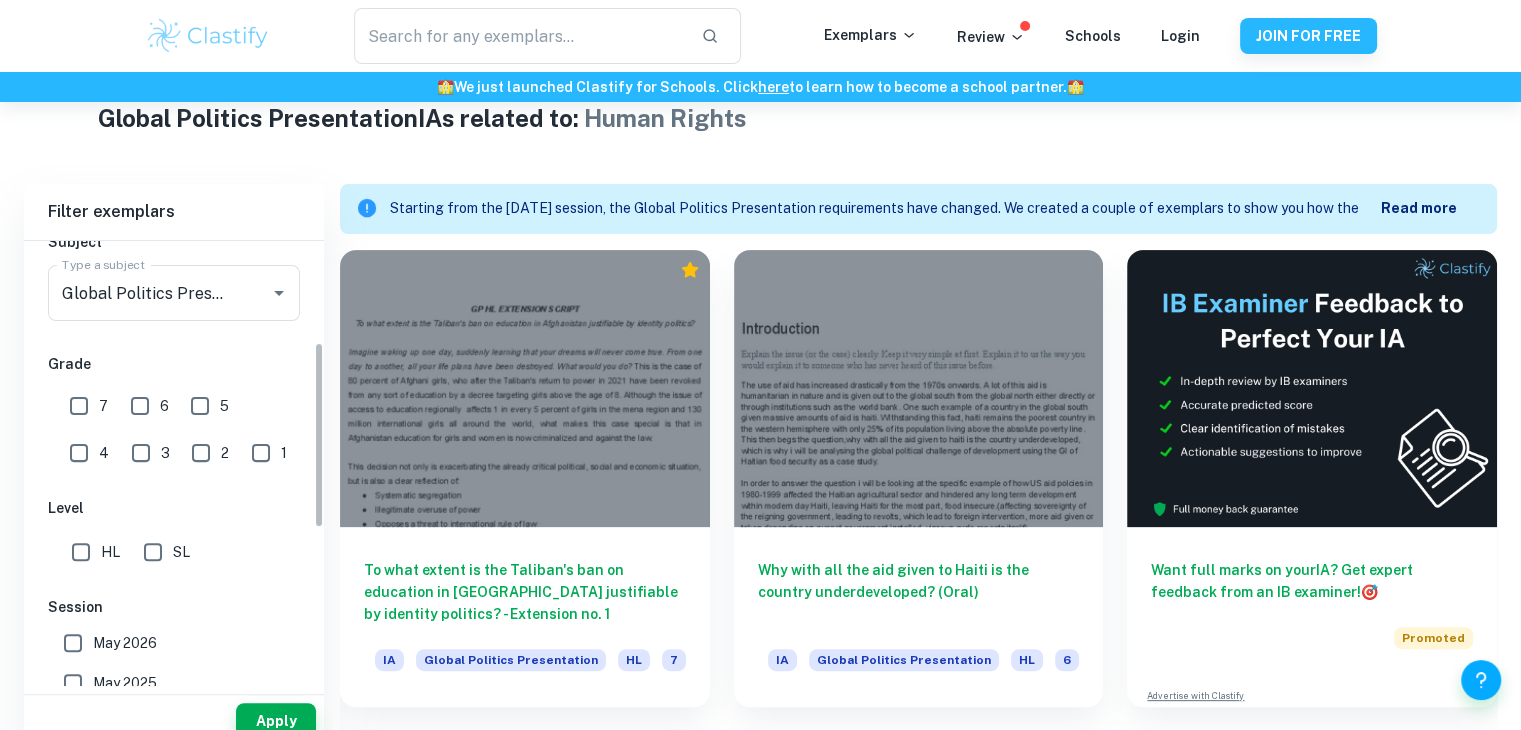 scroll, scrollTop: 516, scrollLeft: 0, axis: vertical 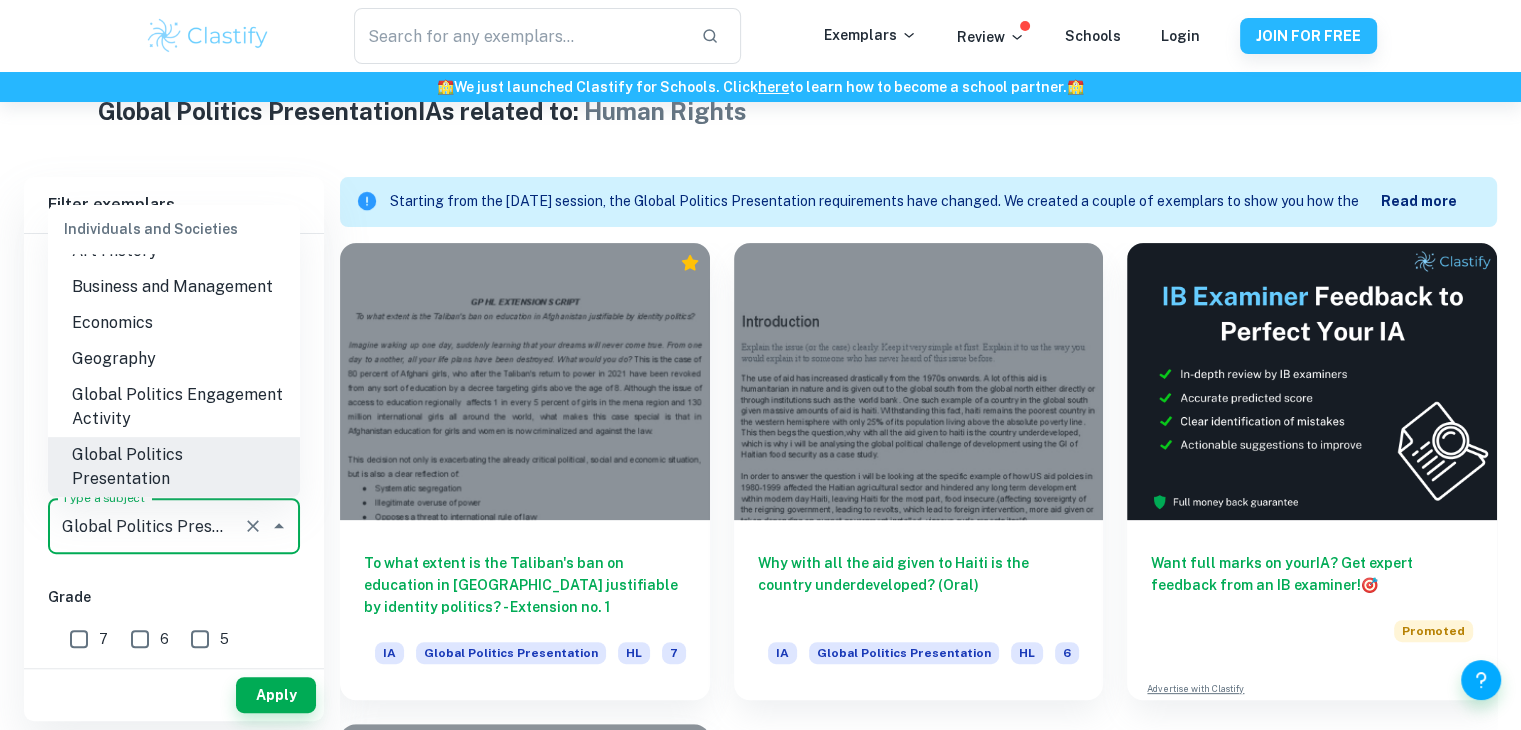 click on "Global Politics Presentation" at bounding box center [146, 526] 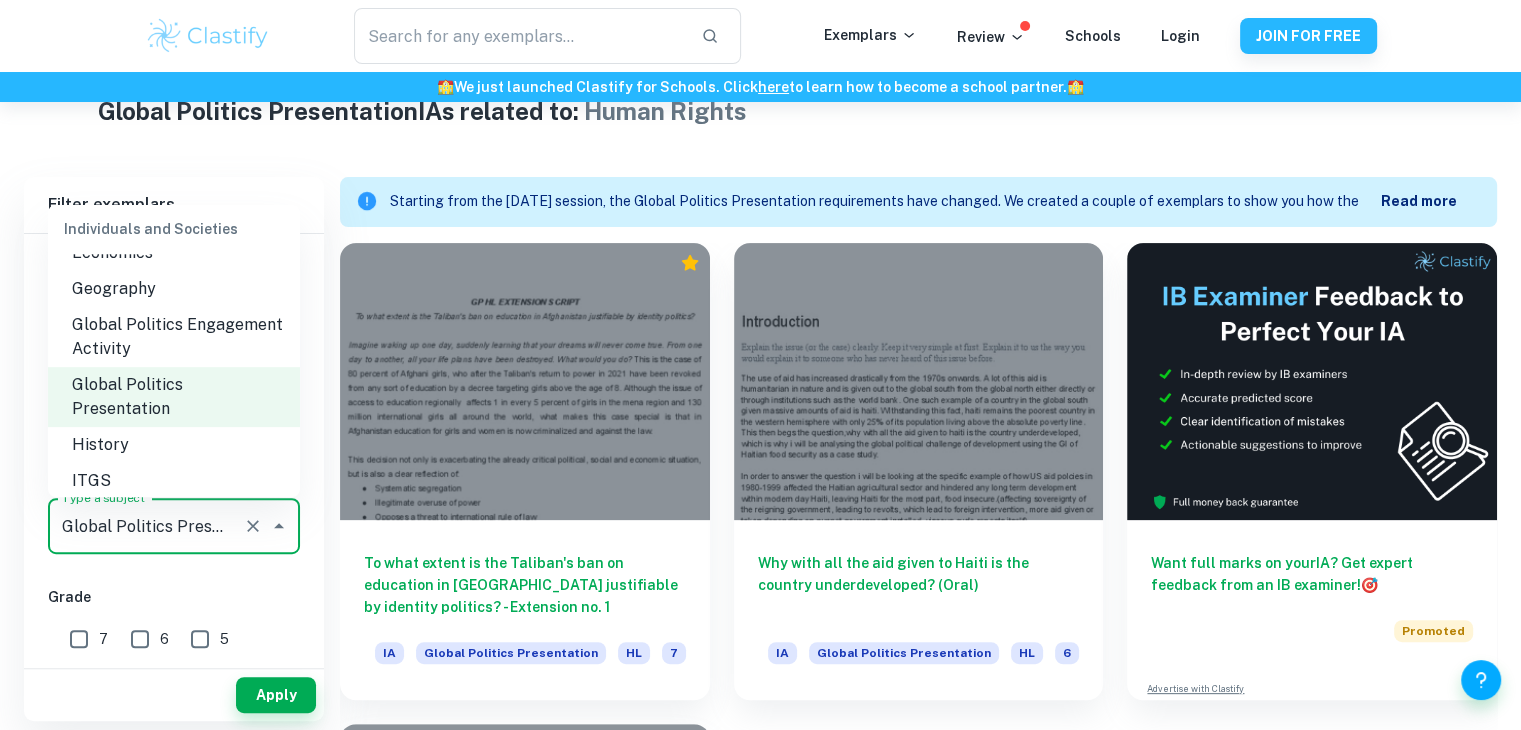 scroll, scrollTop: 1956, scrollLeft: 0, axis: vertical 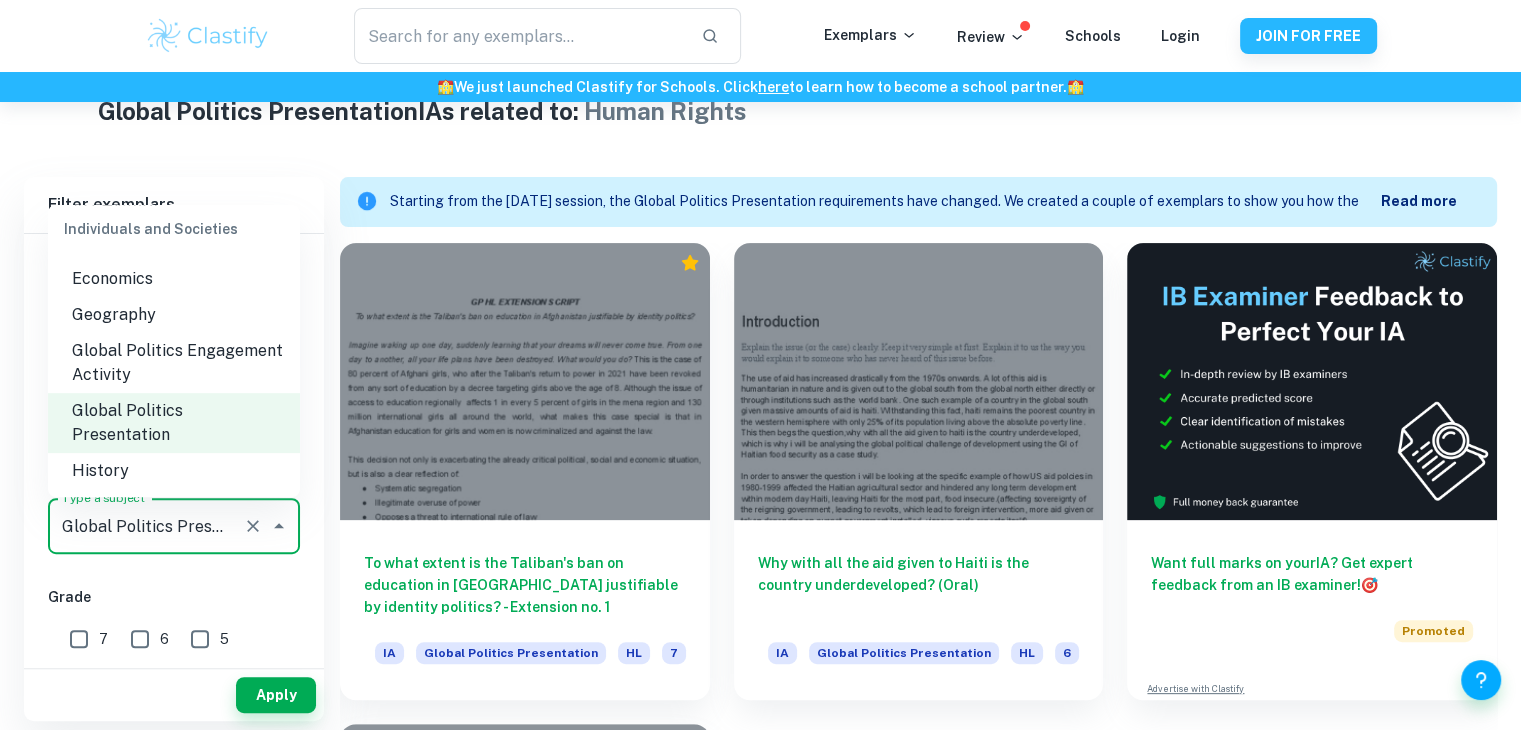 click on "Global Politics Engagement Activity" at bounding box center (174, 363) 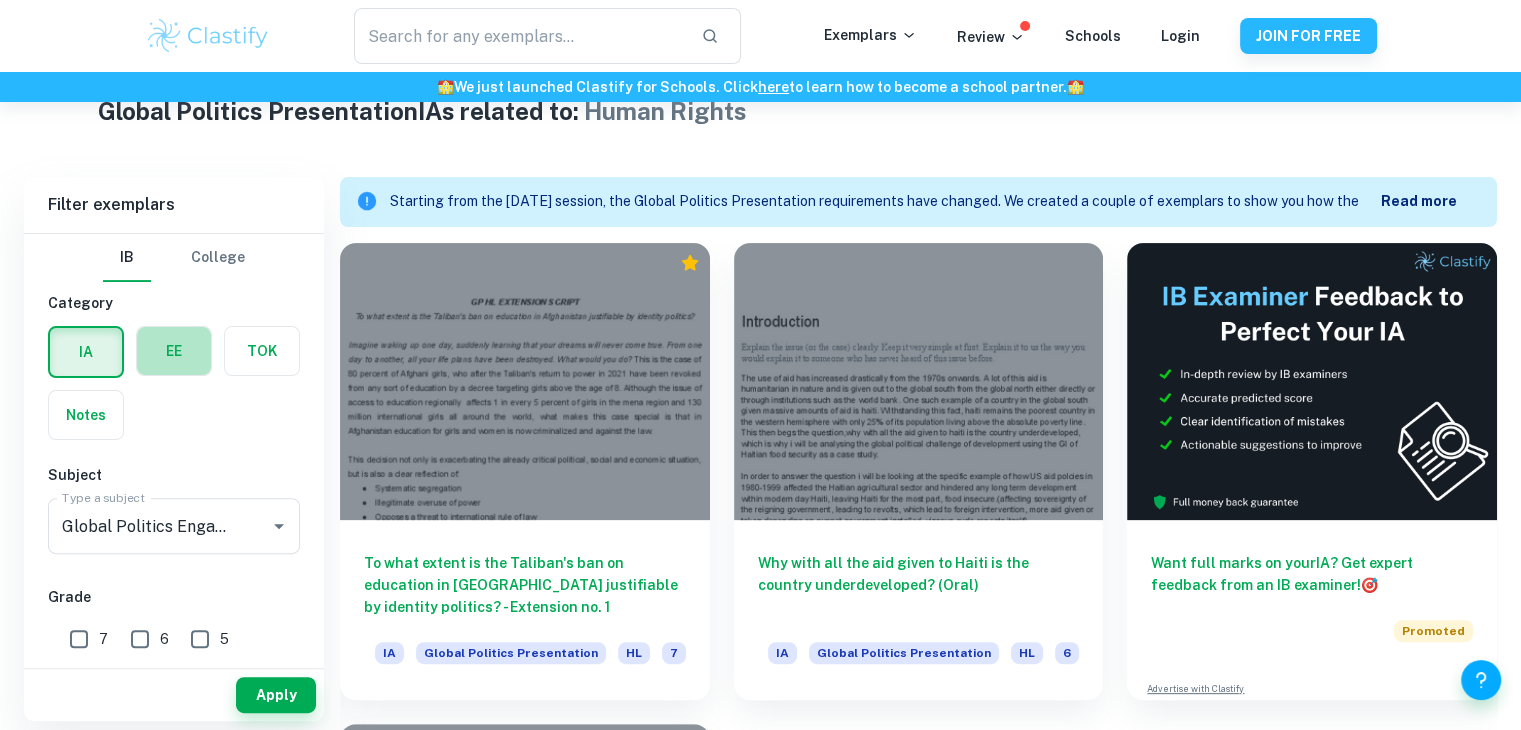 click at bounding box center (174, 351) 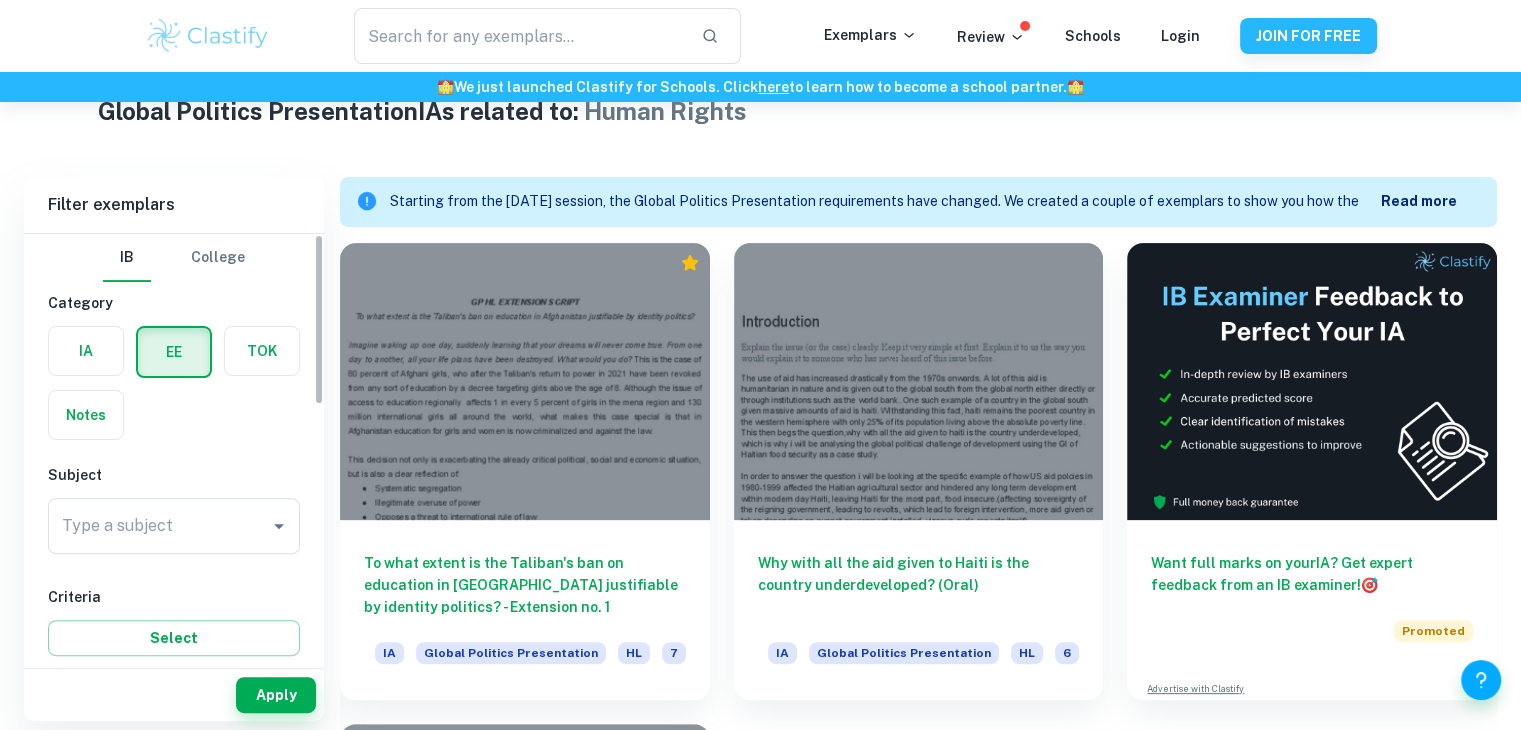 click on "Type a subject Type a subject" at bounding box center [174, 530] 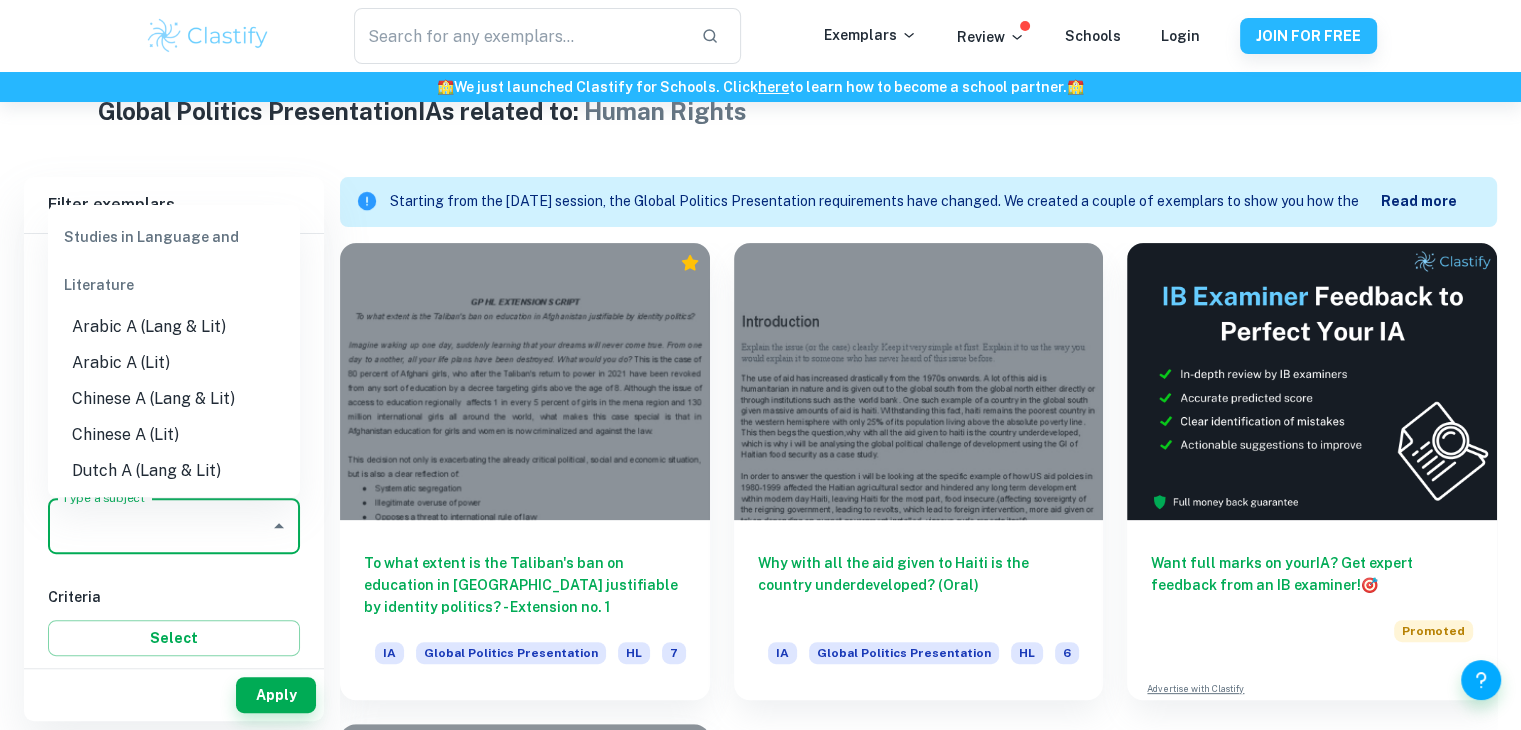 click on "Type a subject" at bounding box center [159, 526] 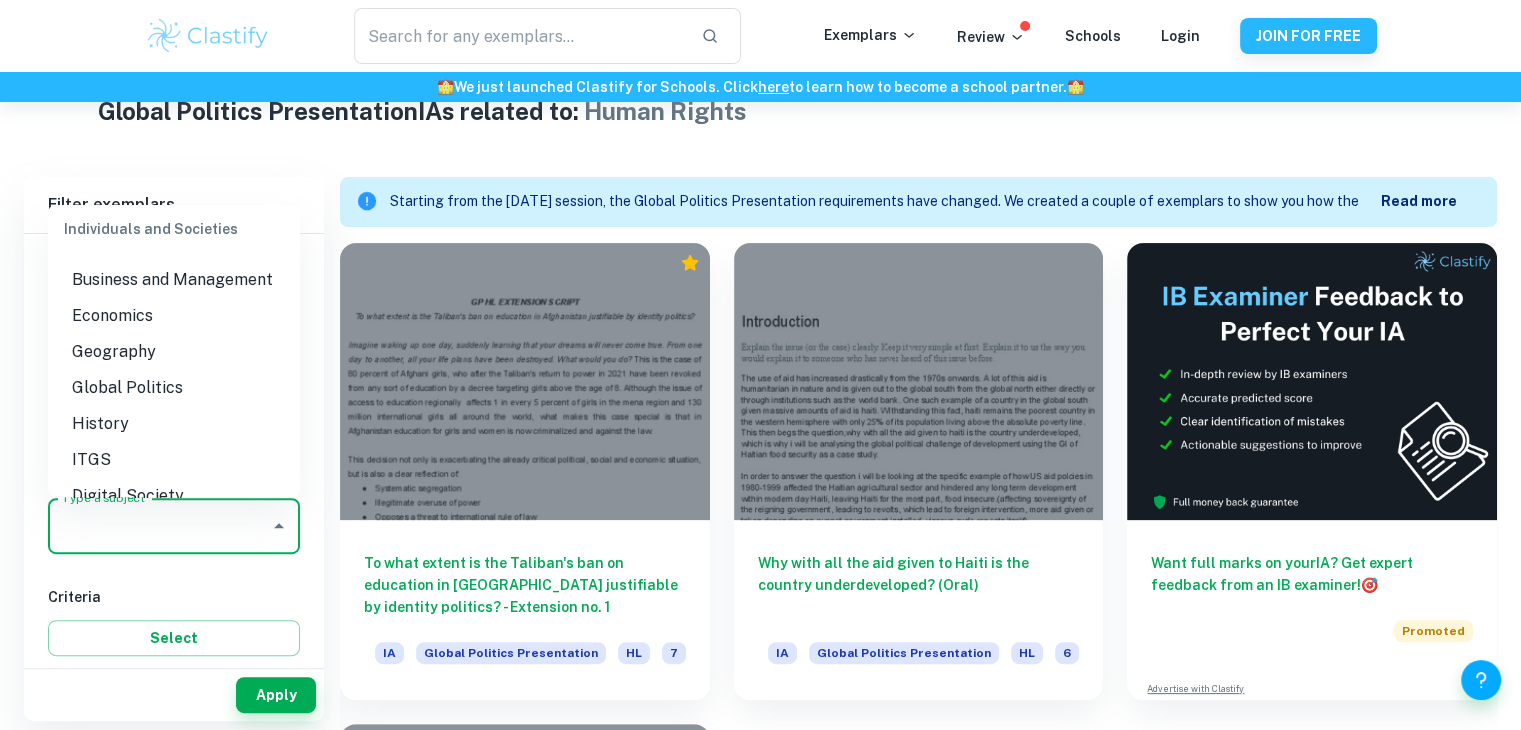 scroll, scrollTop: 1796, scrollLeft: 0, axis: vertical 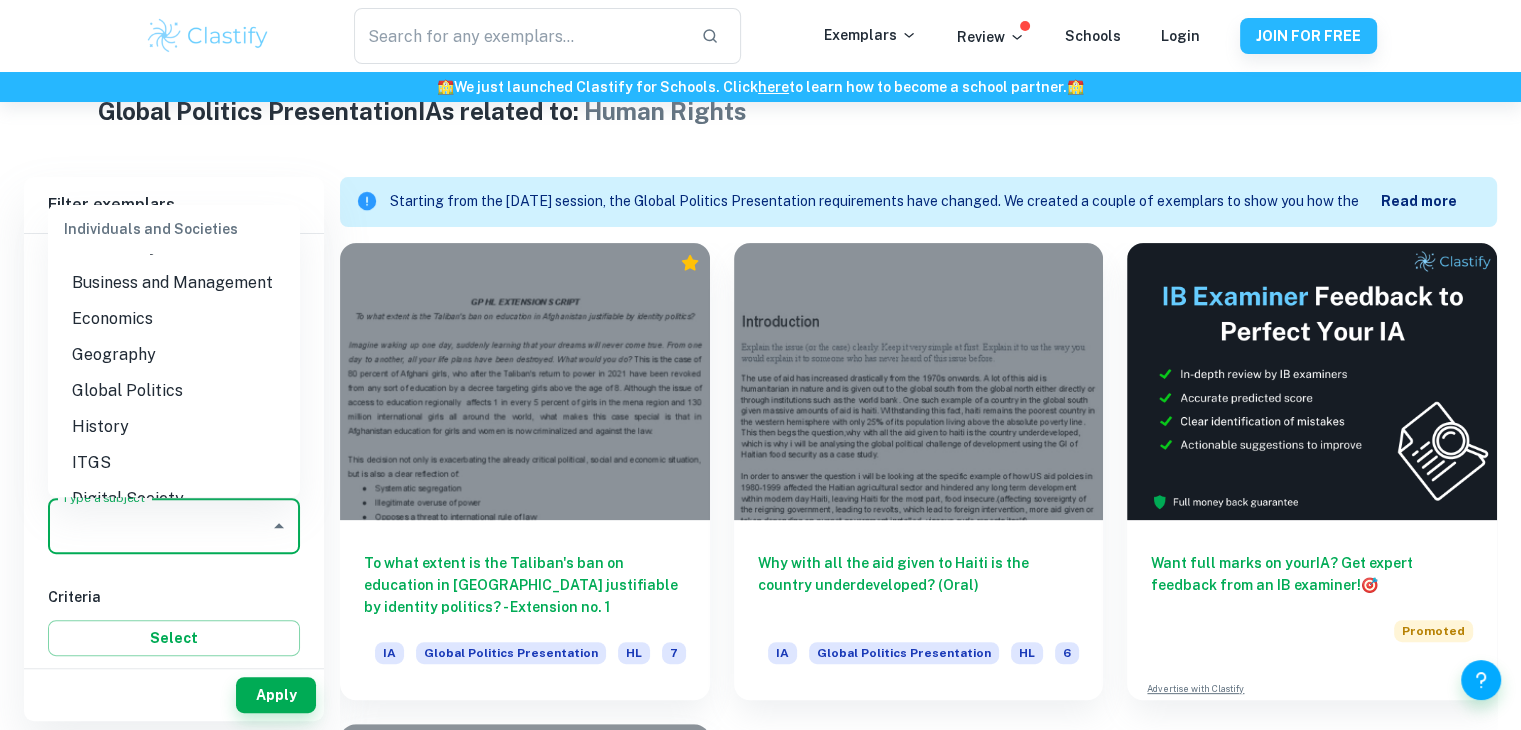 click on "Global Politics" at bounding box center [174, 391] 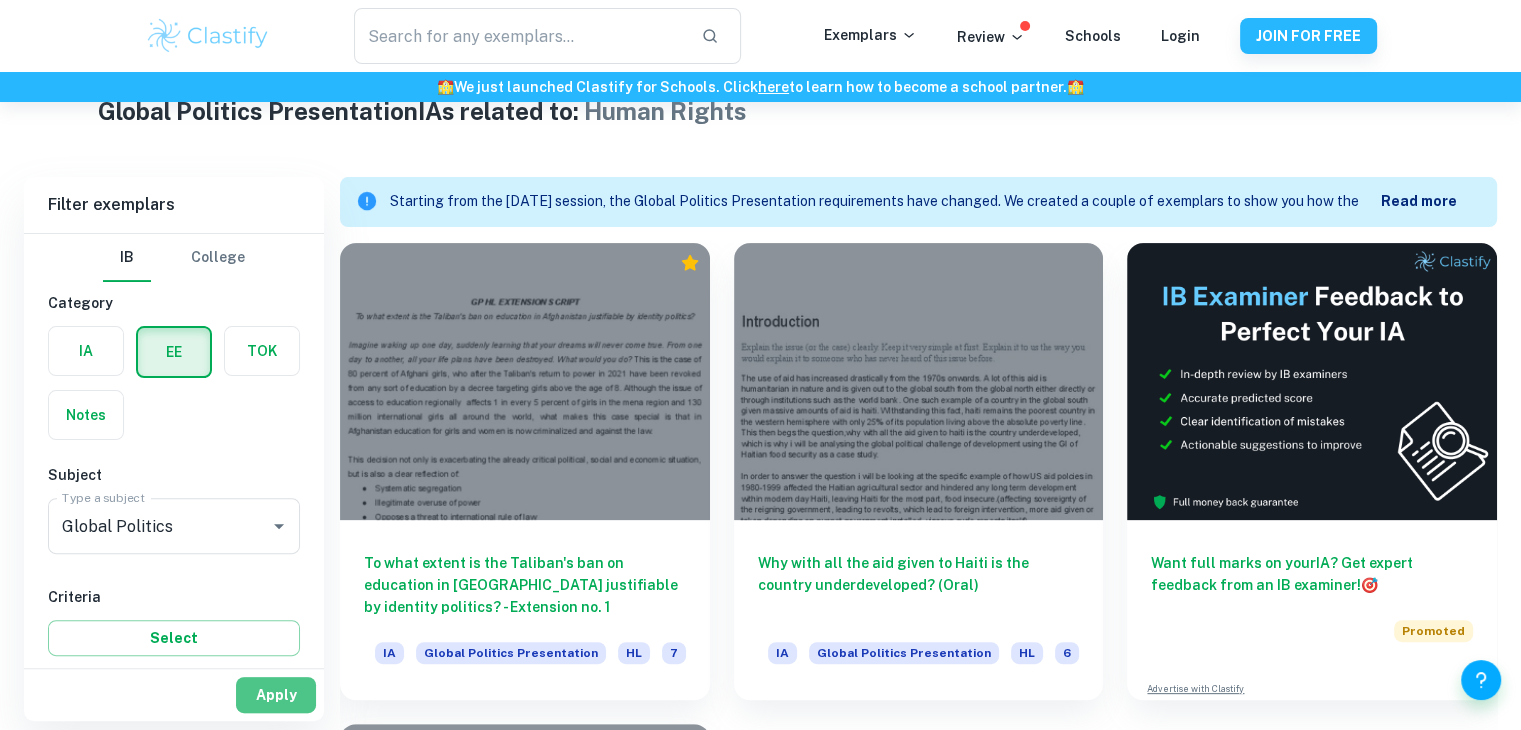 click on "Apply" at bounding box center [276, 695] 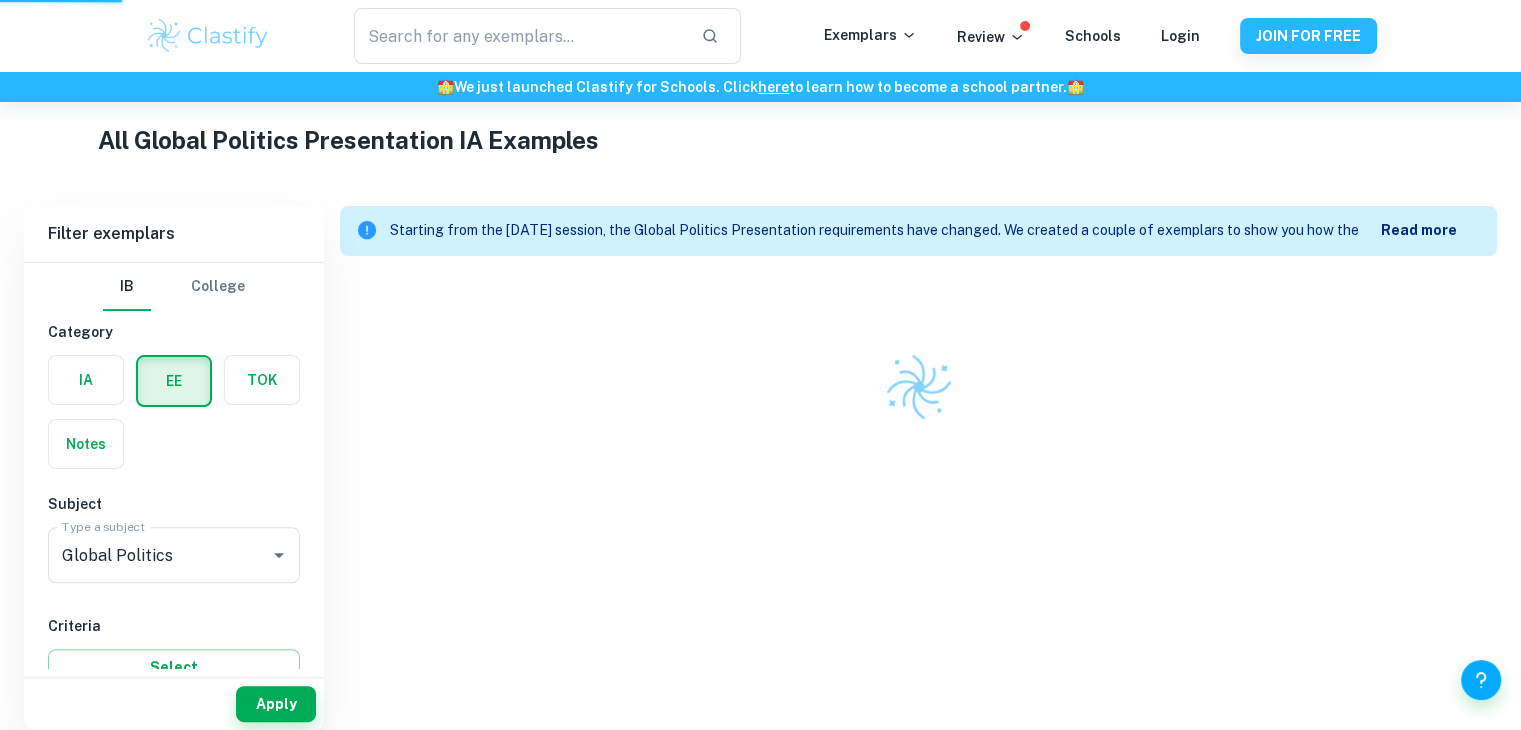 scroll, scrollTop: 458, scrollLeft: 0, axis: vertical 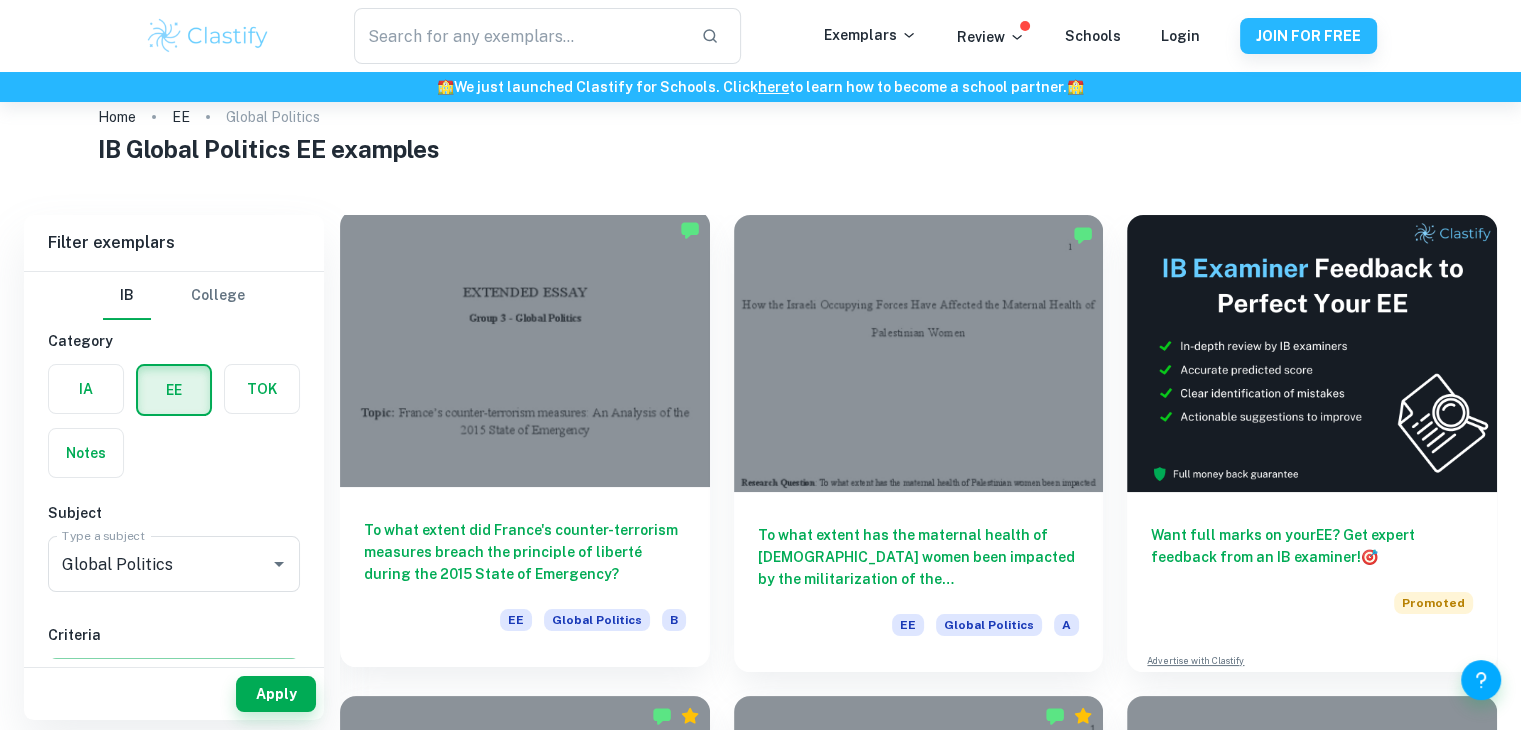 click on "To what extent did France's counter-terrorism measures breach the principle of liberté during the 2015 State of Emergency?" at bounding box center [525, 552] 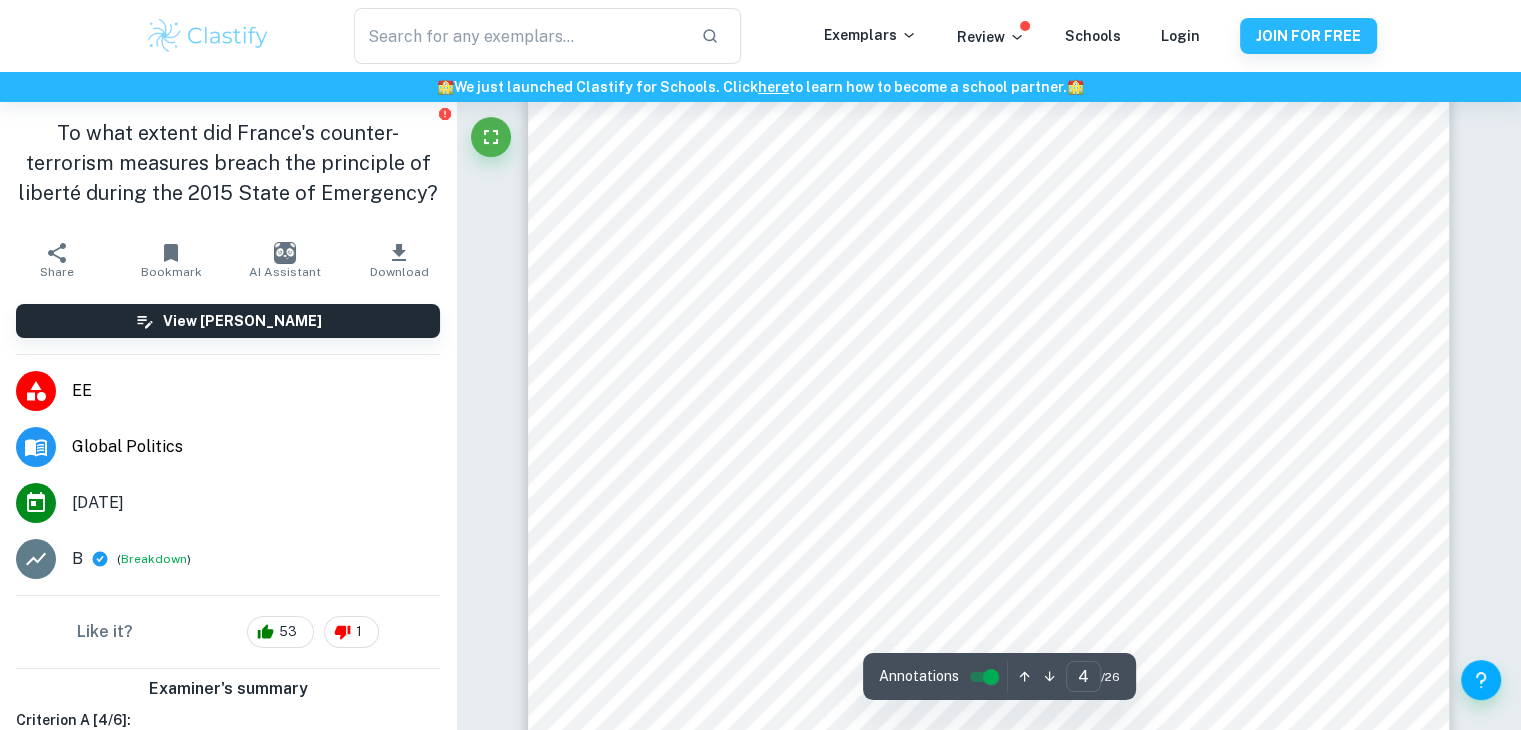 scroll, scrollTop: 4450, scrollLeft: 0, axis: vertical 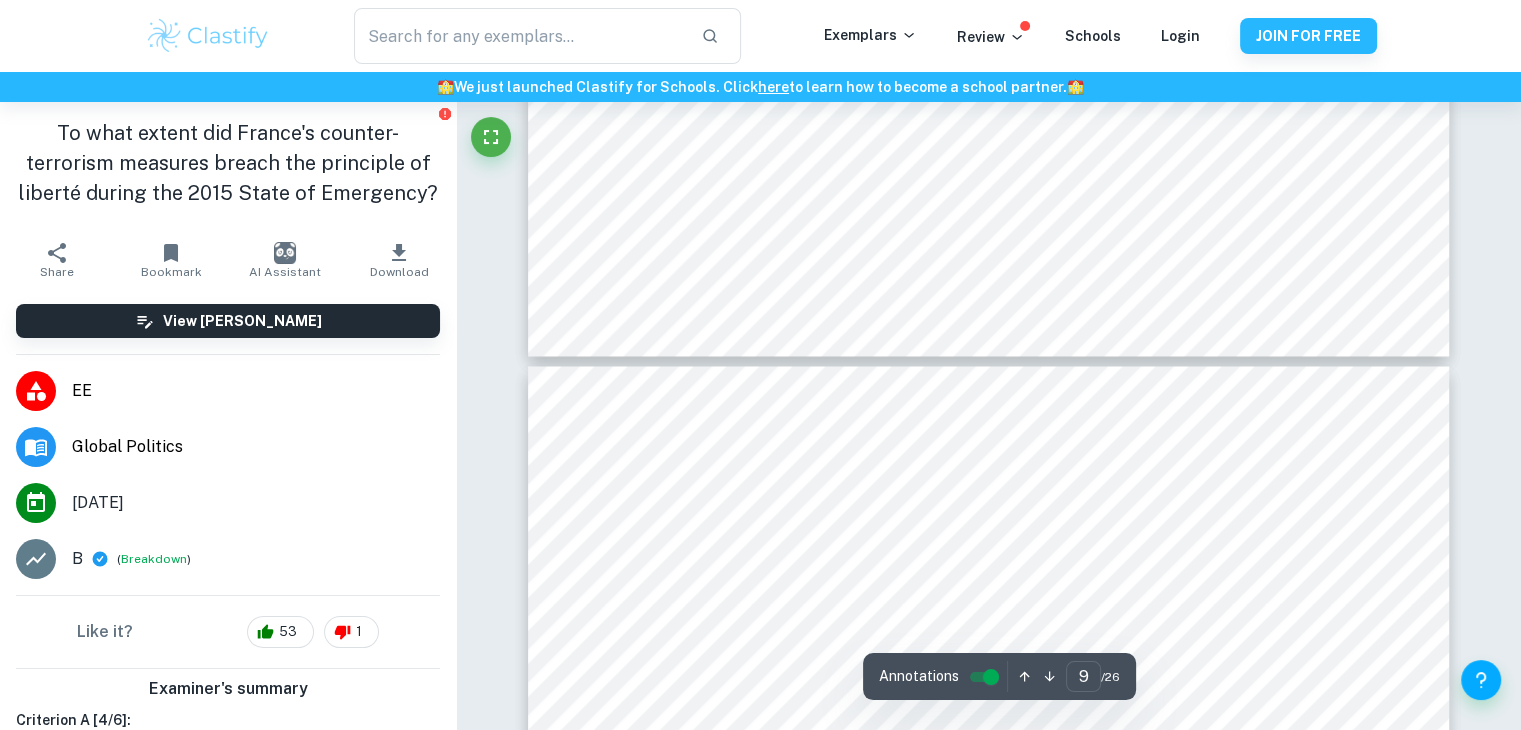 type on "10" 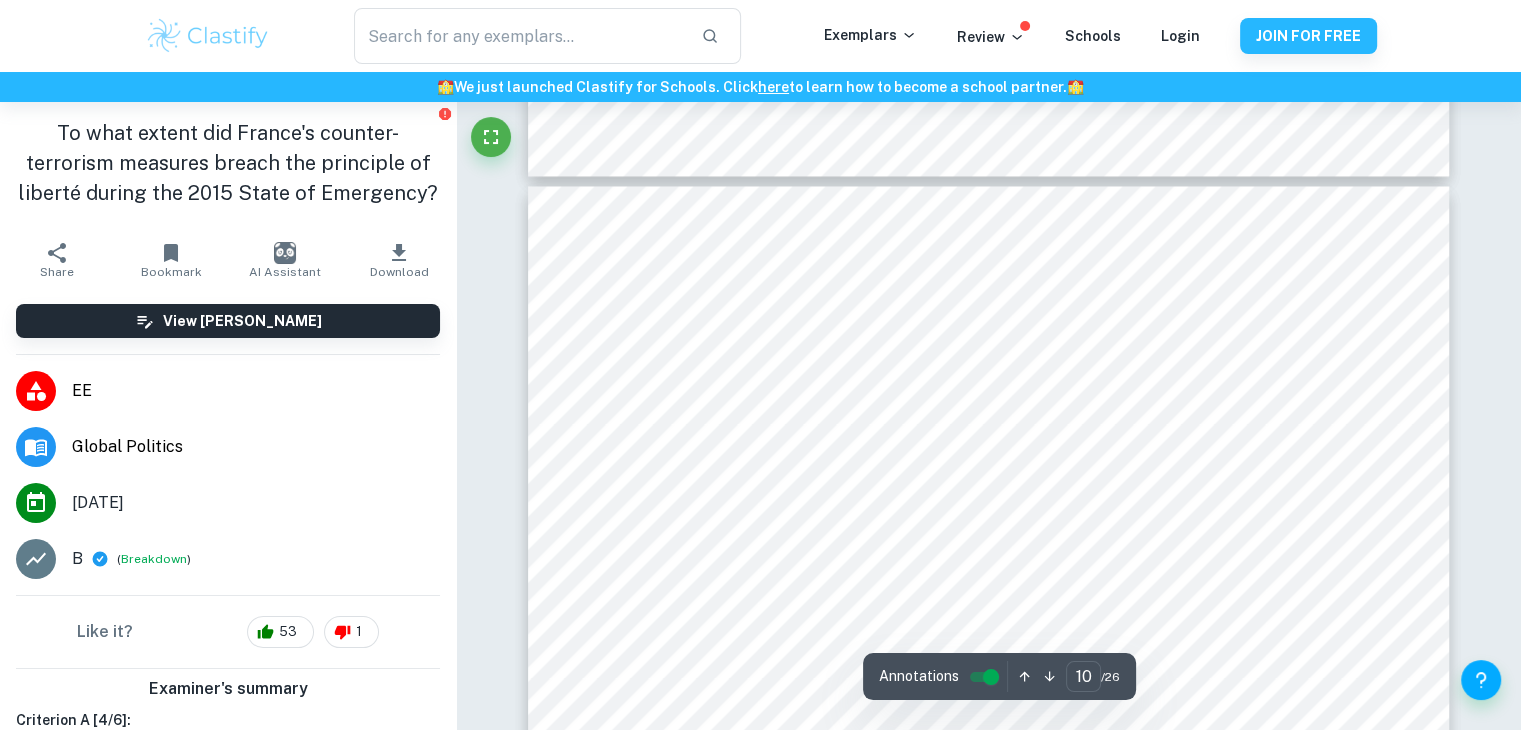 scroll, scrollTop: 11200, scrollLeft: 0, axis: vertical 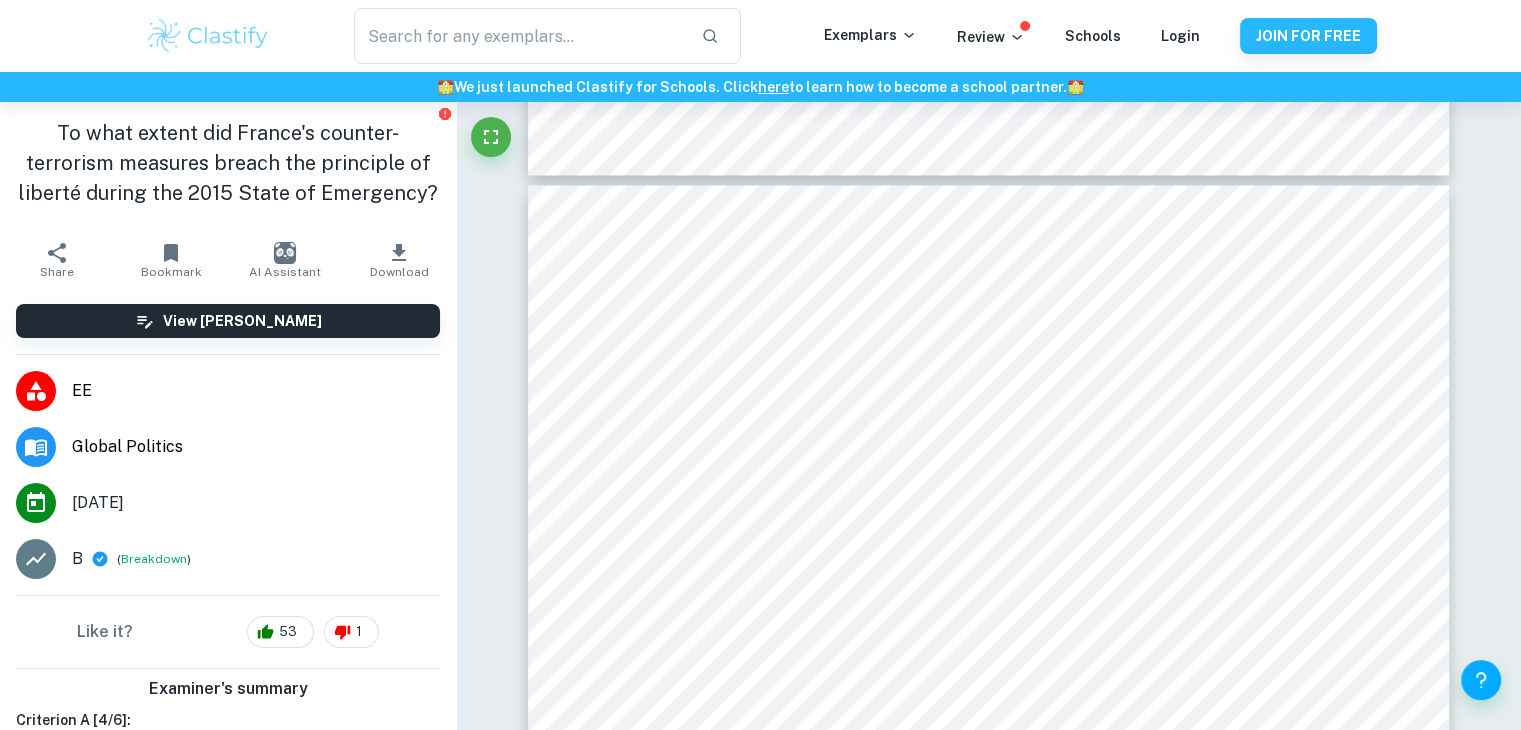 click on "View Mark Scheme" at bounding box center [228, 321] 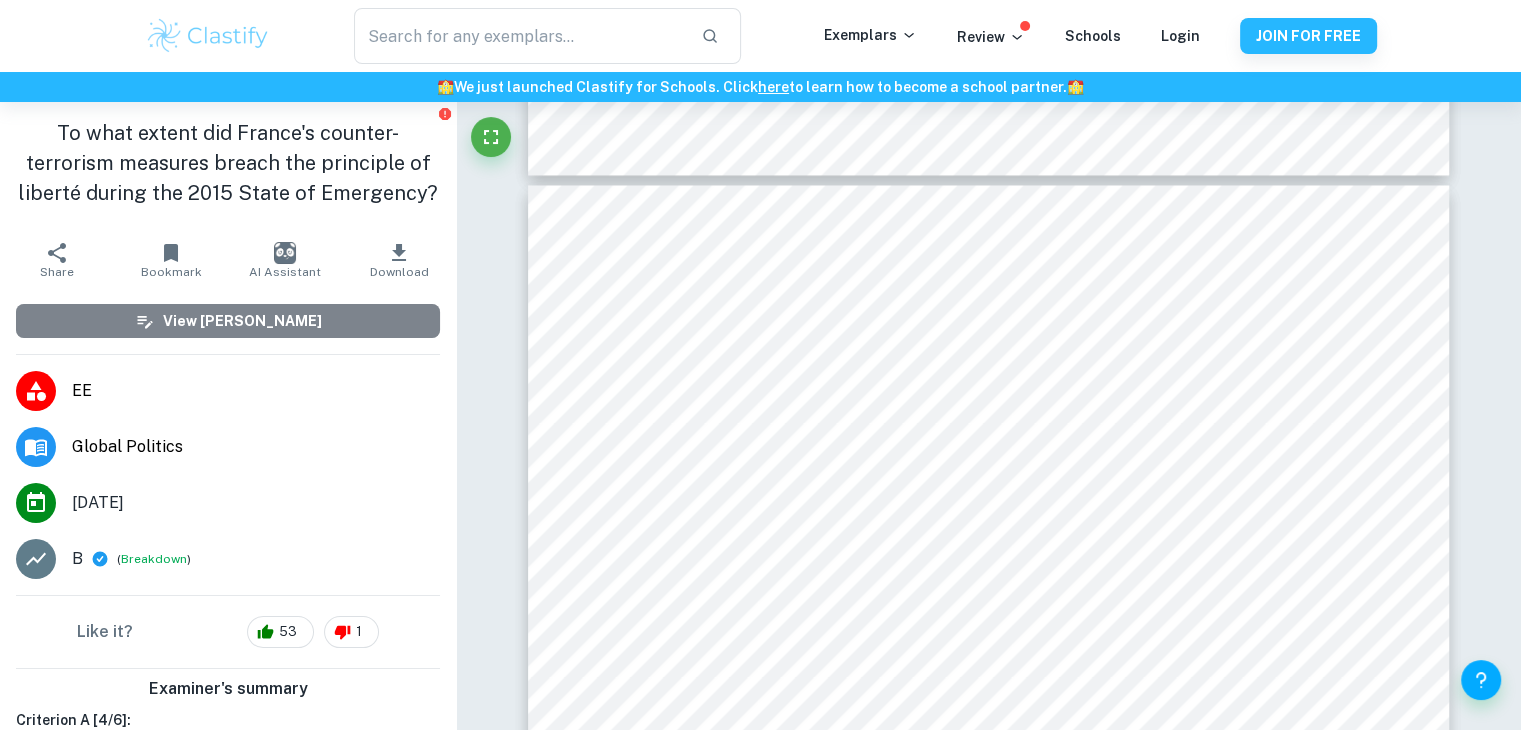 click on "View Mark Scheme" at bounding box center (228, 321) 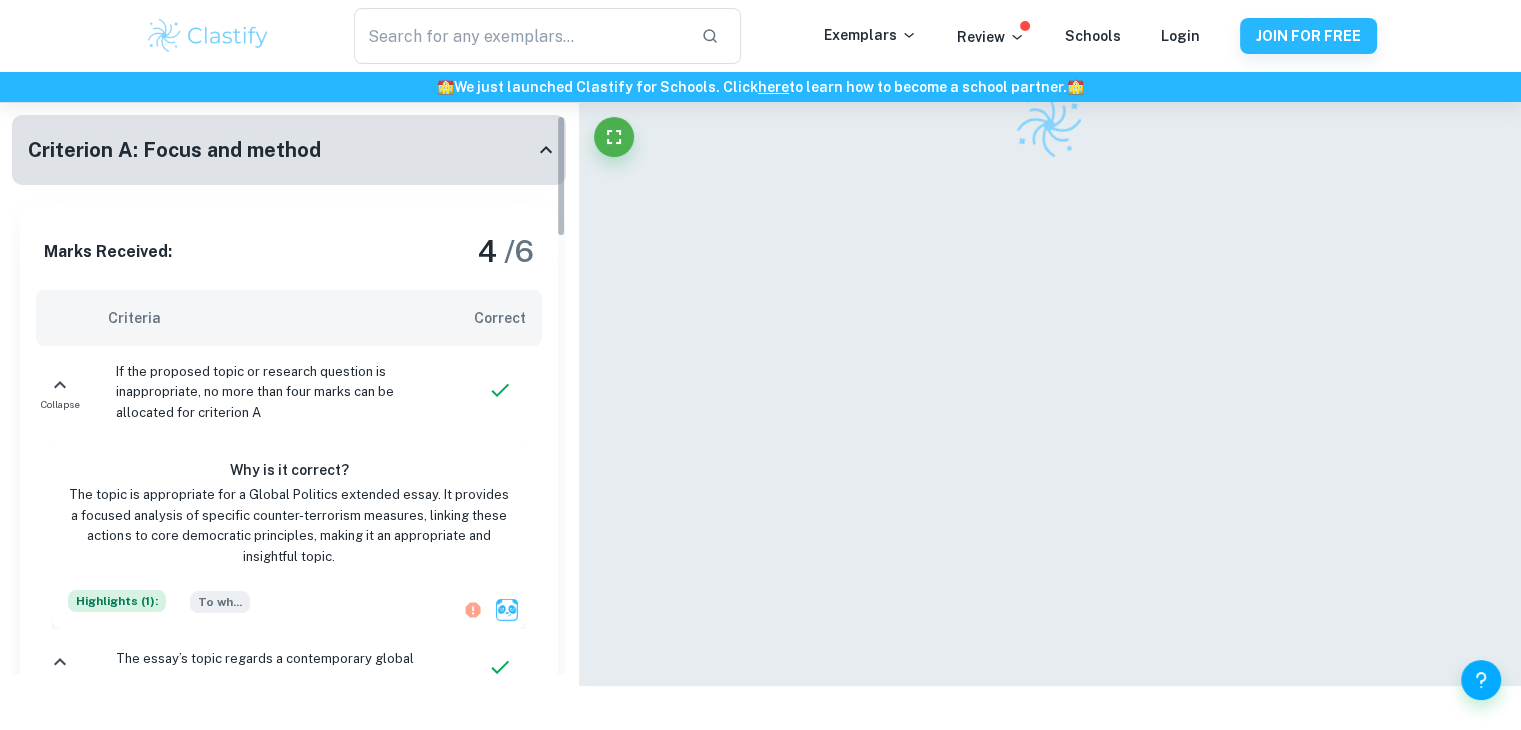 scroll, scrollTop: 102, scrollLeft: 0, axis: vertical 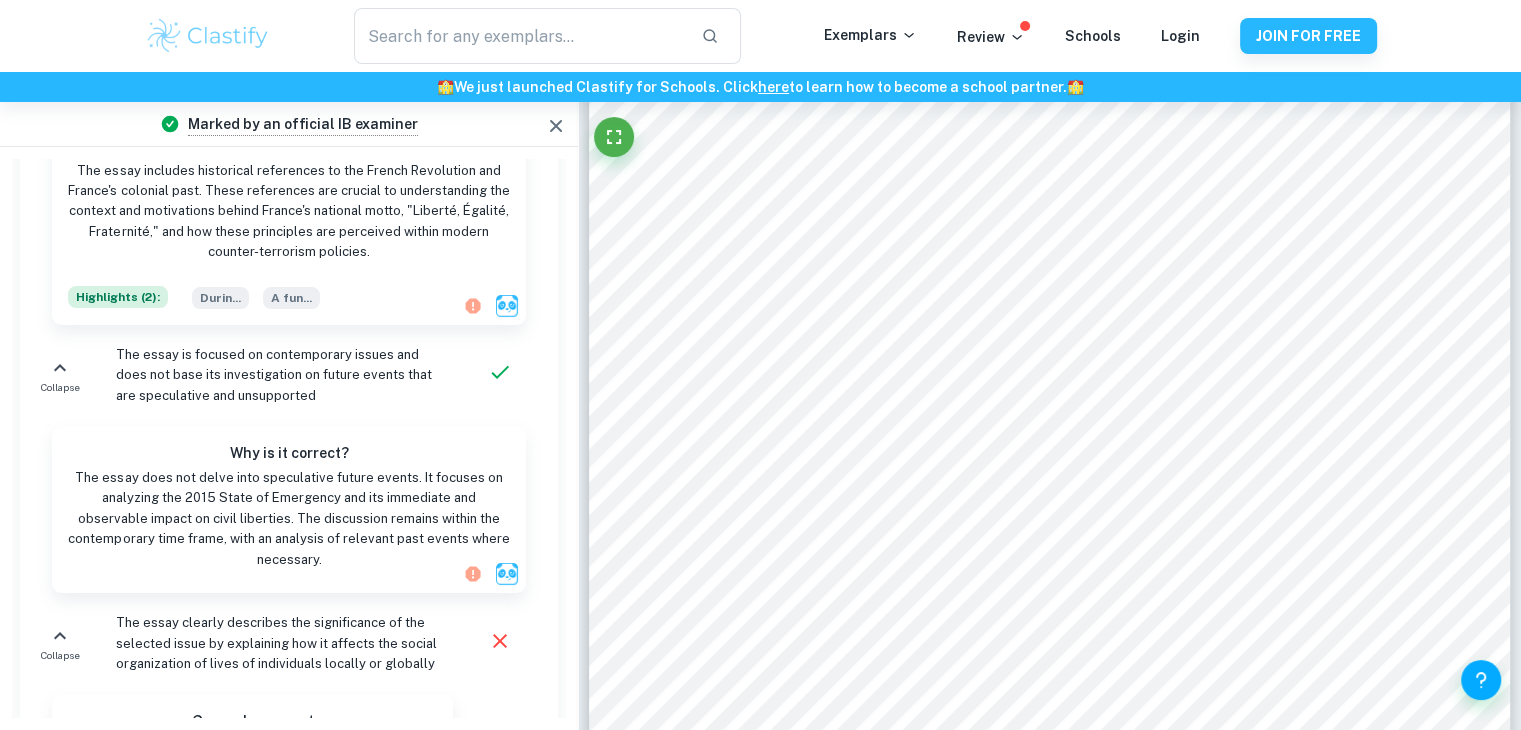 click on "Why is it correct?" at bounding box center [289, 455] 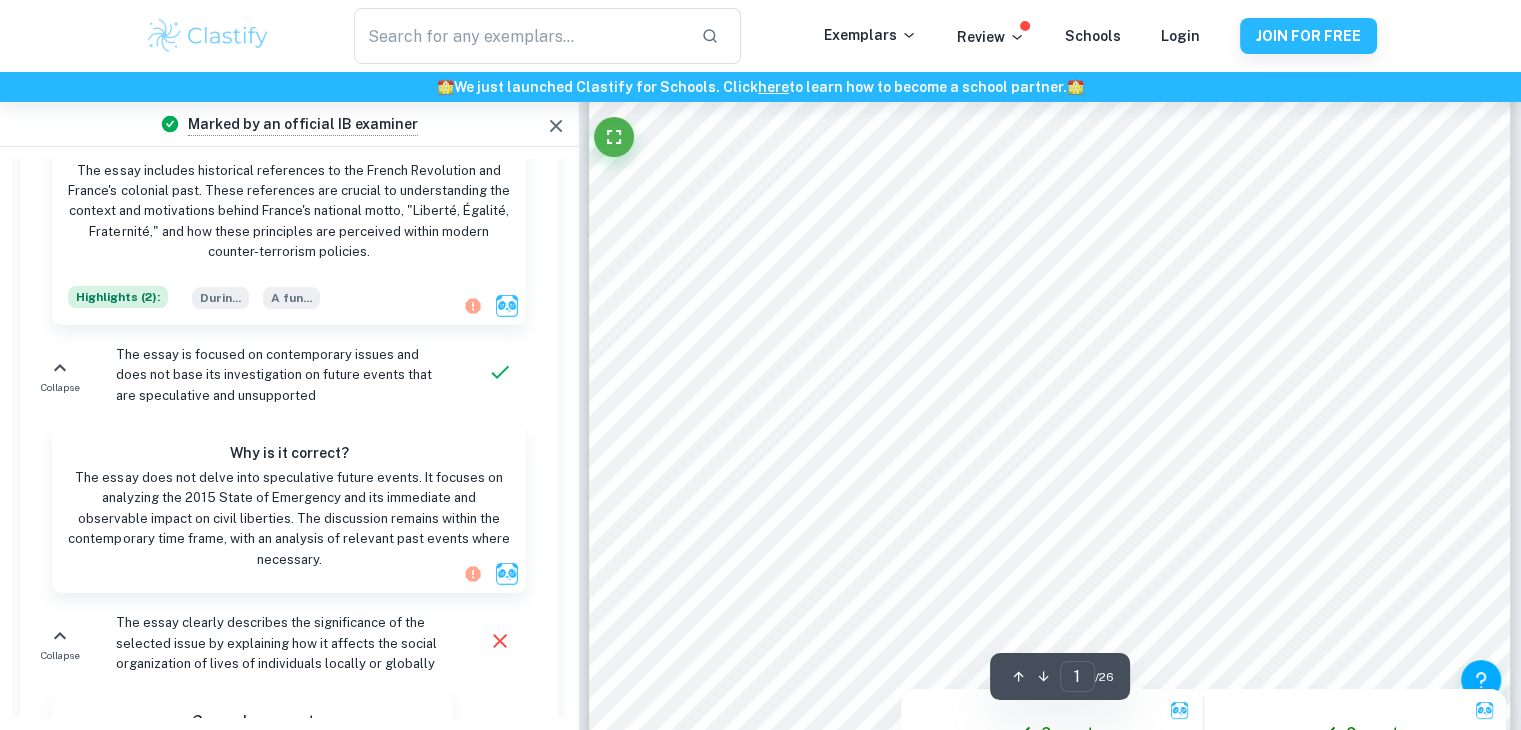click at bounding box center (1049, 652) 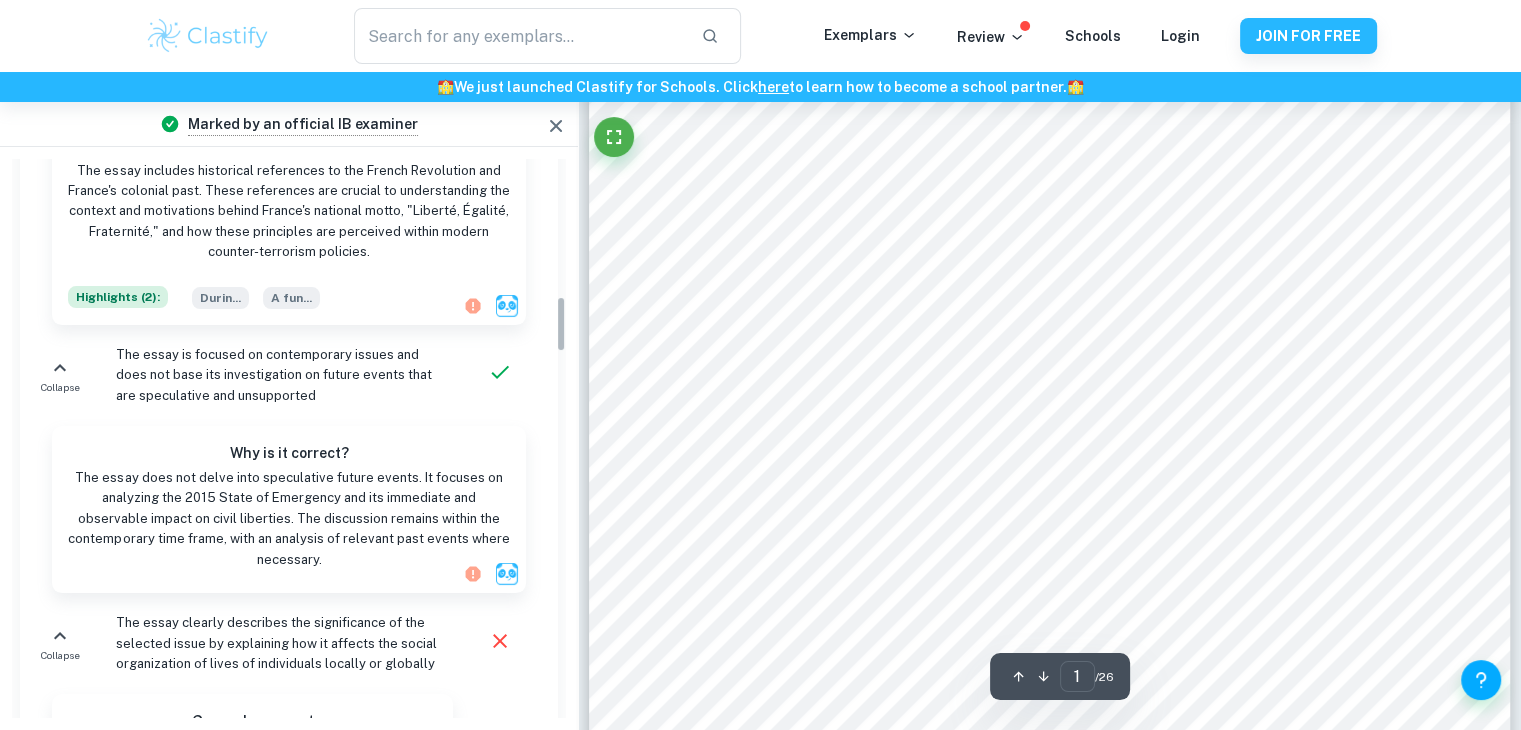 scroll, scrollTop: 1344, scrollLeft: 0, axis: vertical 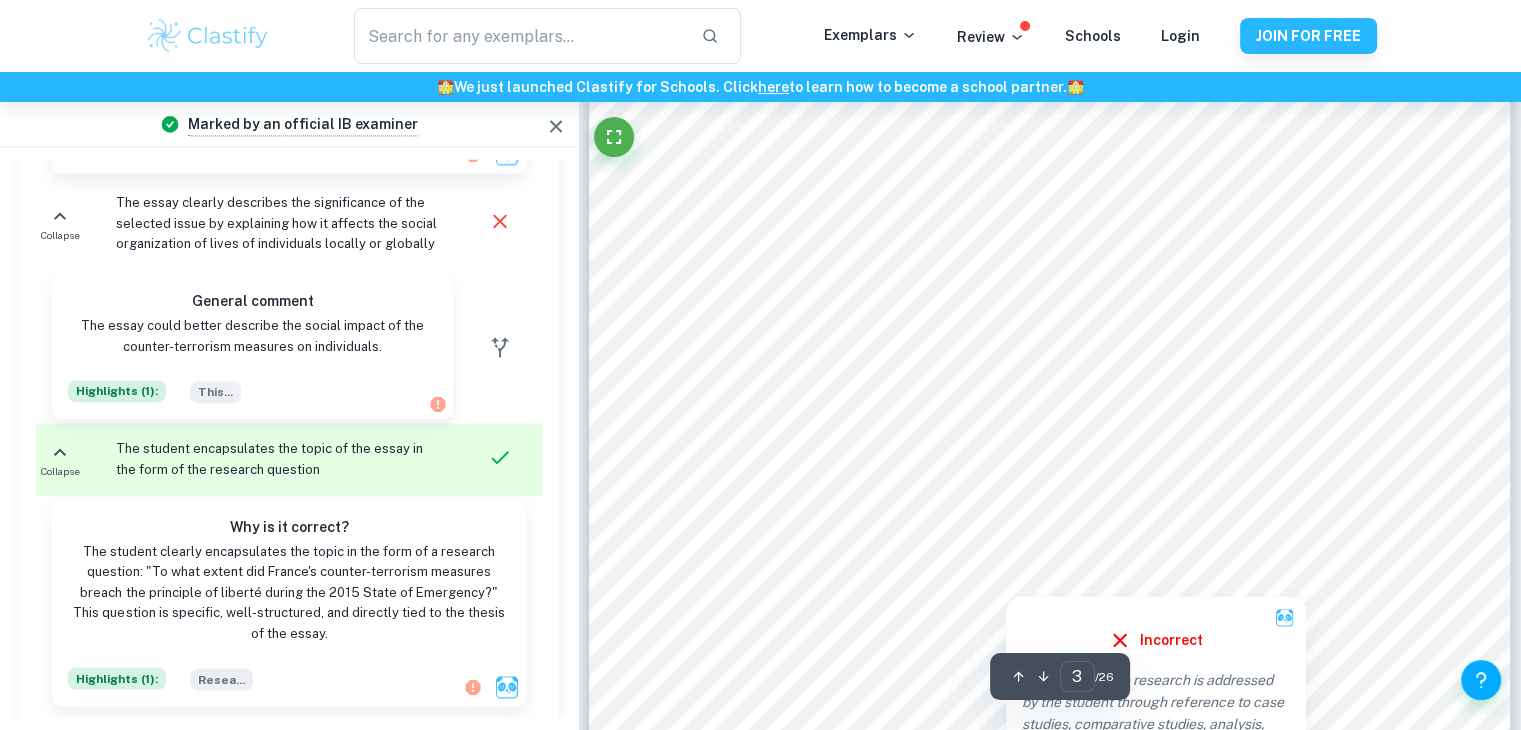 click at bounding box center (1049, 539) 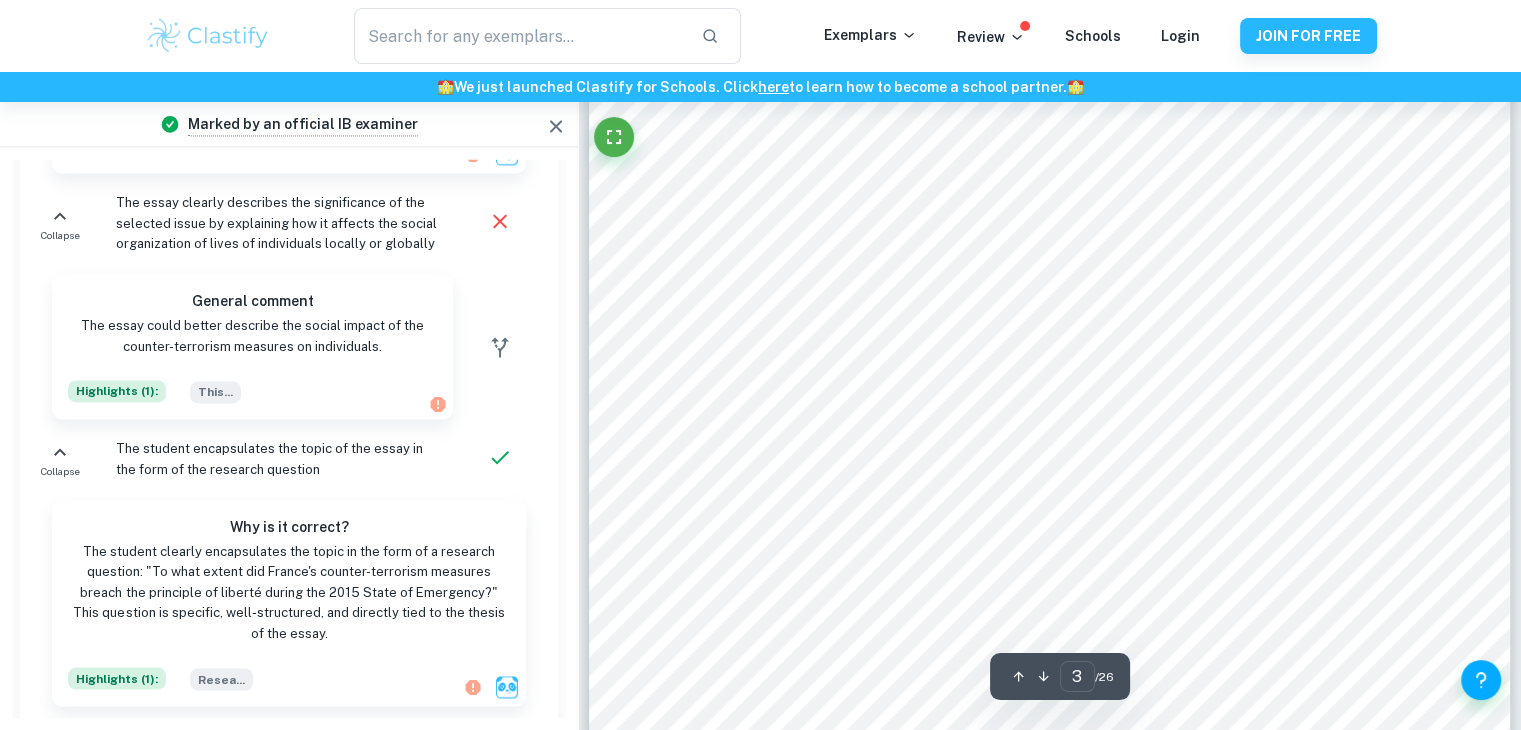 scroll, scrollTop: 2533, scrollLeft: 0, axis: vertical 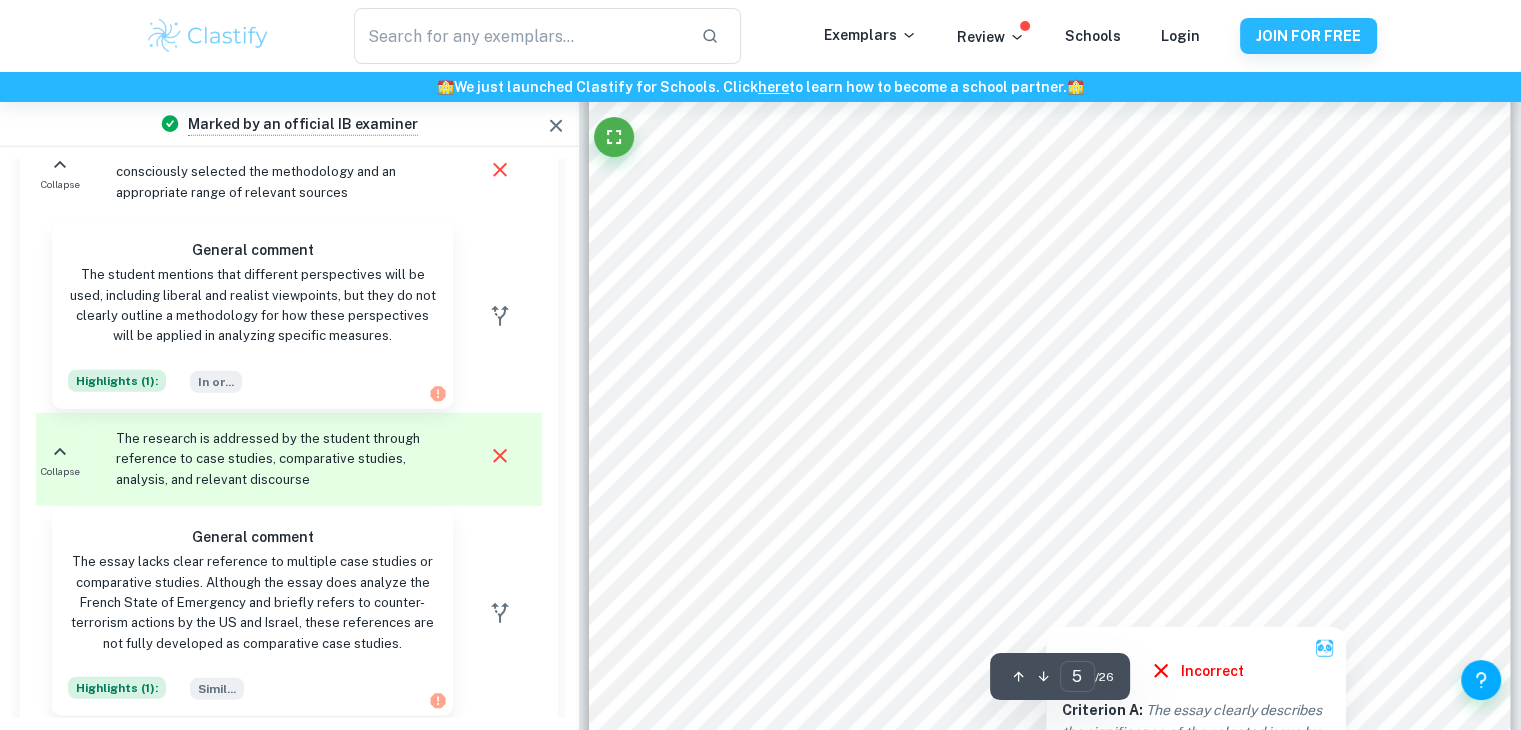 click at bounding box center [1049, 248] 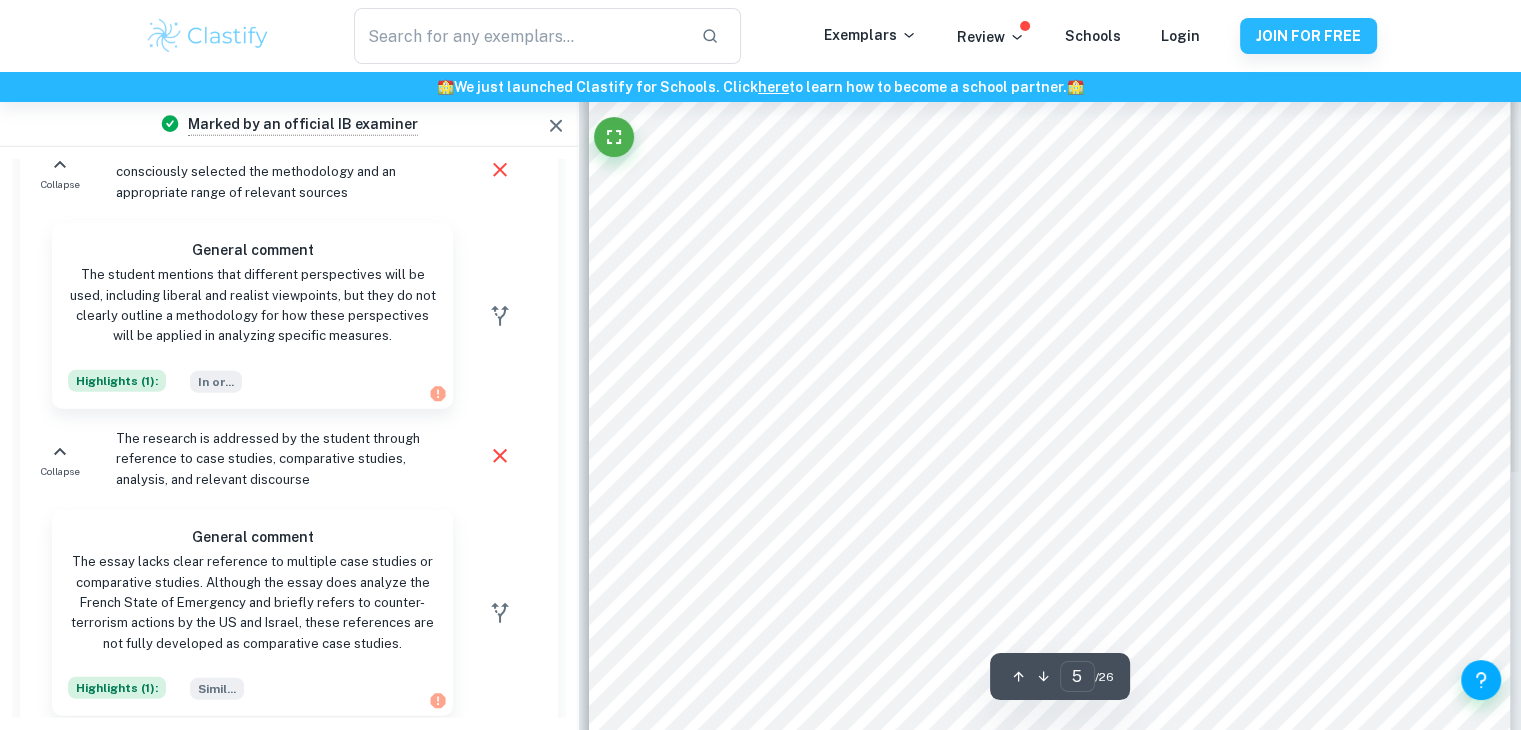 scroll, scrollTop: 1108, scrollLeft: 0, axis: vertical 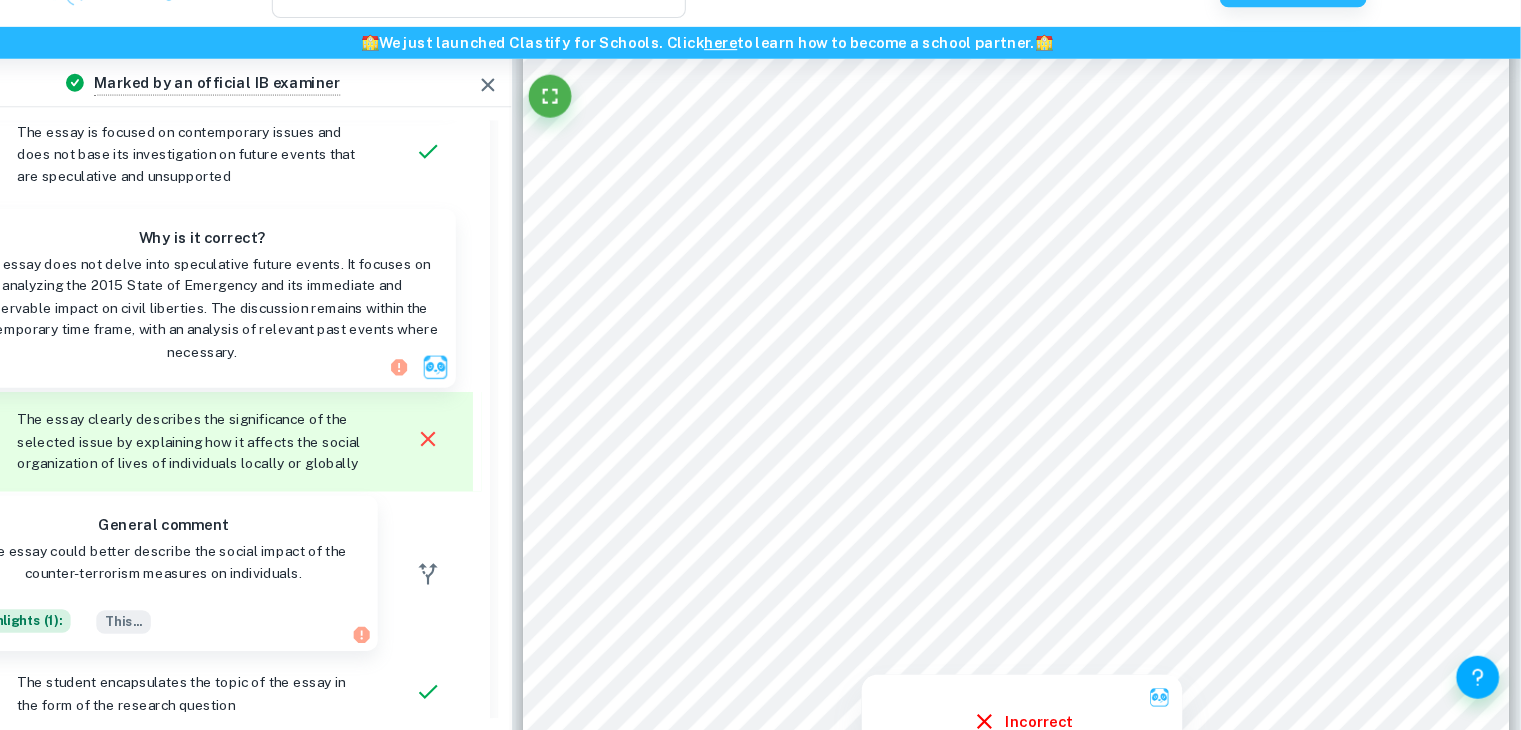 click at bounding box center (1049, 413) 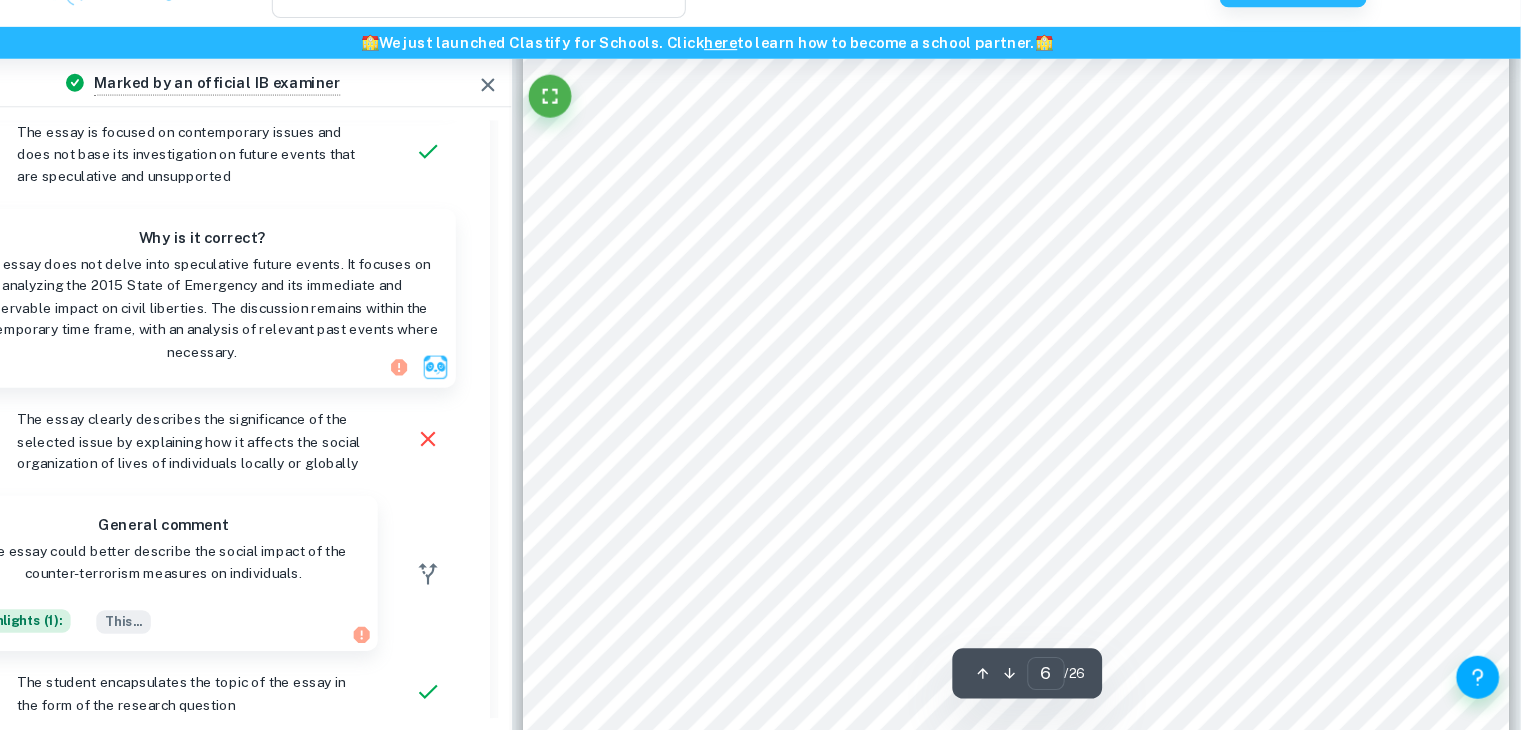 scroll, scrollTop: 2247, scrollLeft: 0, axis: vertical 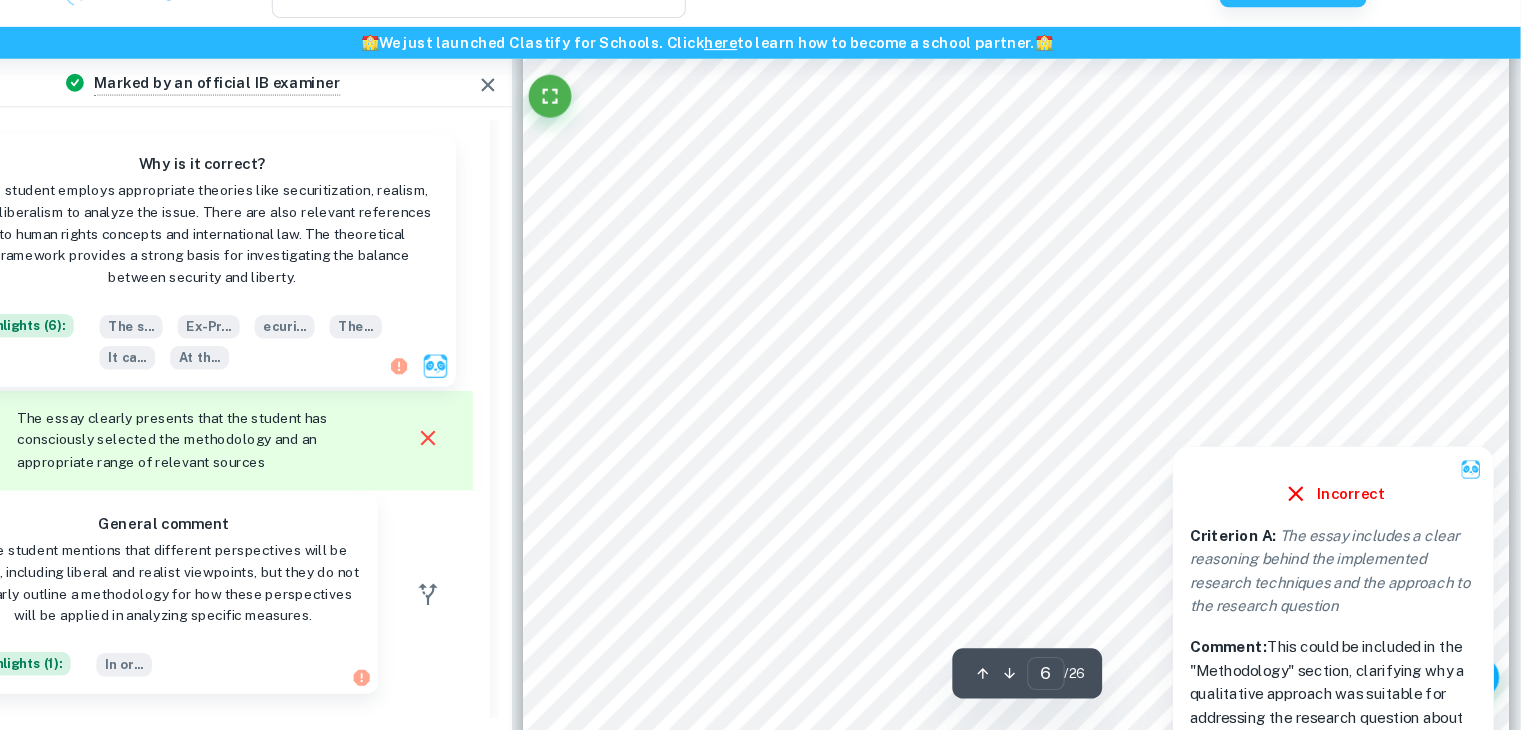 click at bounding box center [1426, 441] 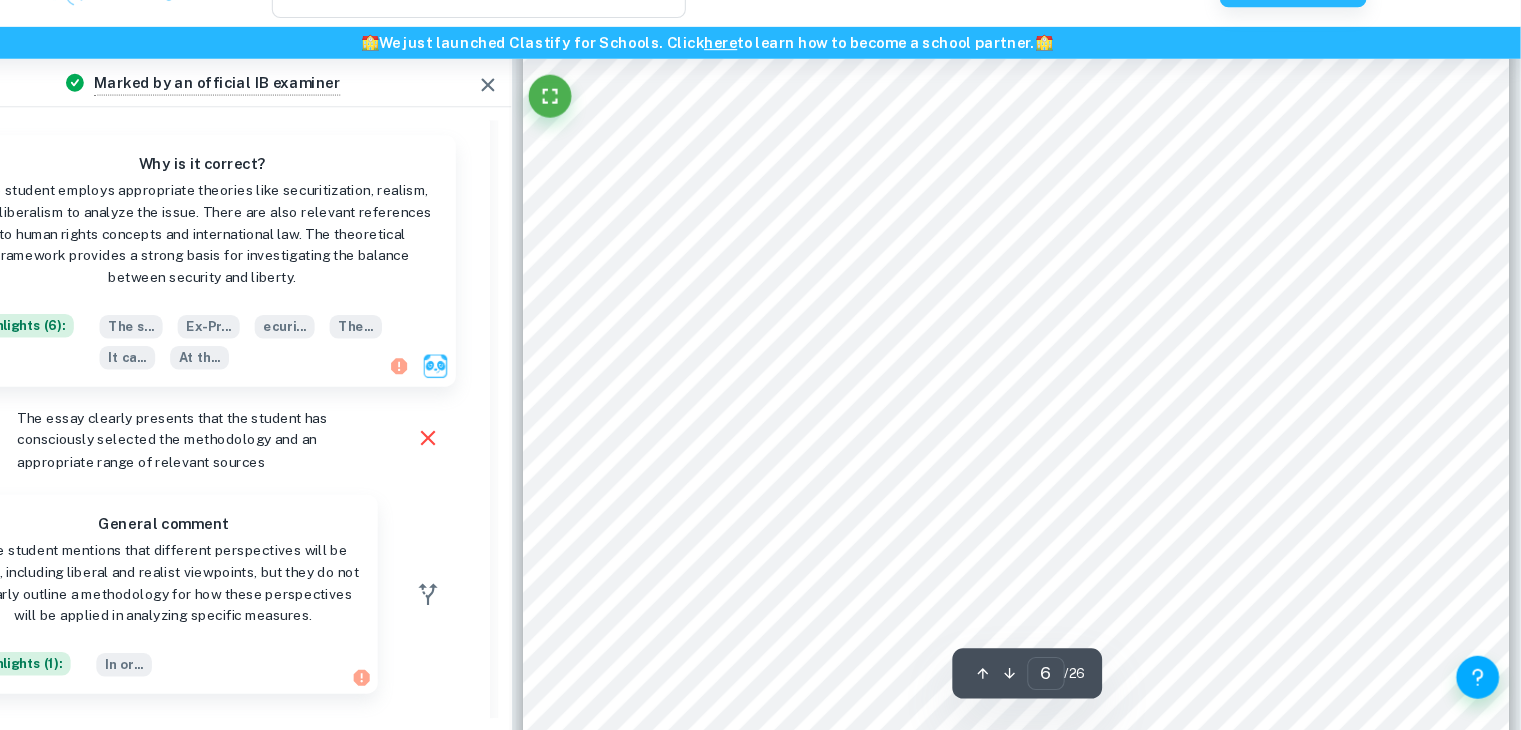 scroll, scrollTop: 3168, scrollLeft: 0, axis: vertical 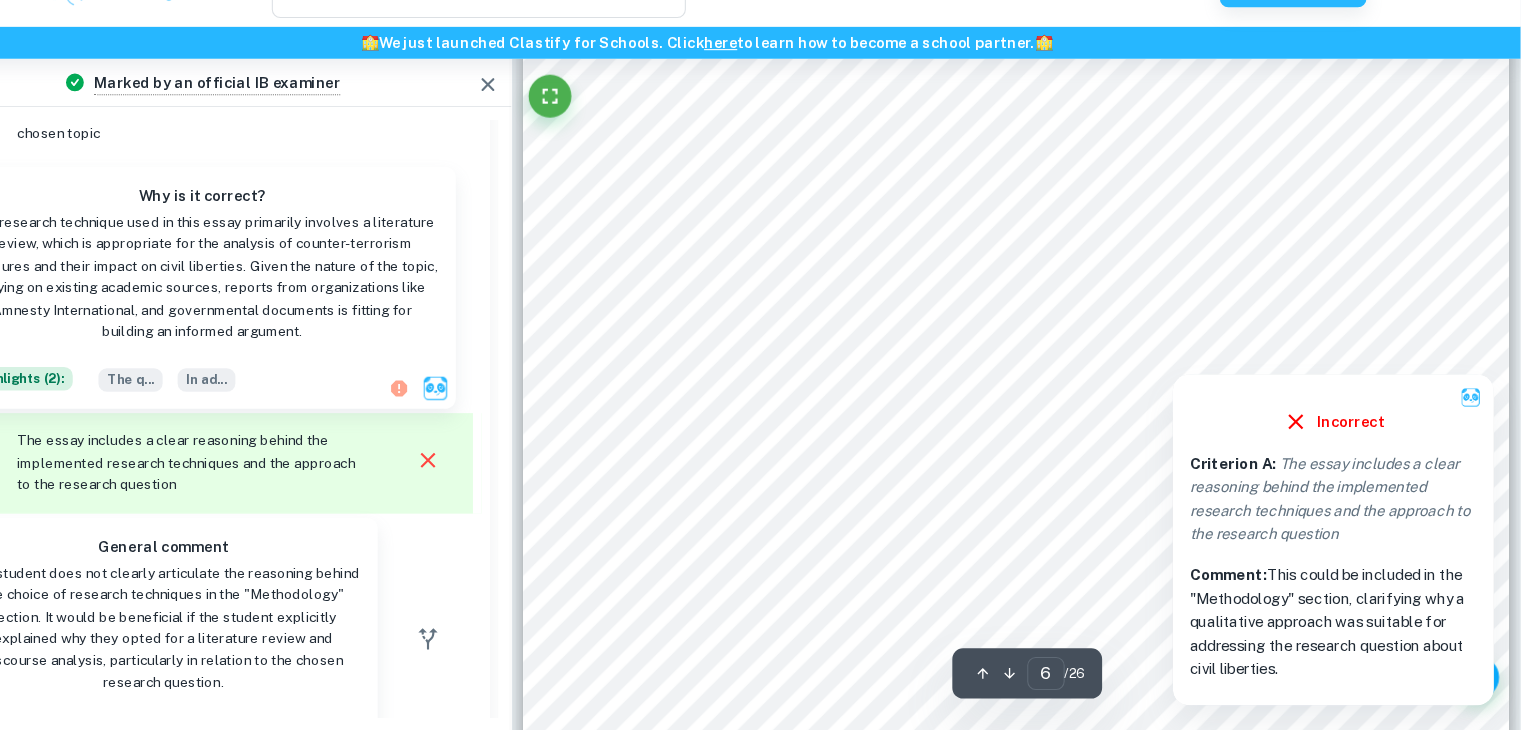 click at bounding box center [1426, 374] 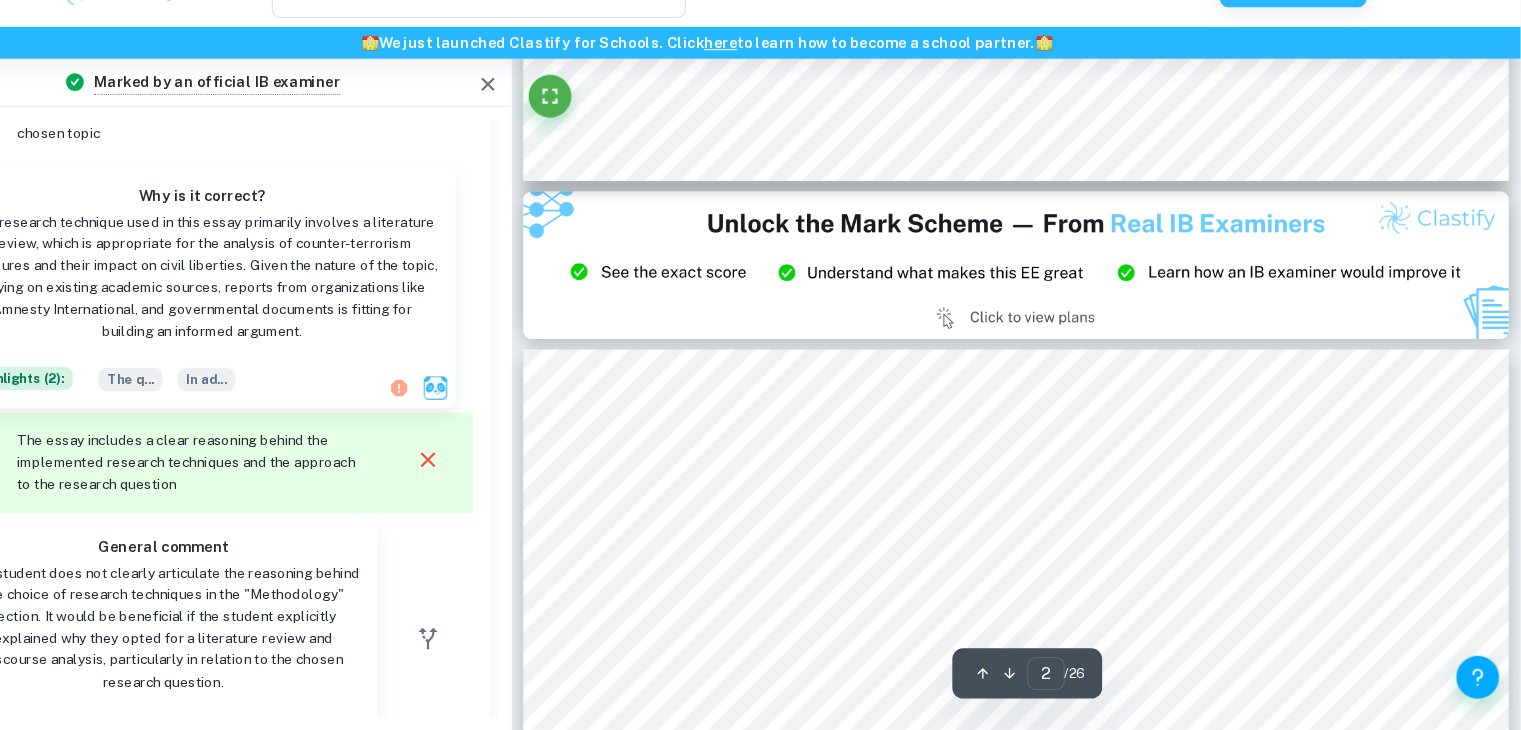 scroll, scrollTop: 2449, scrollLeft: 0, axis: vertical 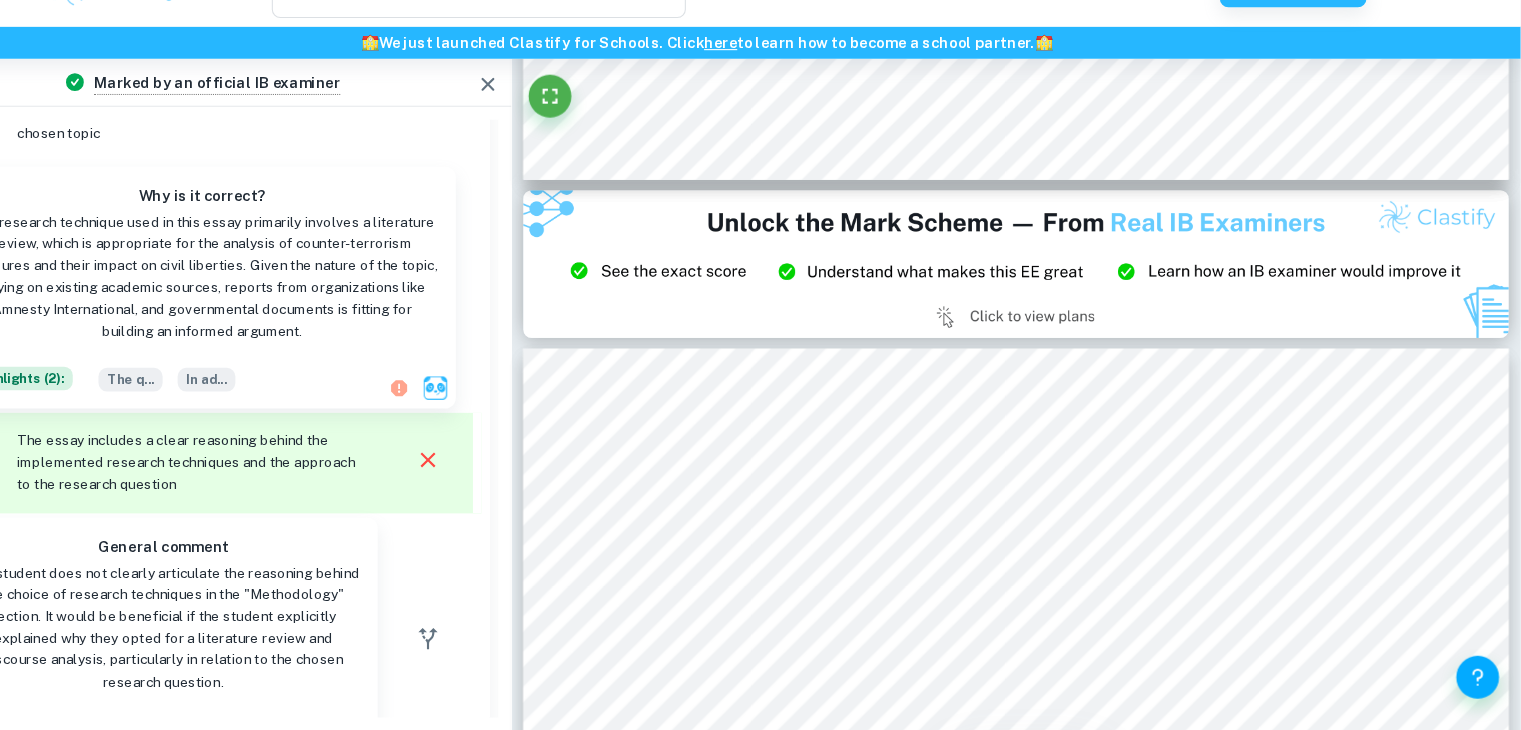 type on "3" 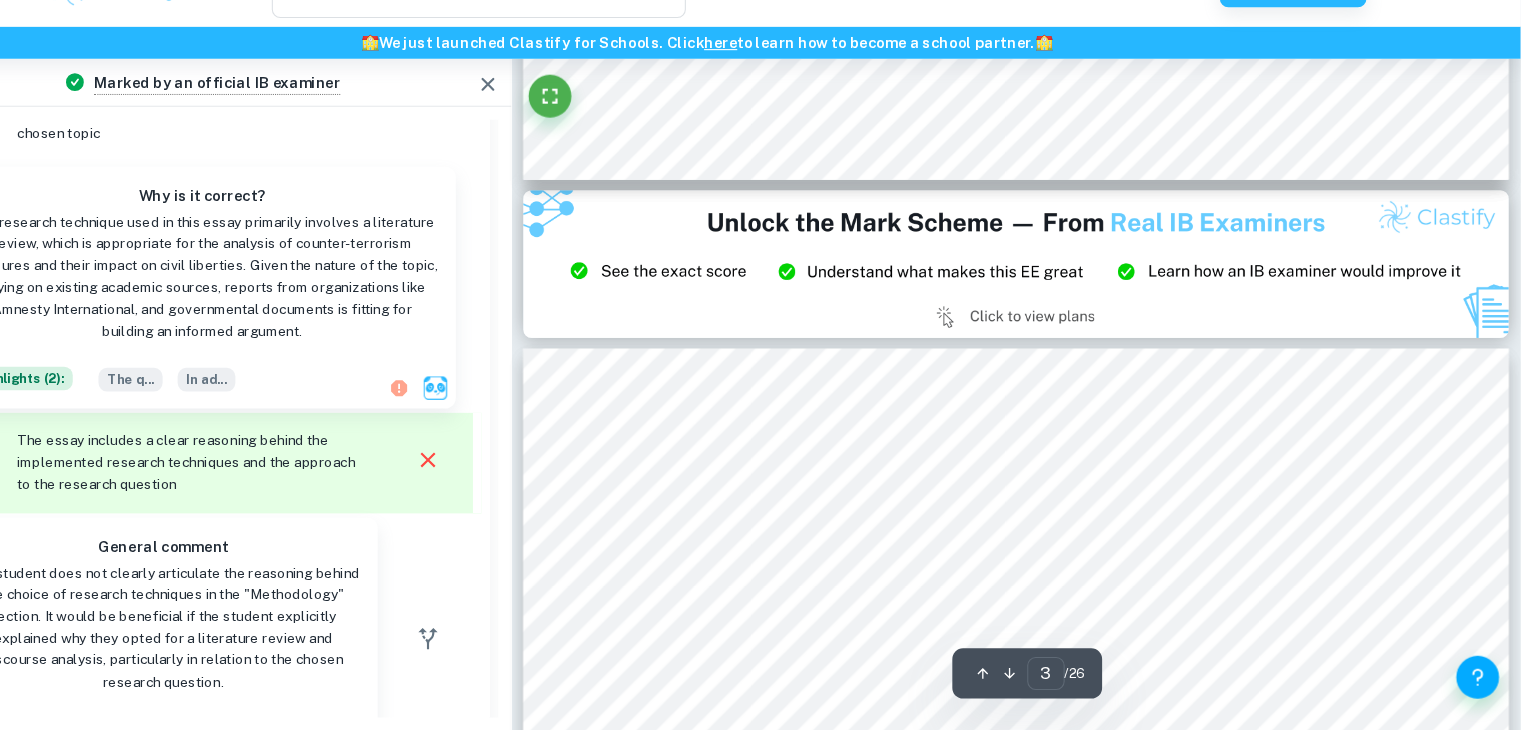 scroll, scrollTop: 2488, scrollLeft: 0, axis: vertical 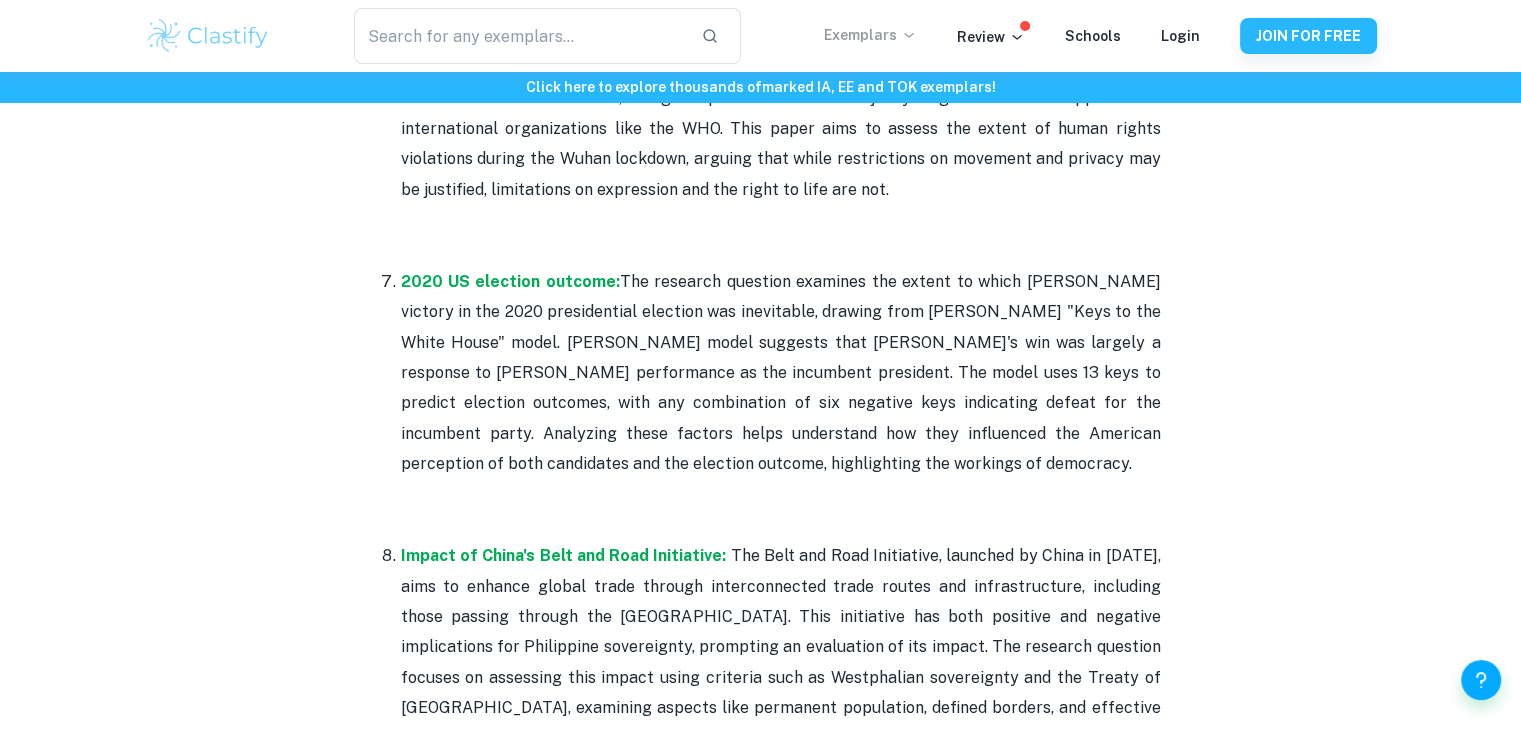 click on "Exemplars" at bounding box center (870, 35) 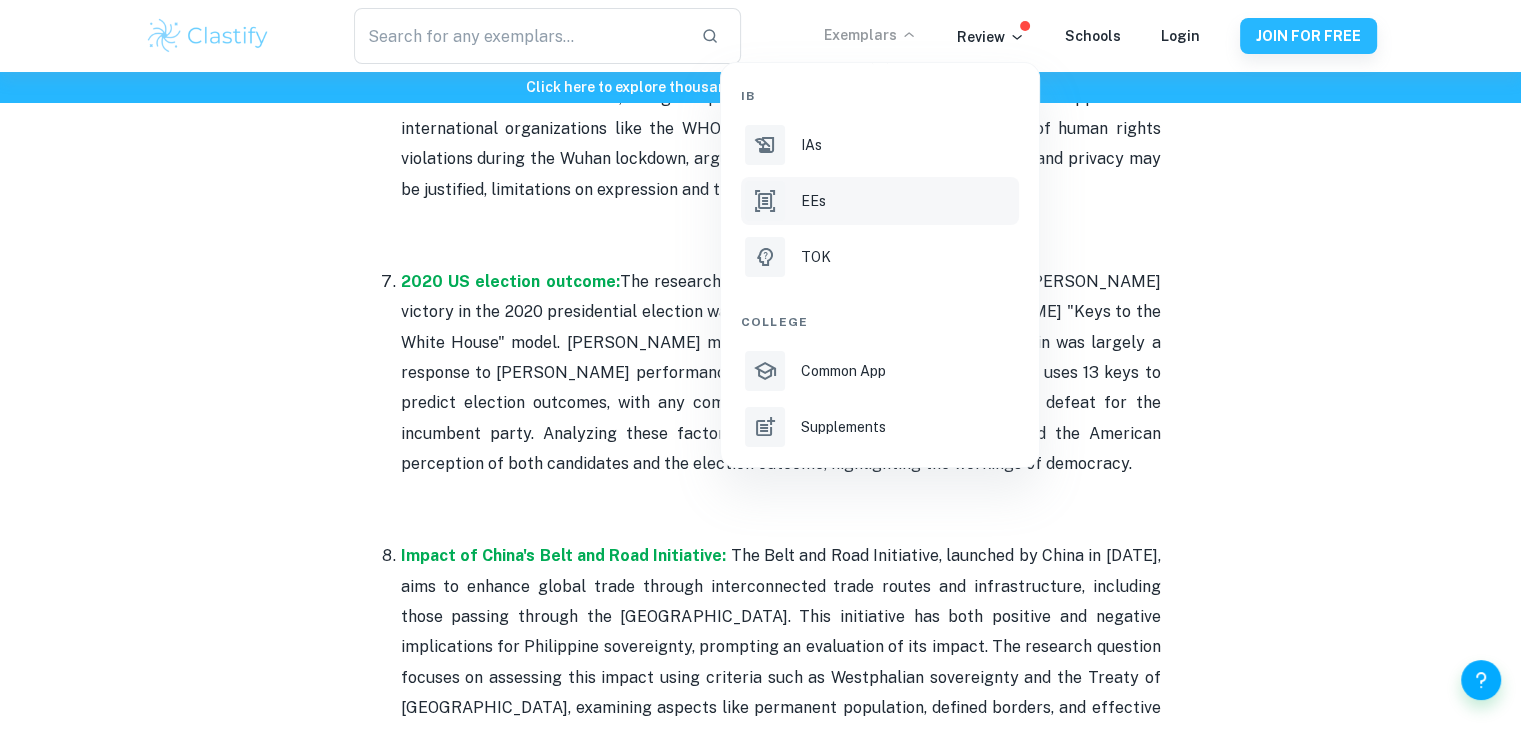 click on "EEs" at bounding box center [813, 201] 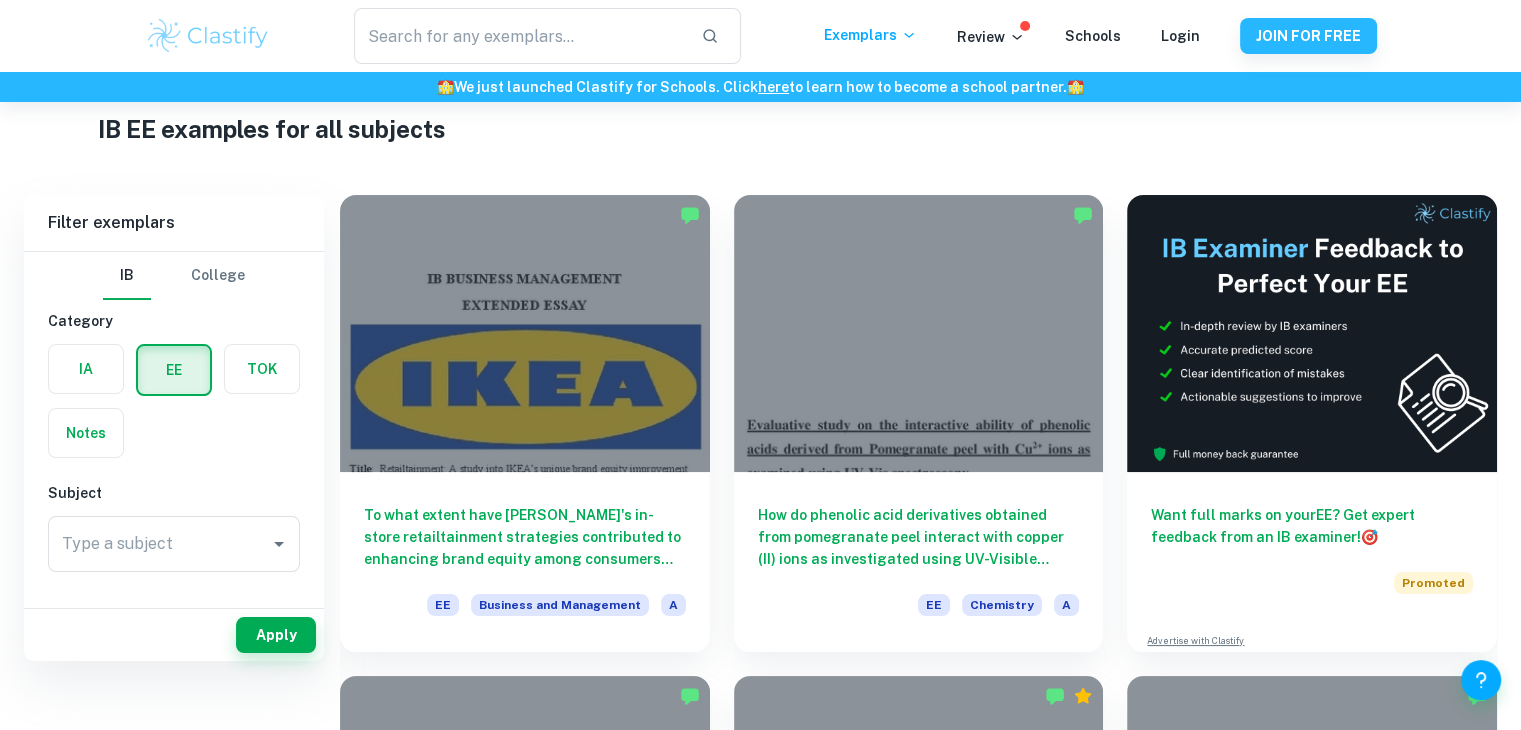 scroll, scrollTop: 0, scrollLeft: 0, axis: both 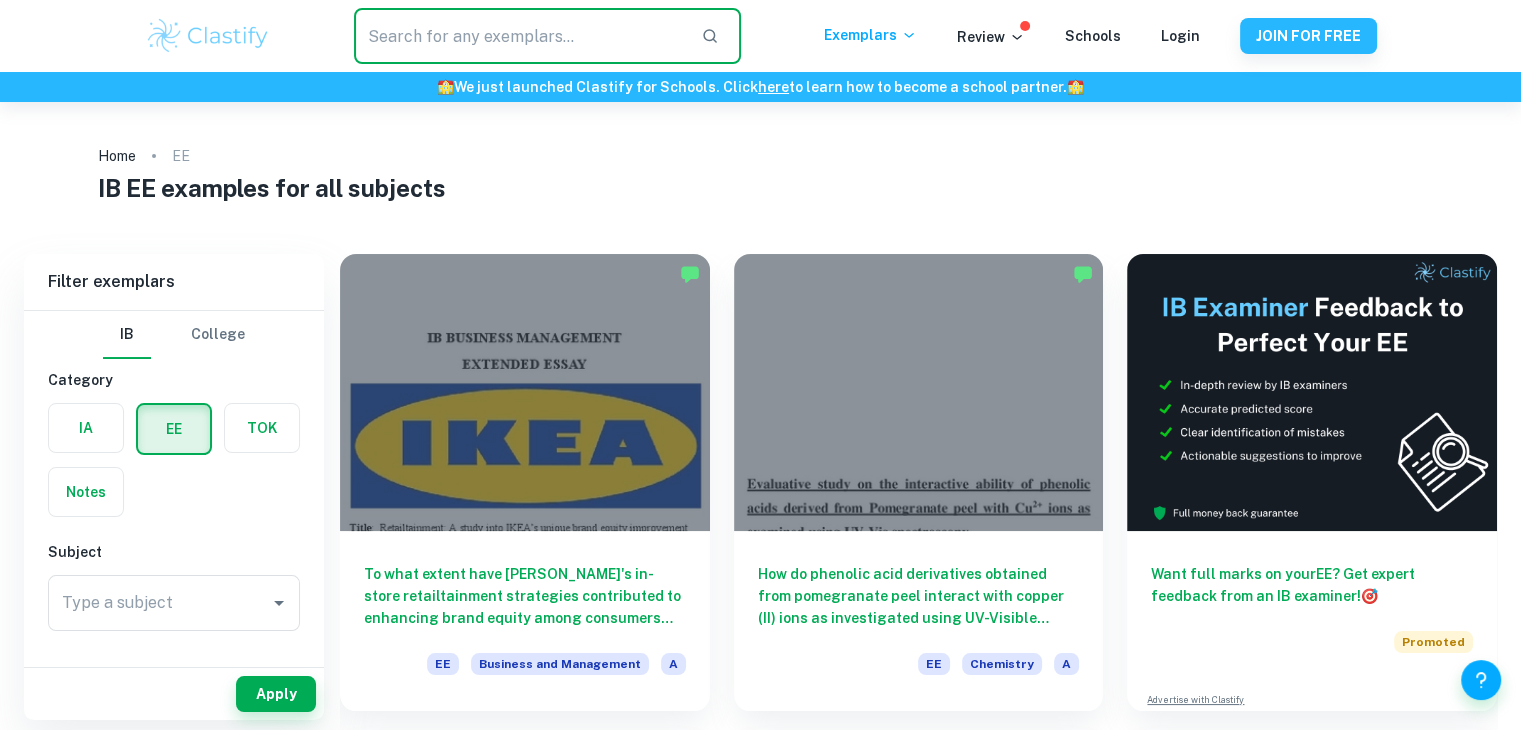 click at bounding box center [519, 36] 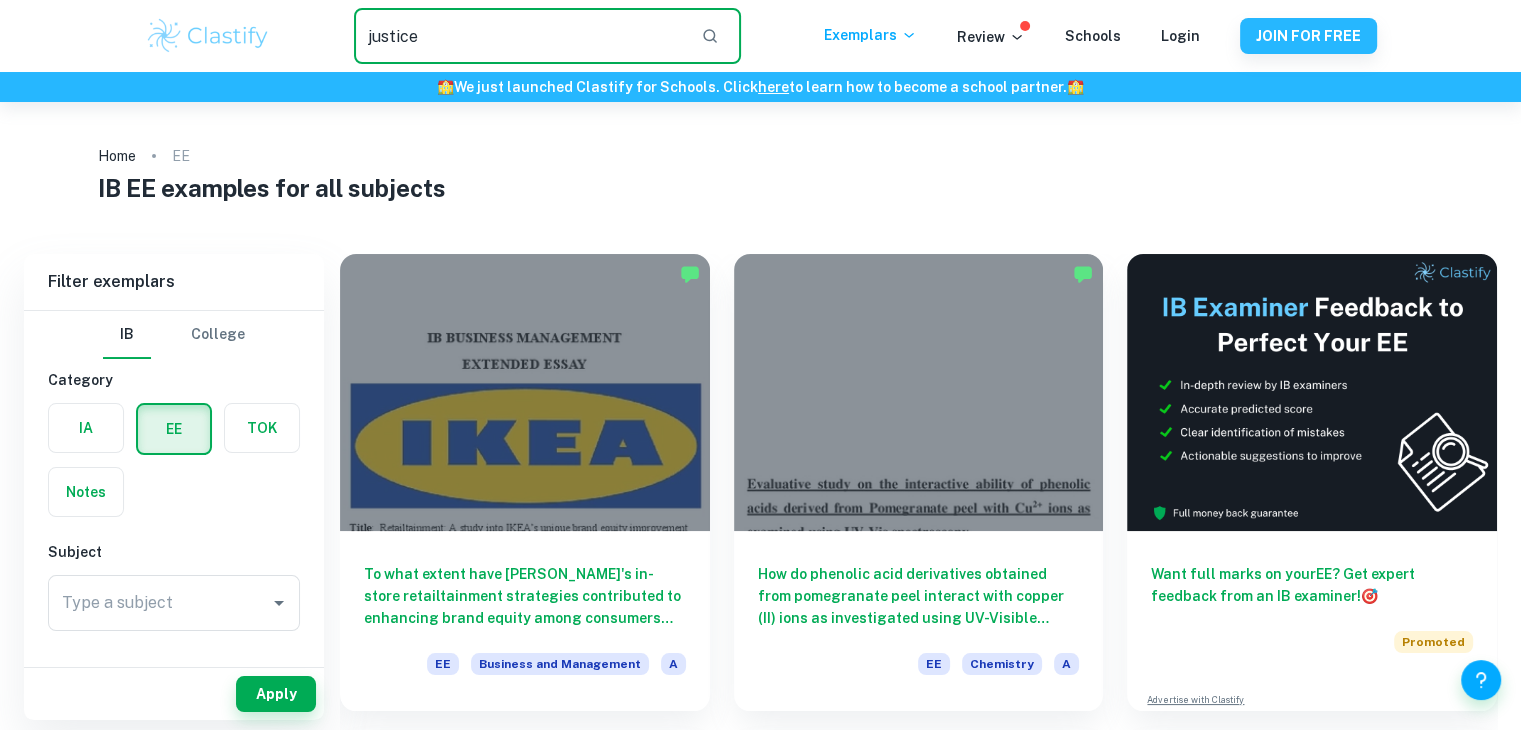 type on "justice" 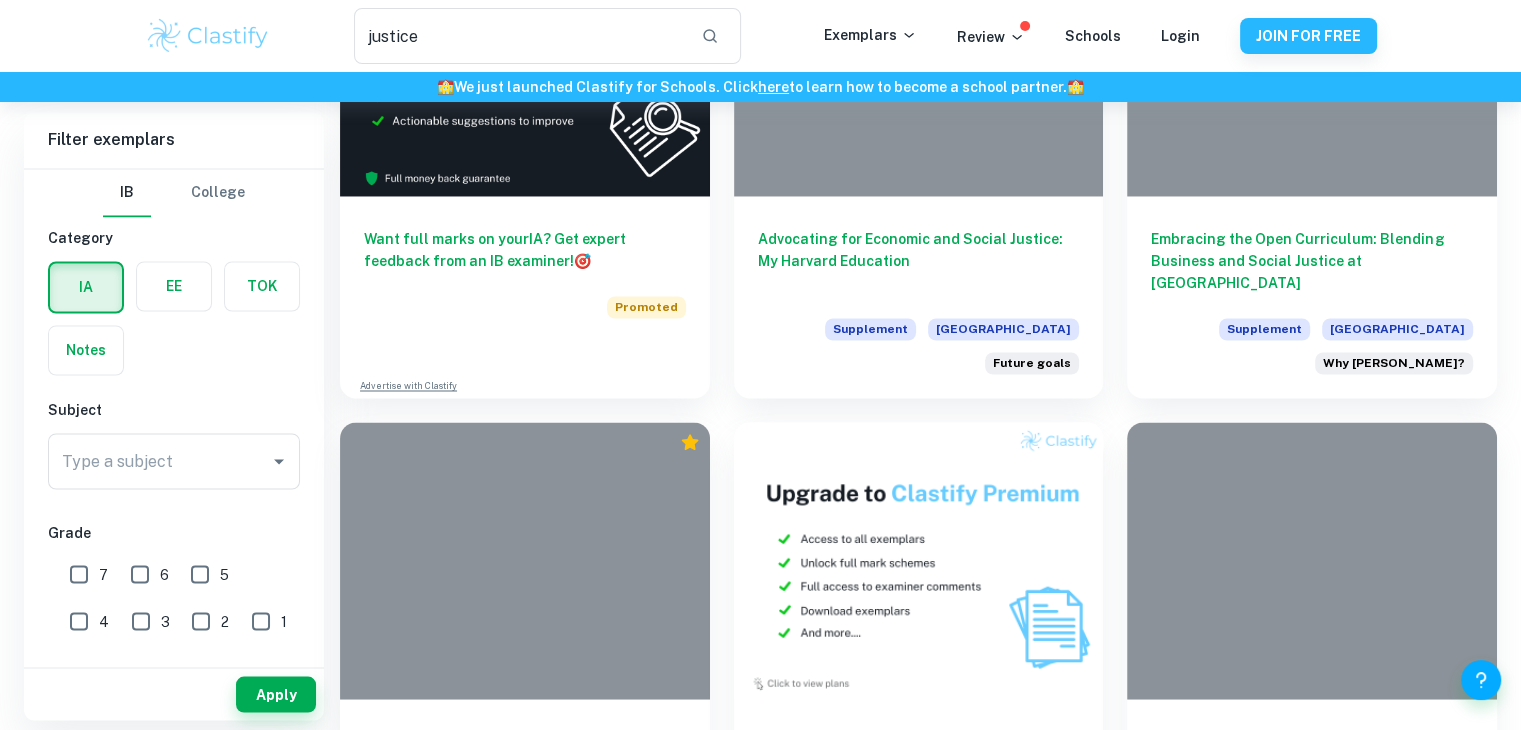 scroll, scrollTop: 3531, scrollLeft: 0, axis: vertical 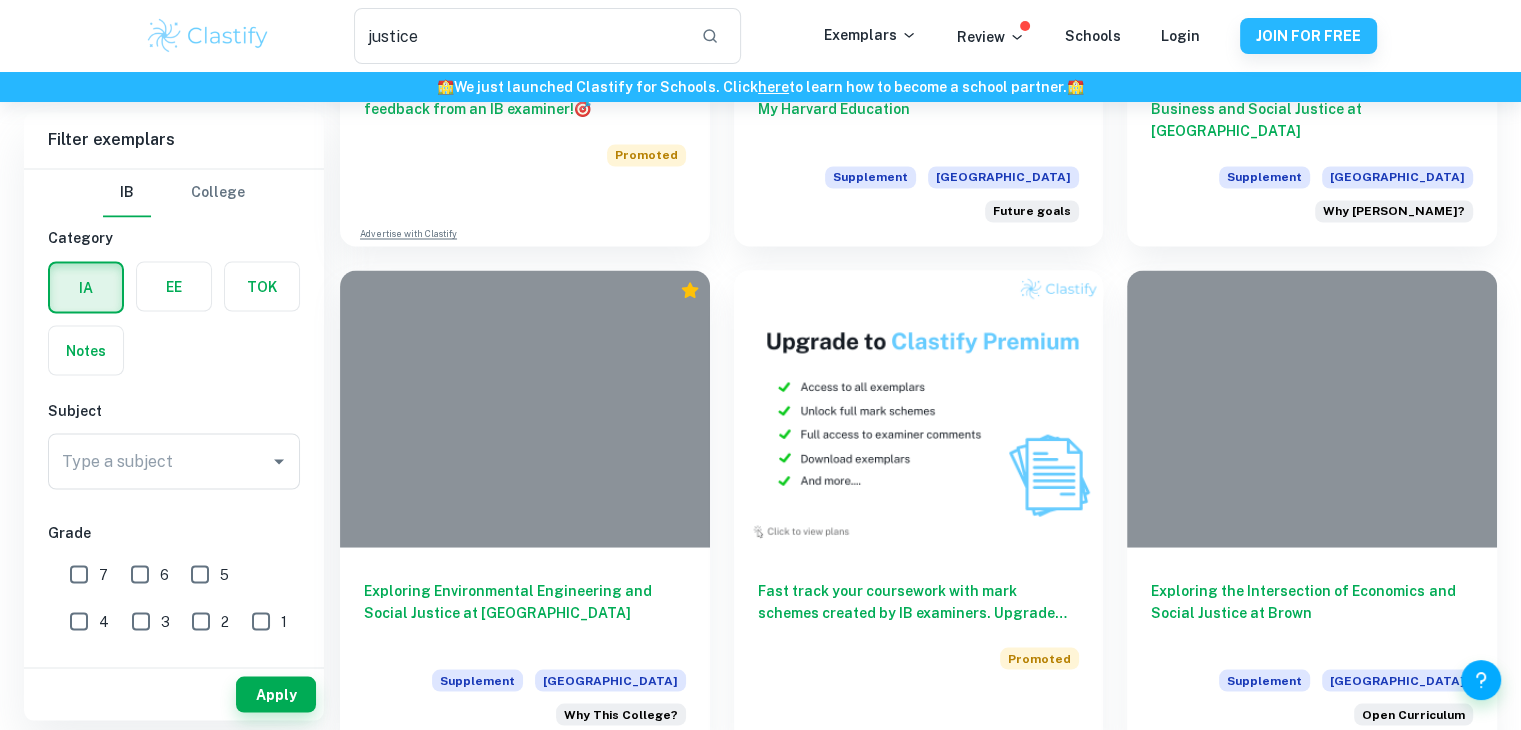 click on "1" at bounding box center (900, 789) 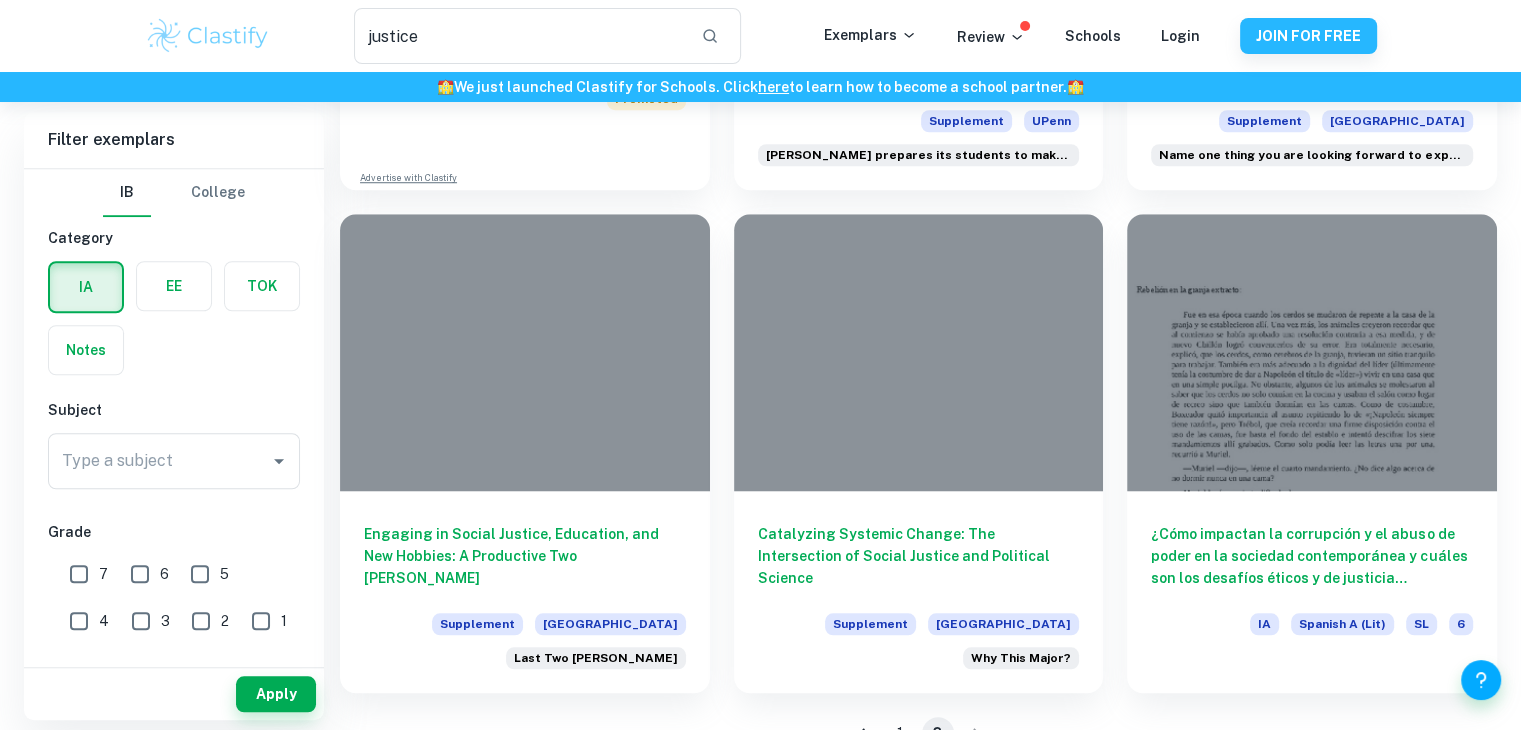 scroll, scrollTop: 1557, scrollLeft: 0, axis: vertical 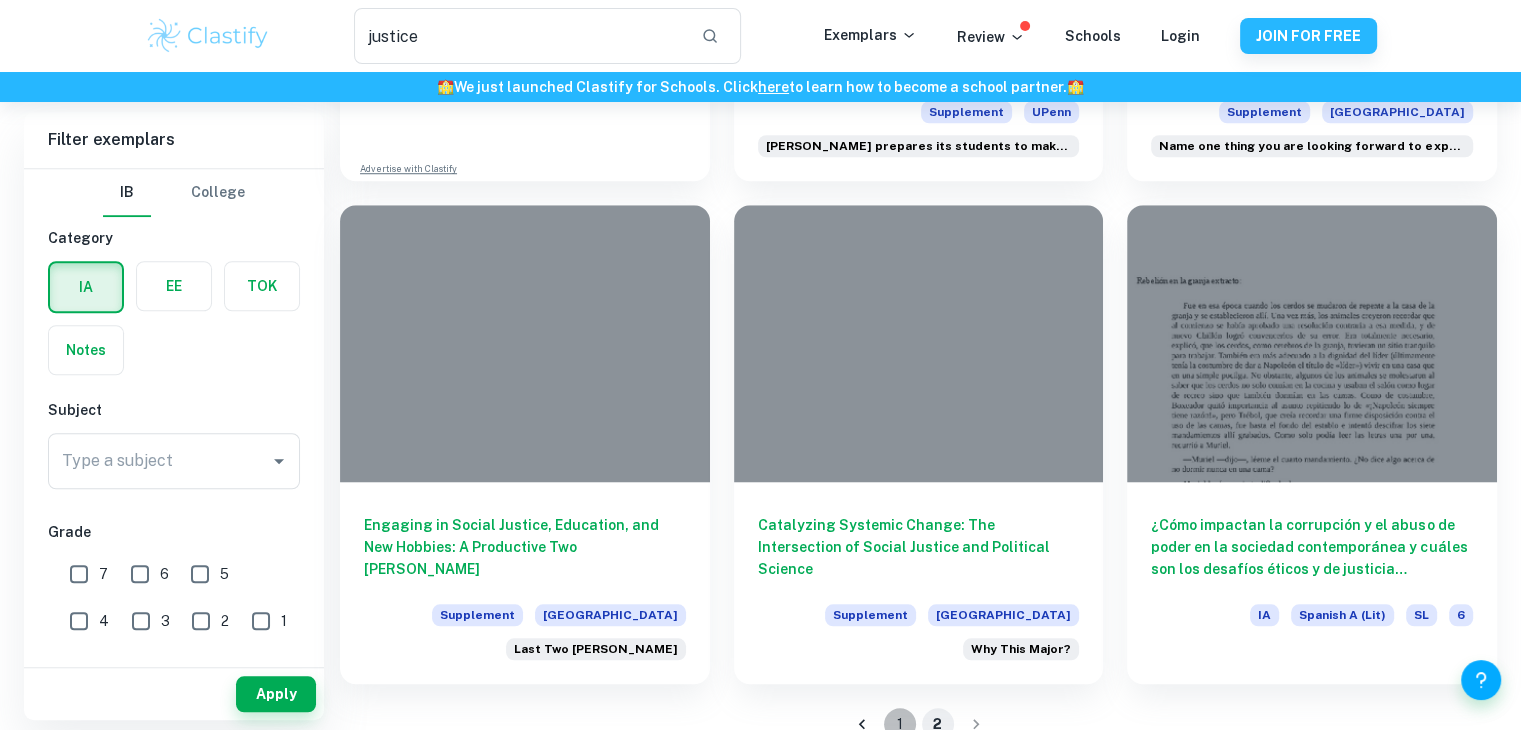 click on "1" at bounding box center [900, 724] 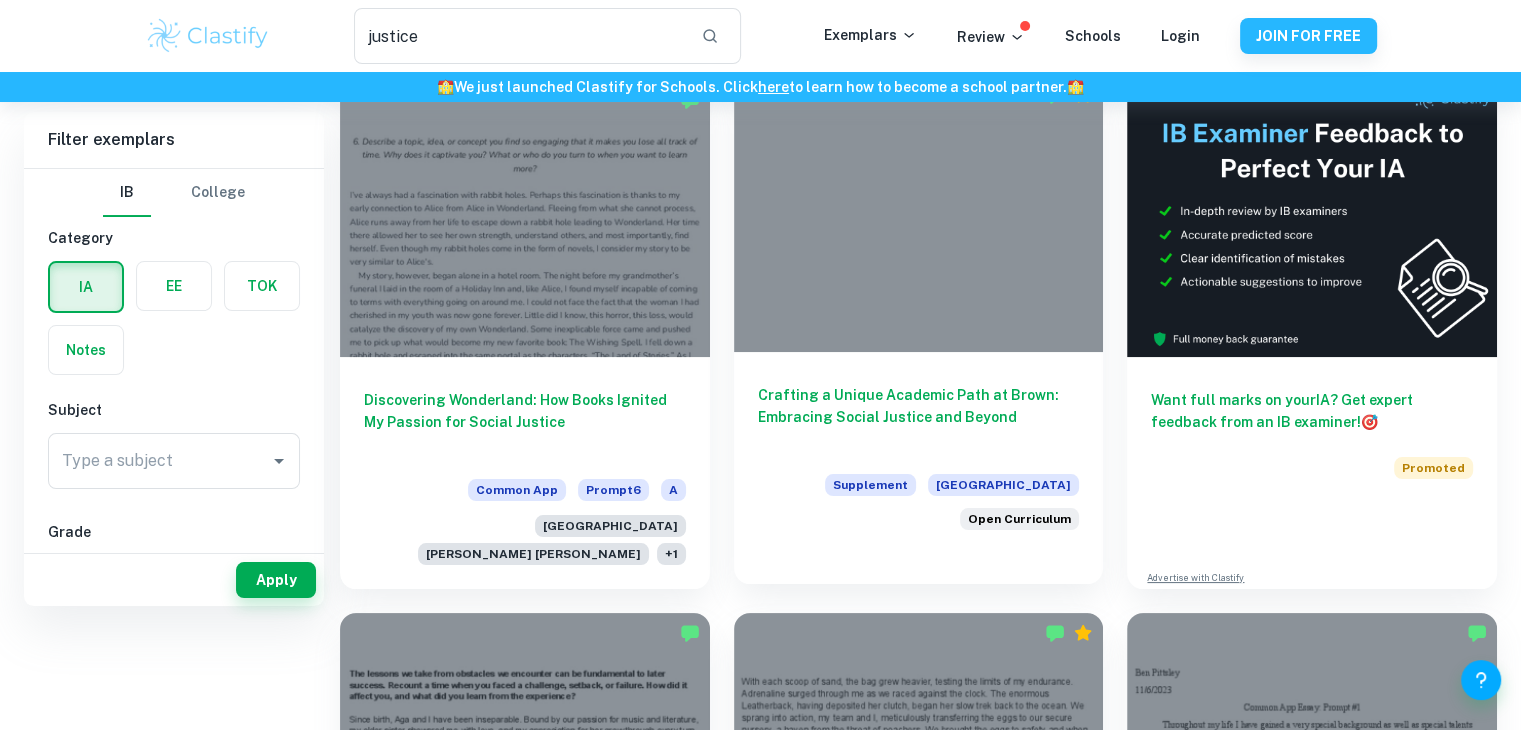 scroll, scrollTop: 0, scrollLeft: 0, axis: both 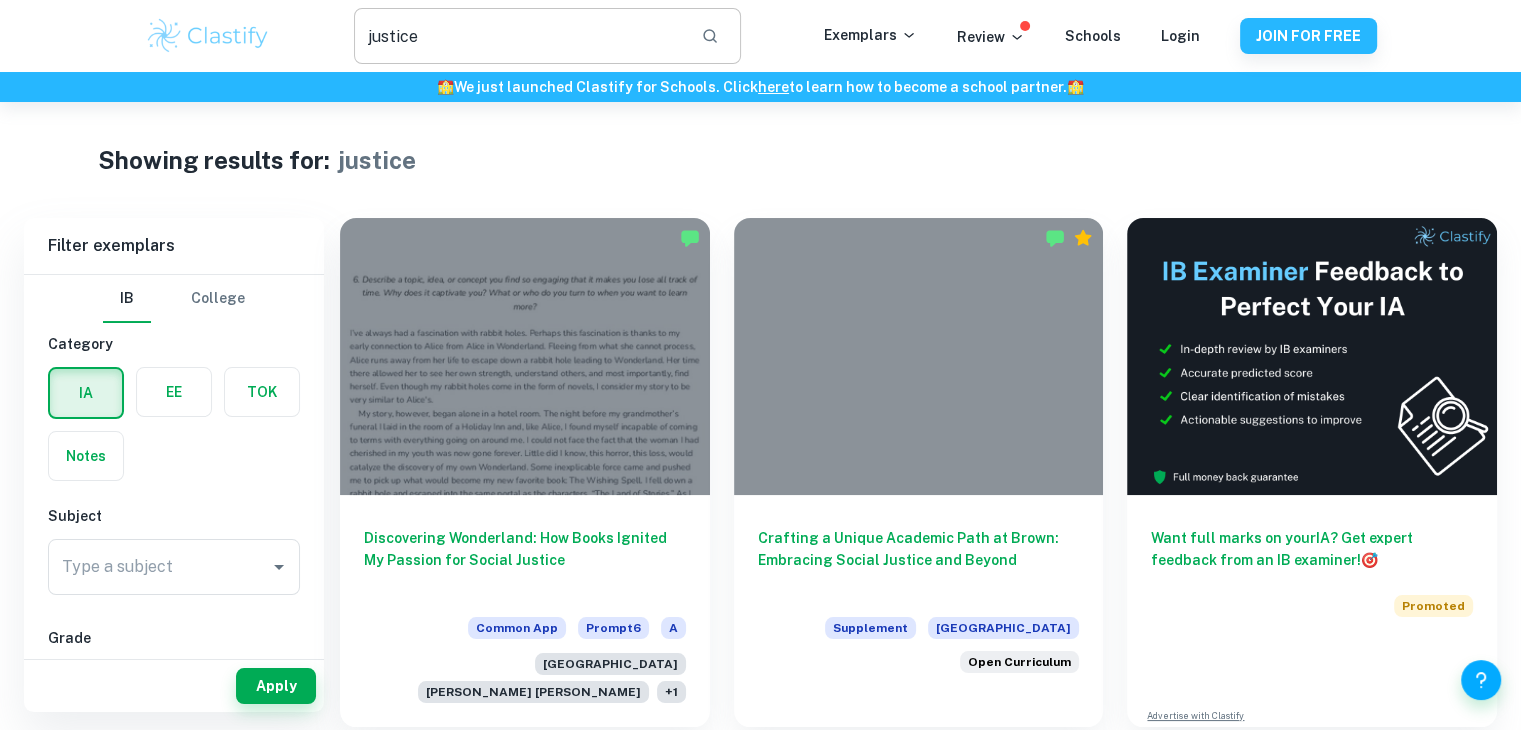 click on "justice" at bounding box center (519, 36) 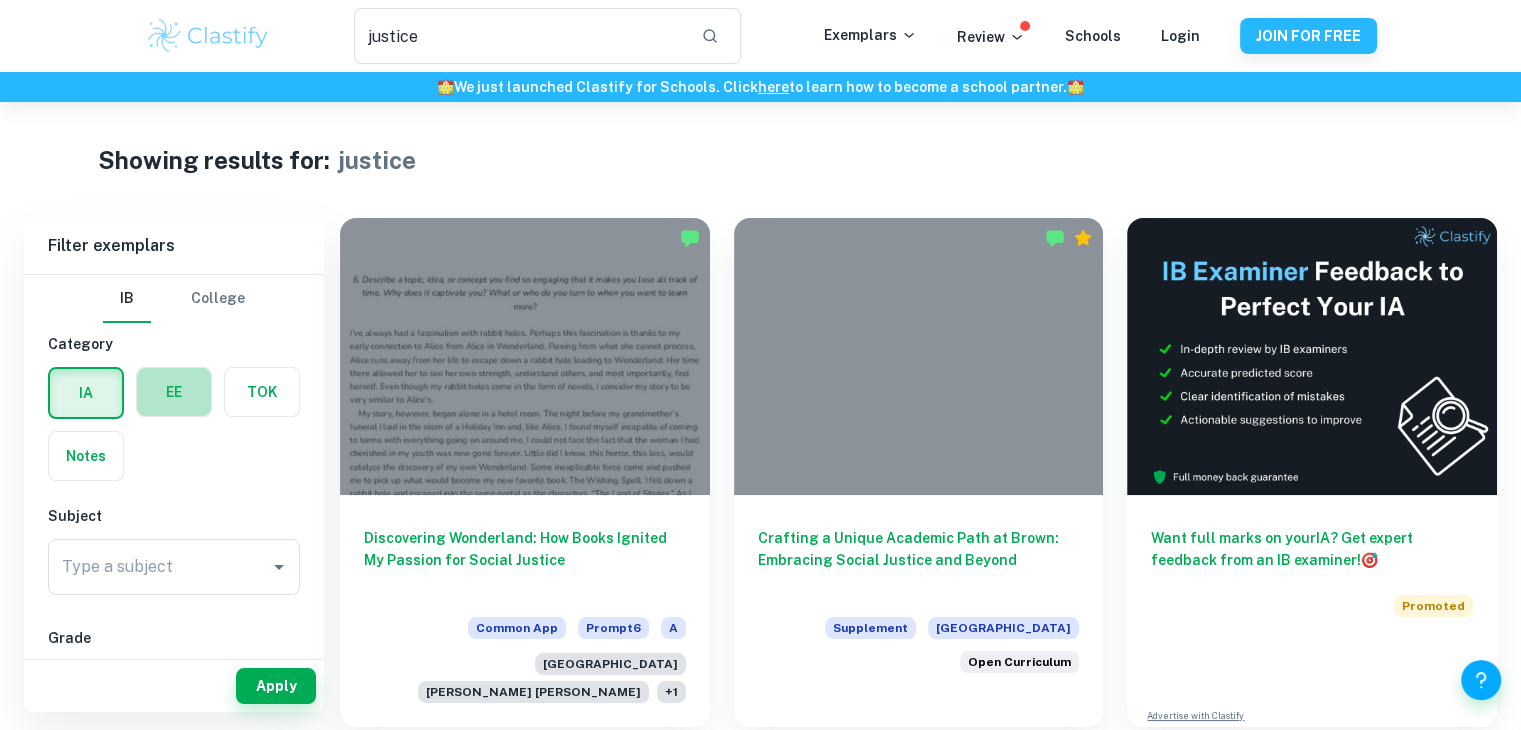click at bounding box center (174, 392) 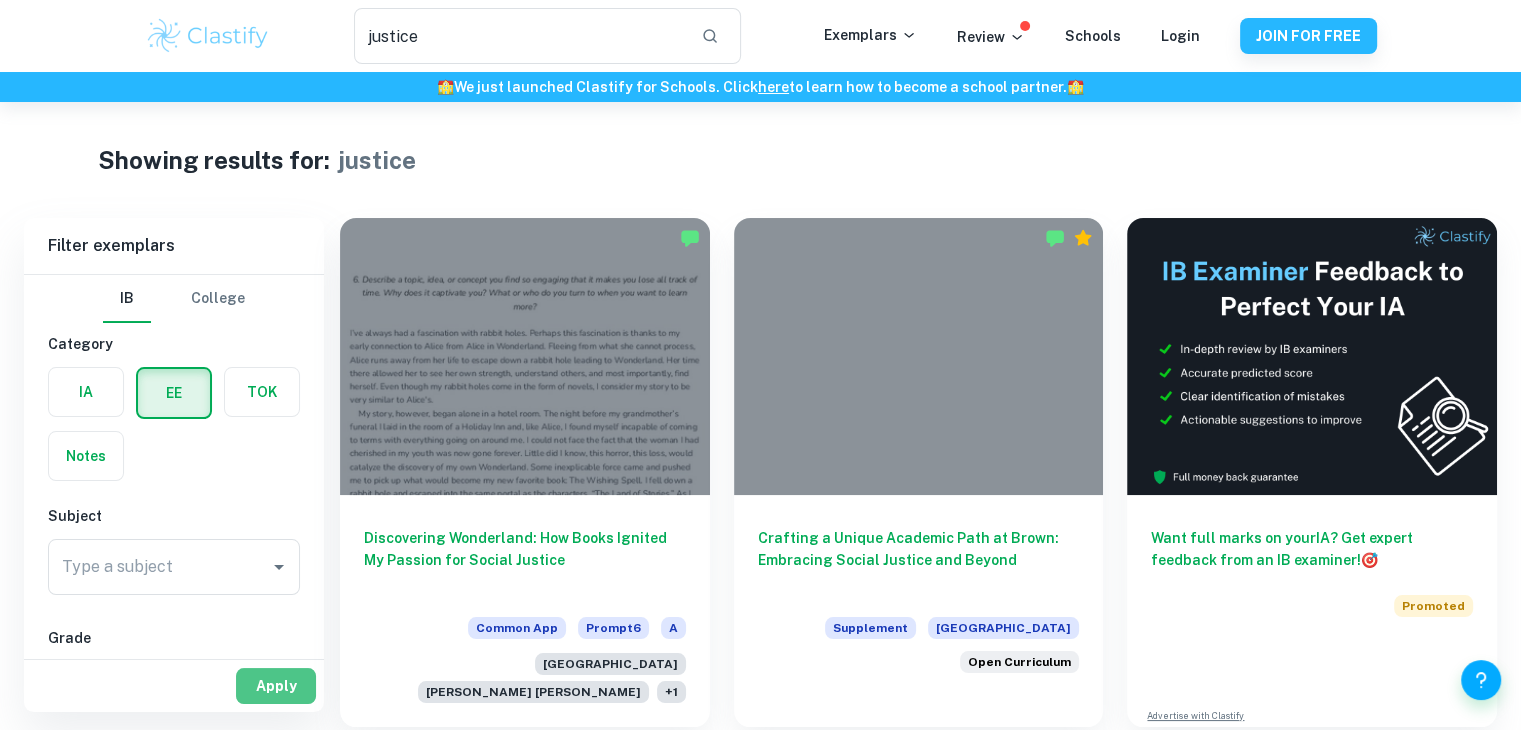 click on "Apply" at bounding box center [276, 686] 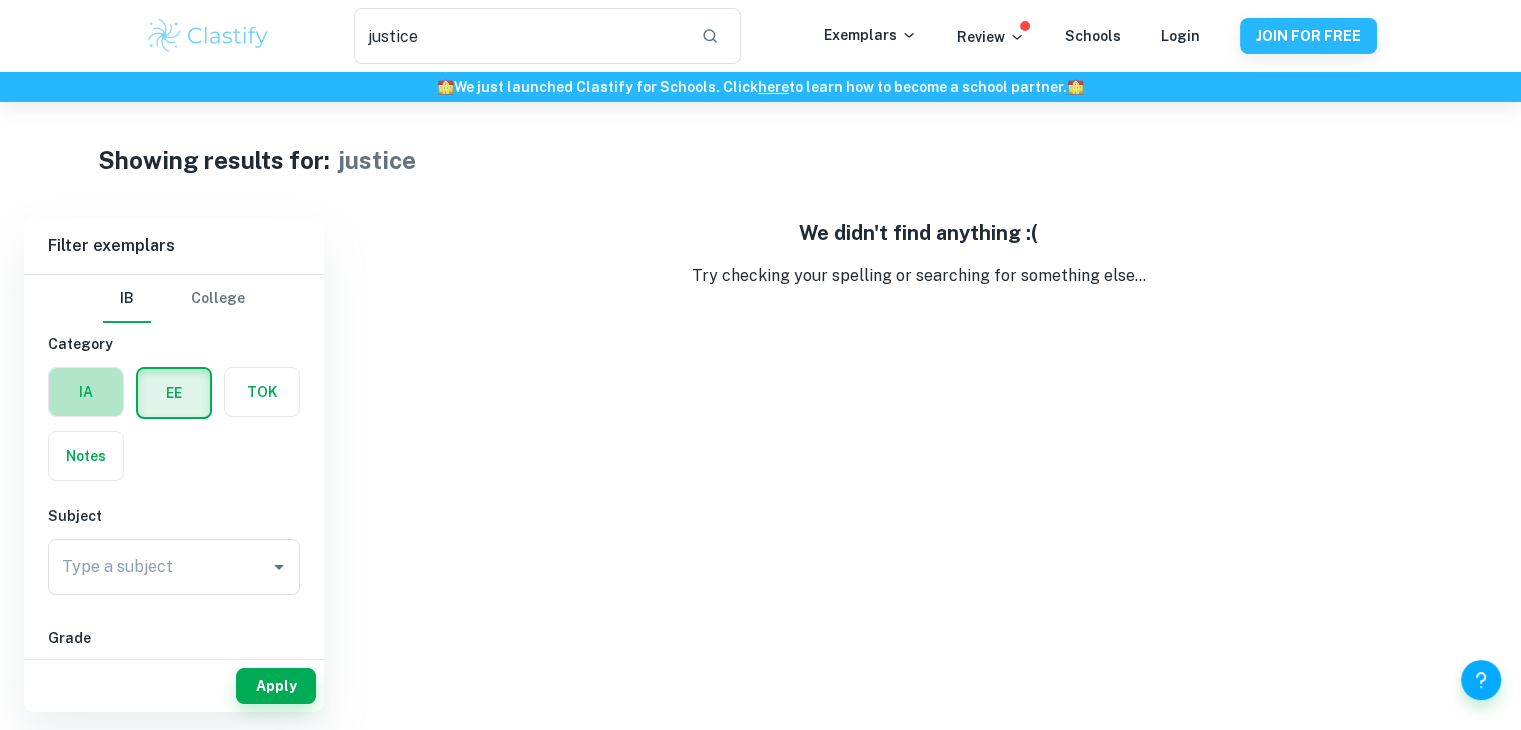 click at bounding box center (86, 392) 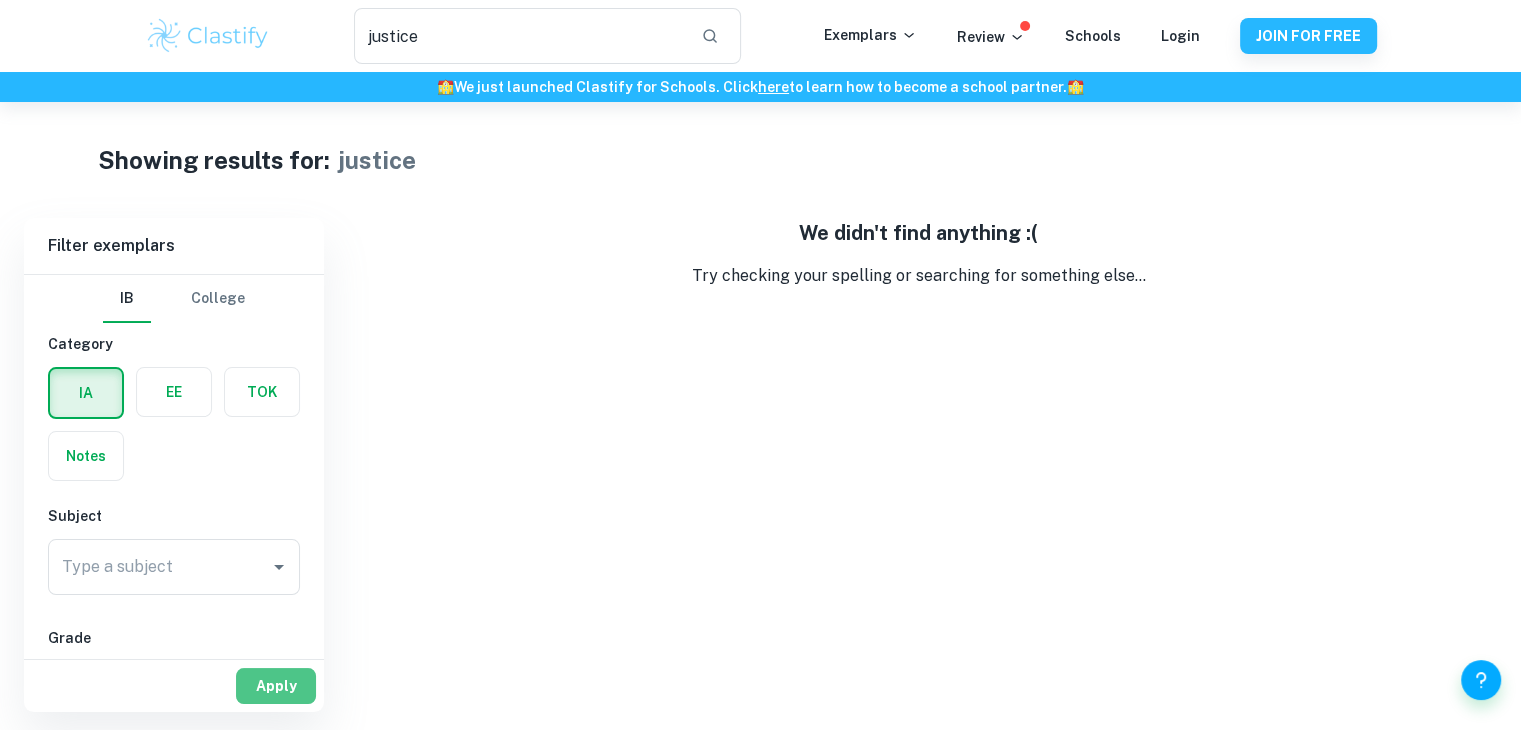 click on "Apply" at bounding box center (276, 686) 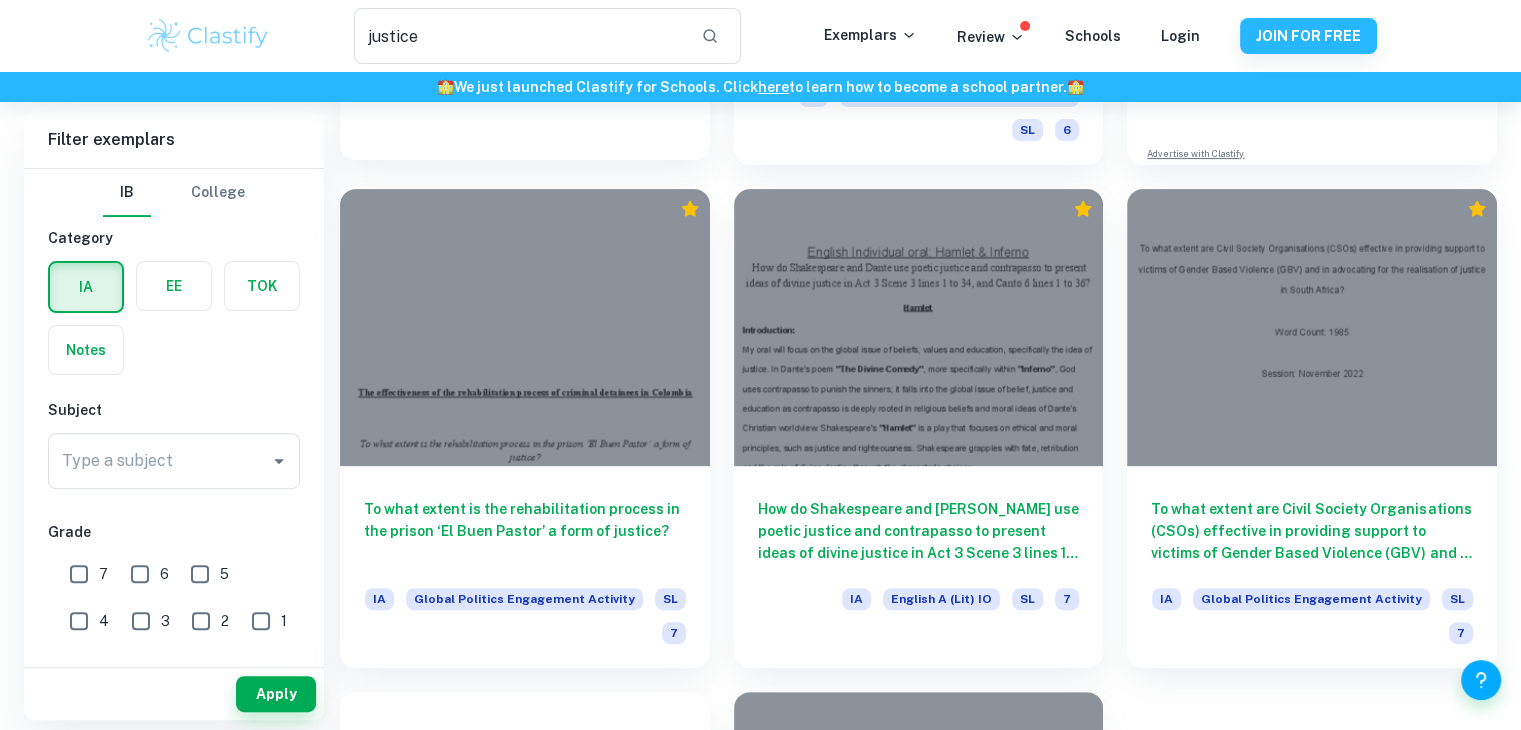 scroll, scrollTop: 544, scrollLeft: 0, axis: vertical 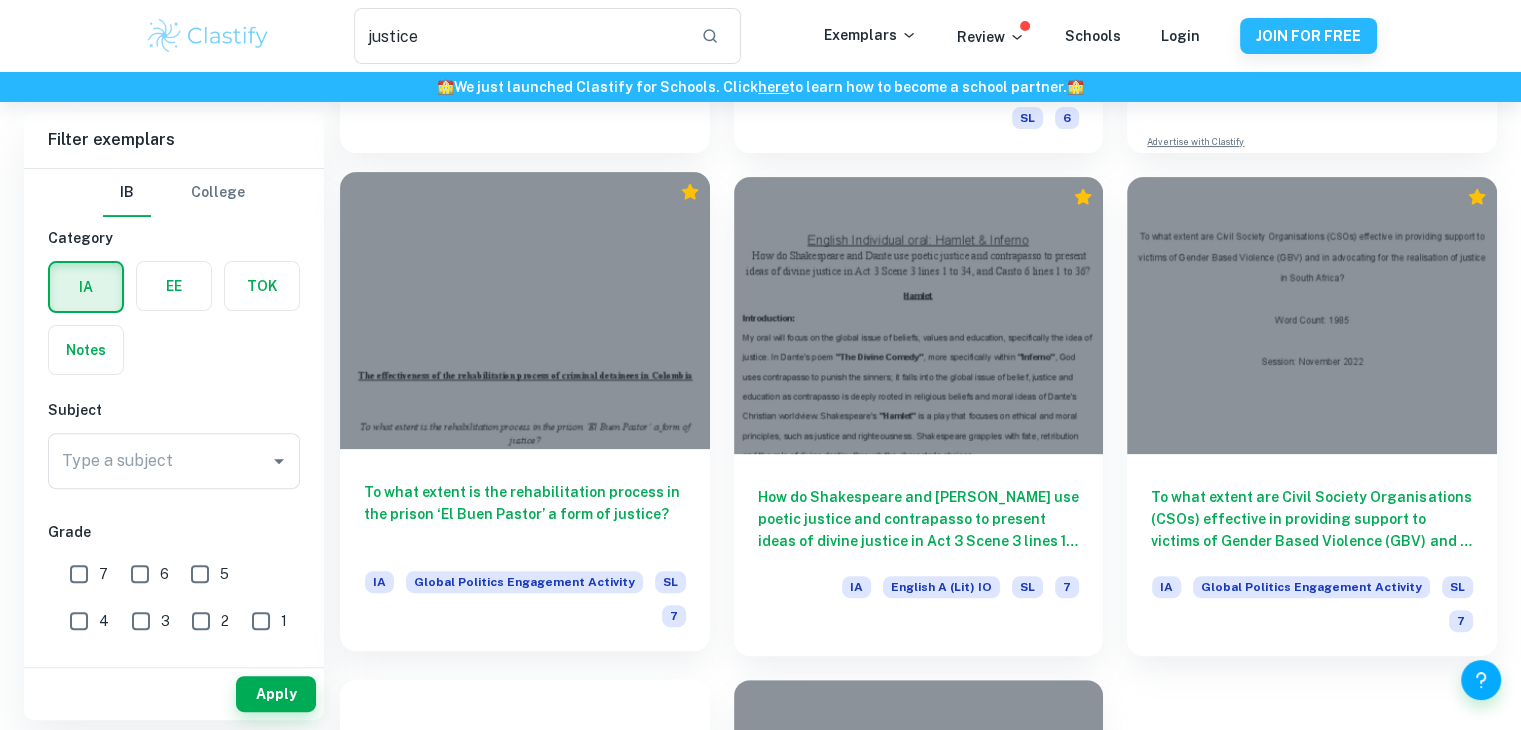 click on "To what extent is the rehabilitation process in the prison ‘El Buen Pastor’ a form of justice?" at bounding box center [525, 514] 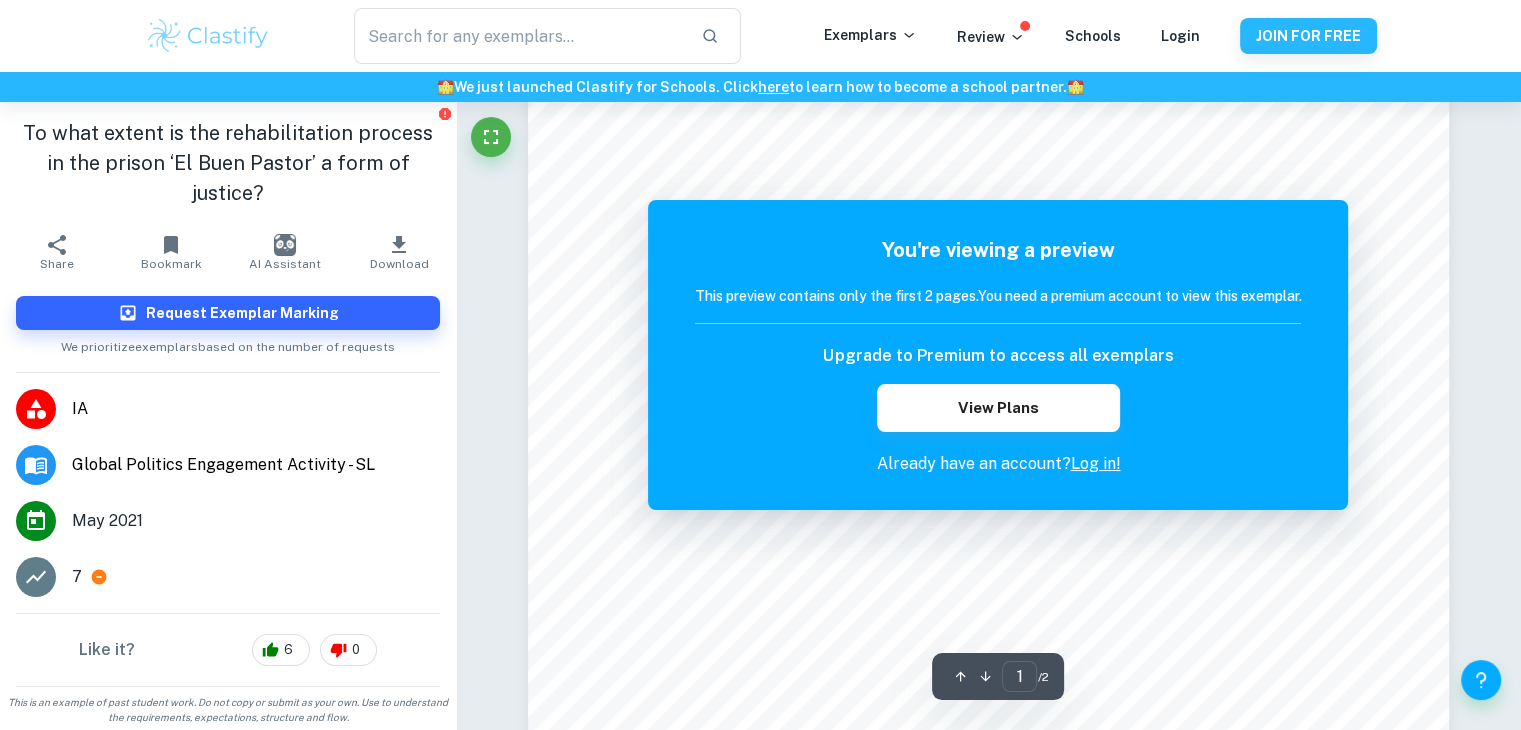 scroll, scrollTop: 66, scrollLeft: 0, axis: vertical 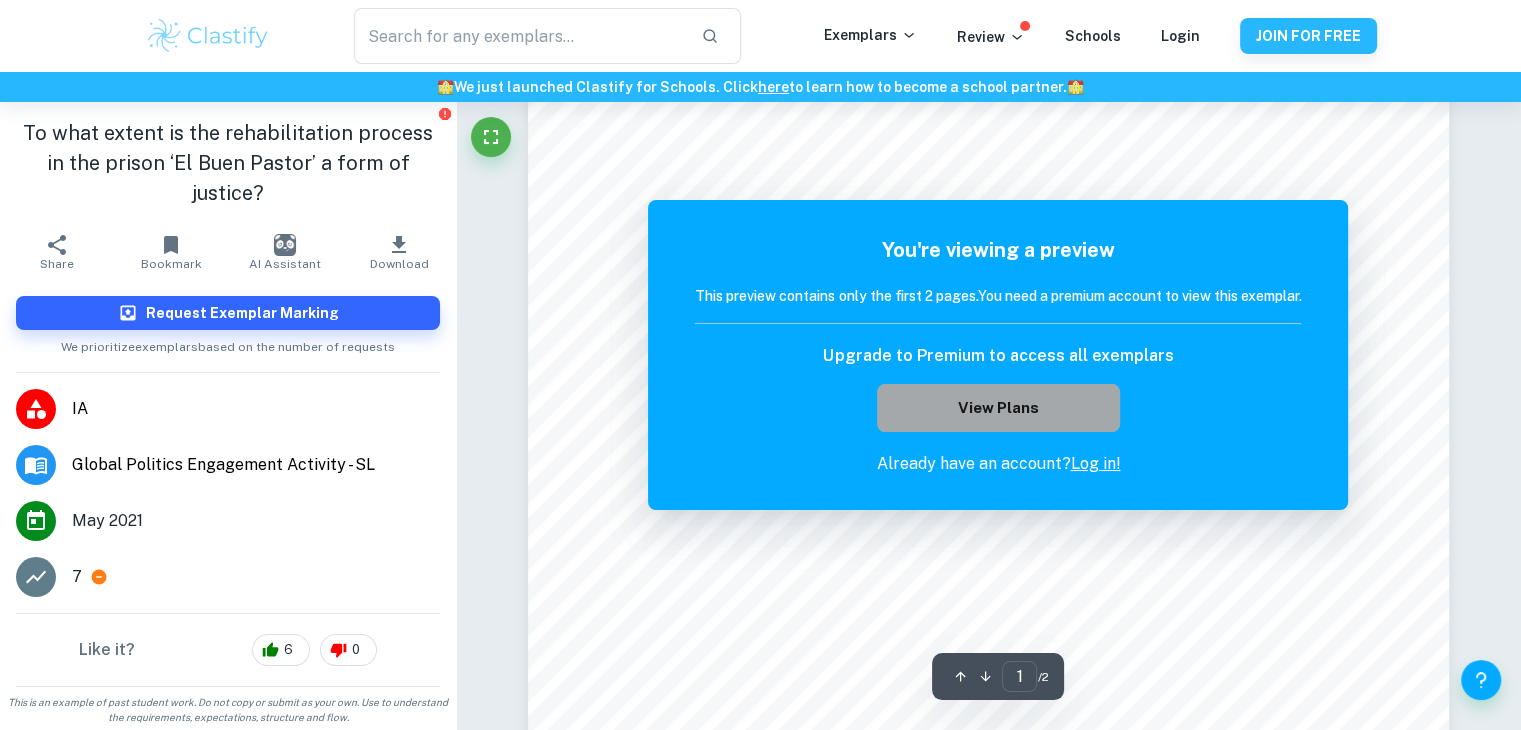 click on "View Plans" at bounding box center (998, 408) 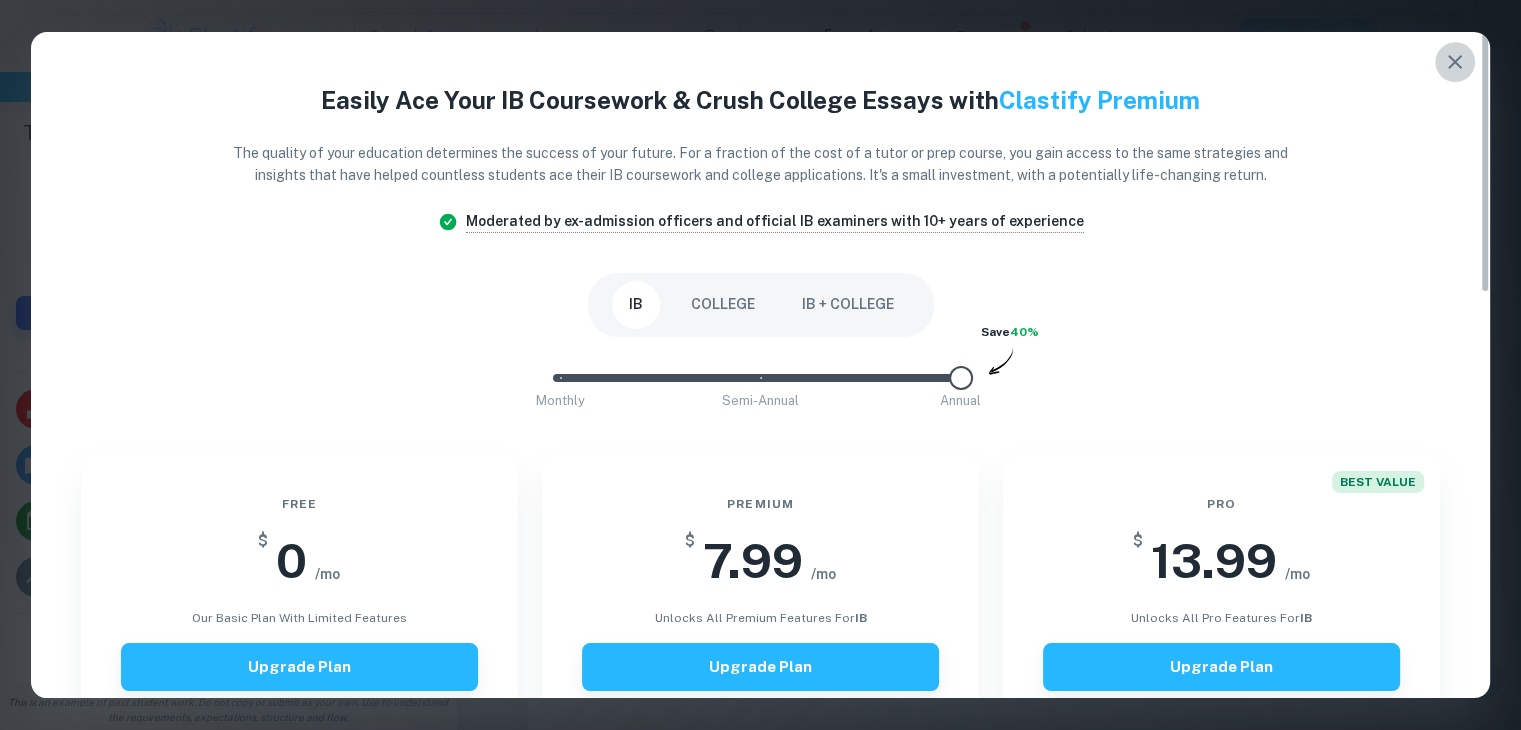 click at bounding box center (1455, 62) 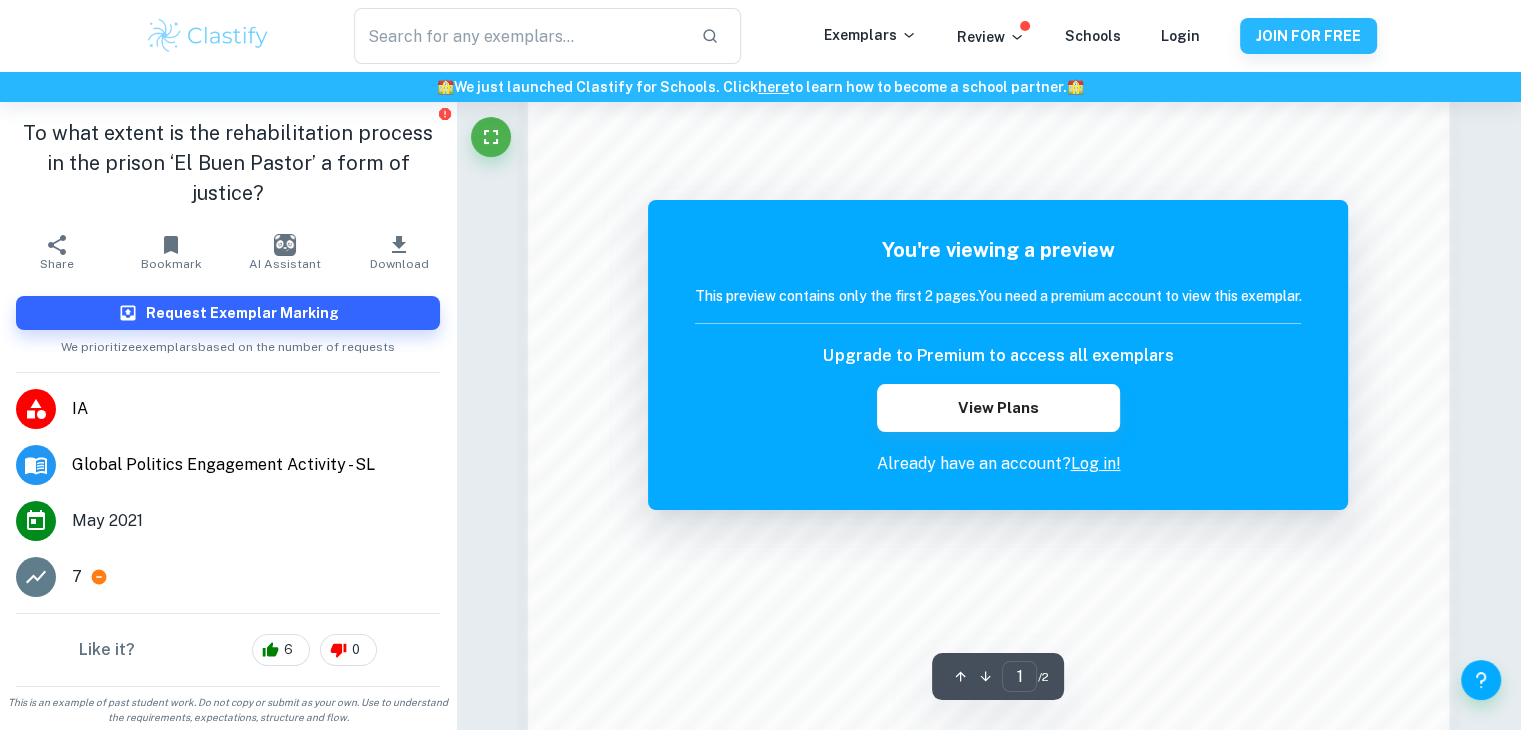scroll, scrollTop: 1767, scrollLeft: 0, axis: vertical 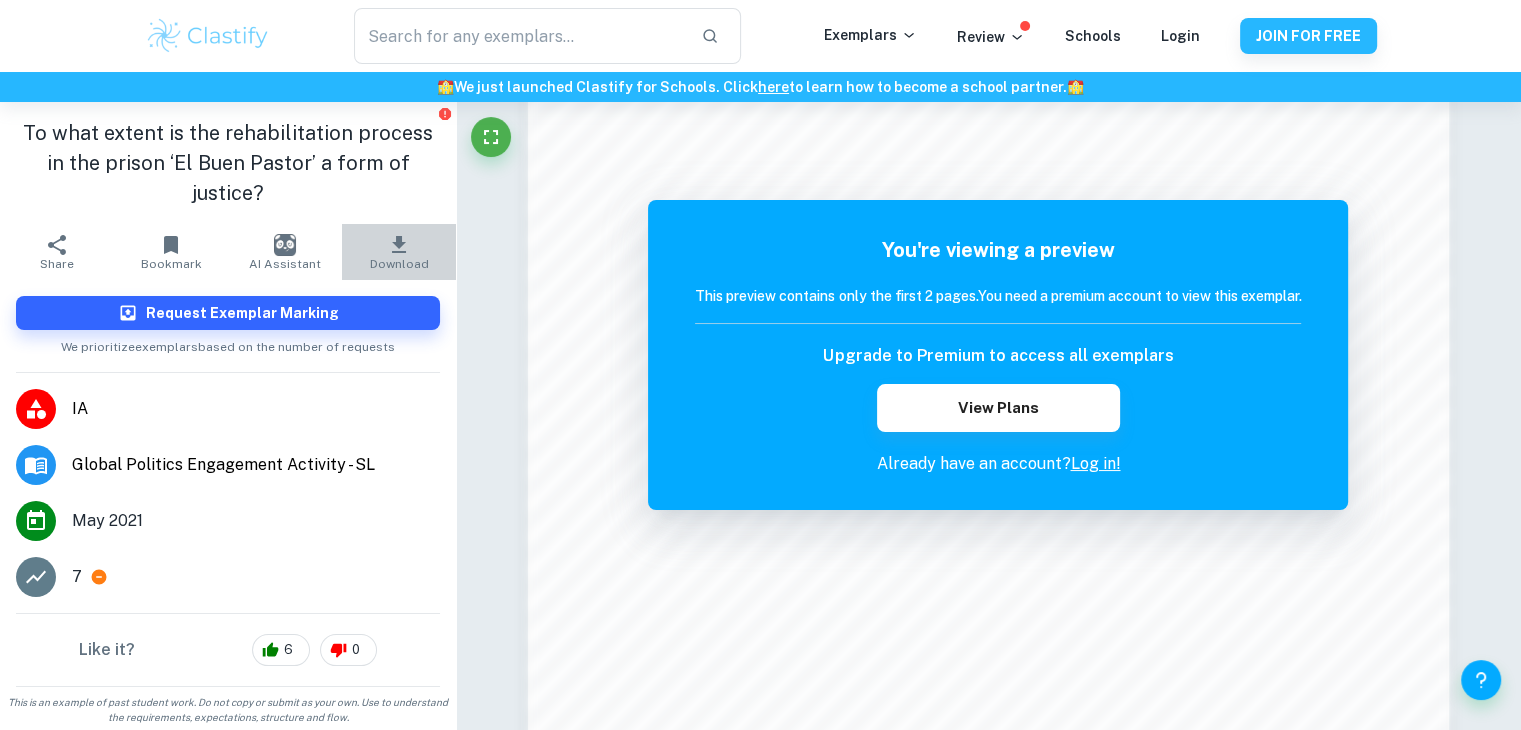 click 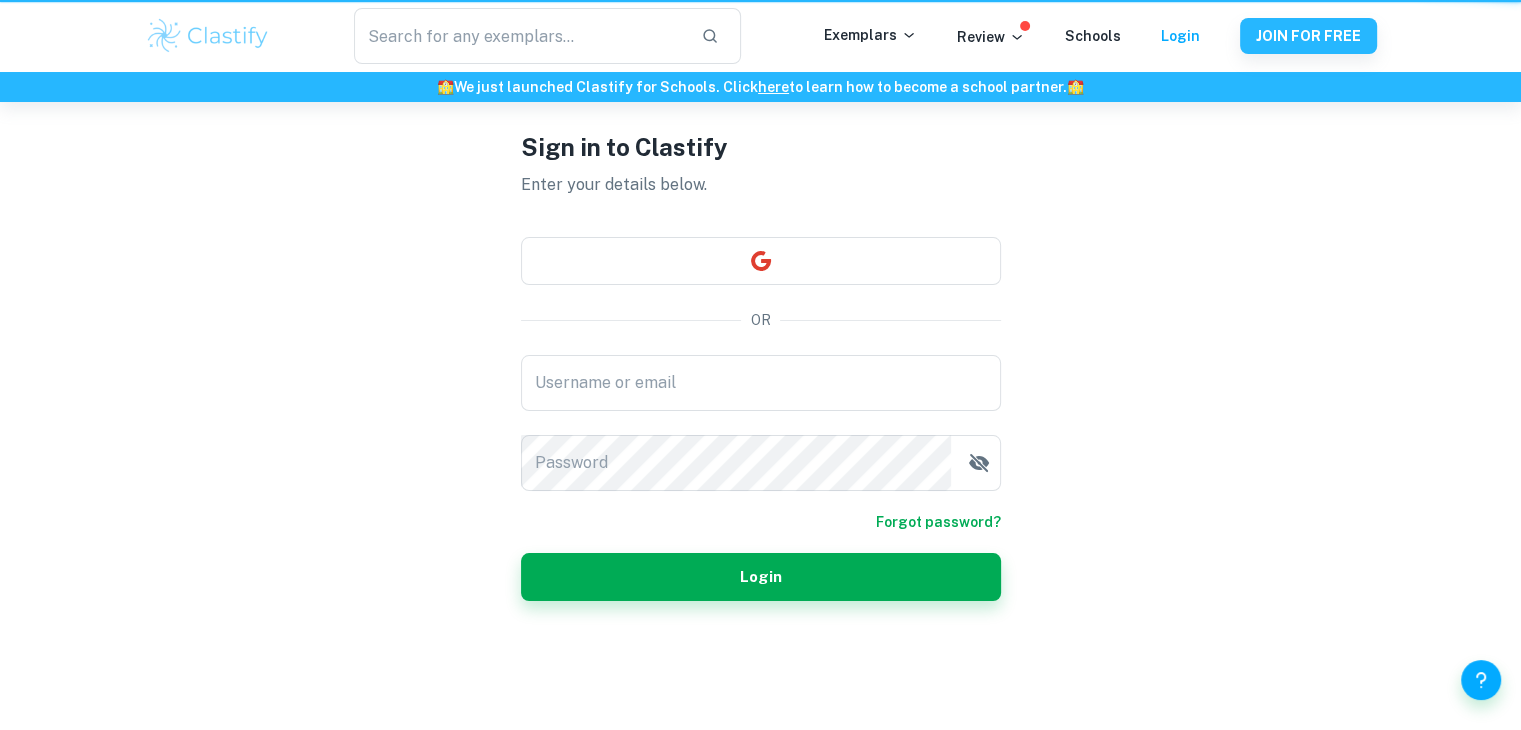 scroll, scrollTop: 0, scrollLeft: 0, axis: both 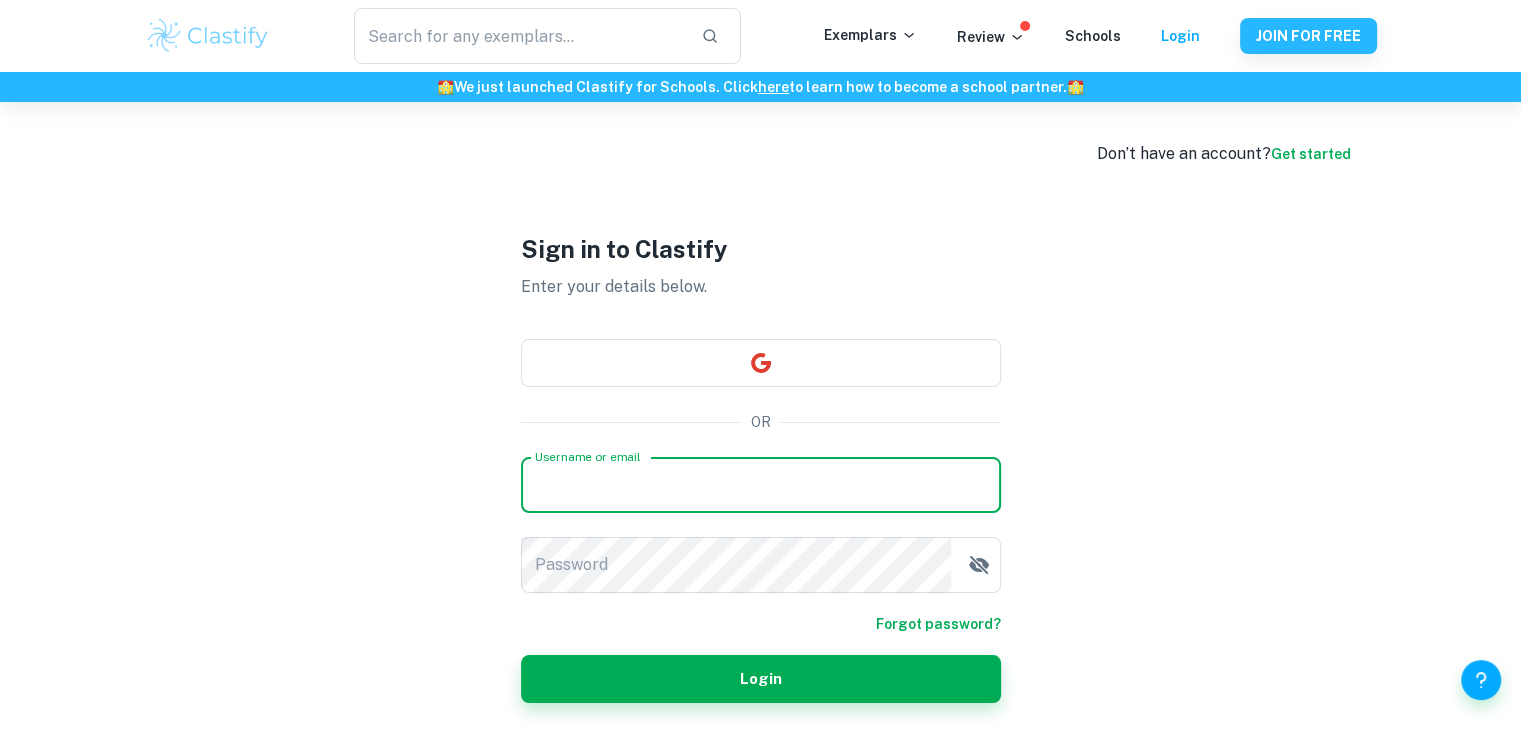 click on "Username or email" at bounding box center [761, 485] 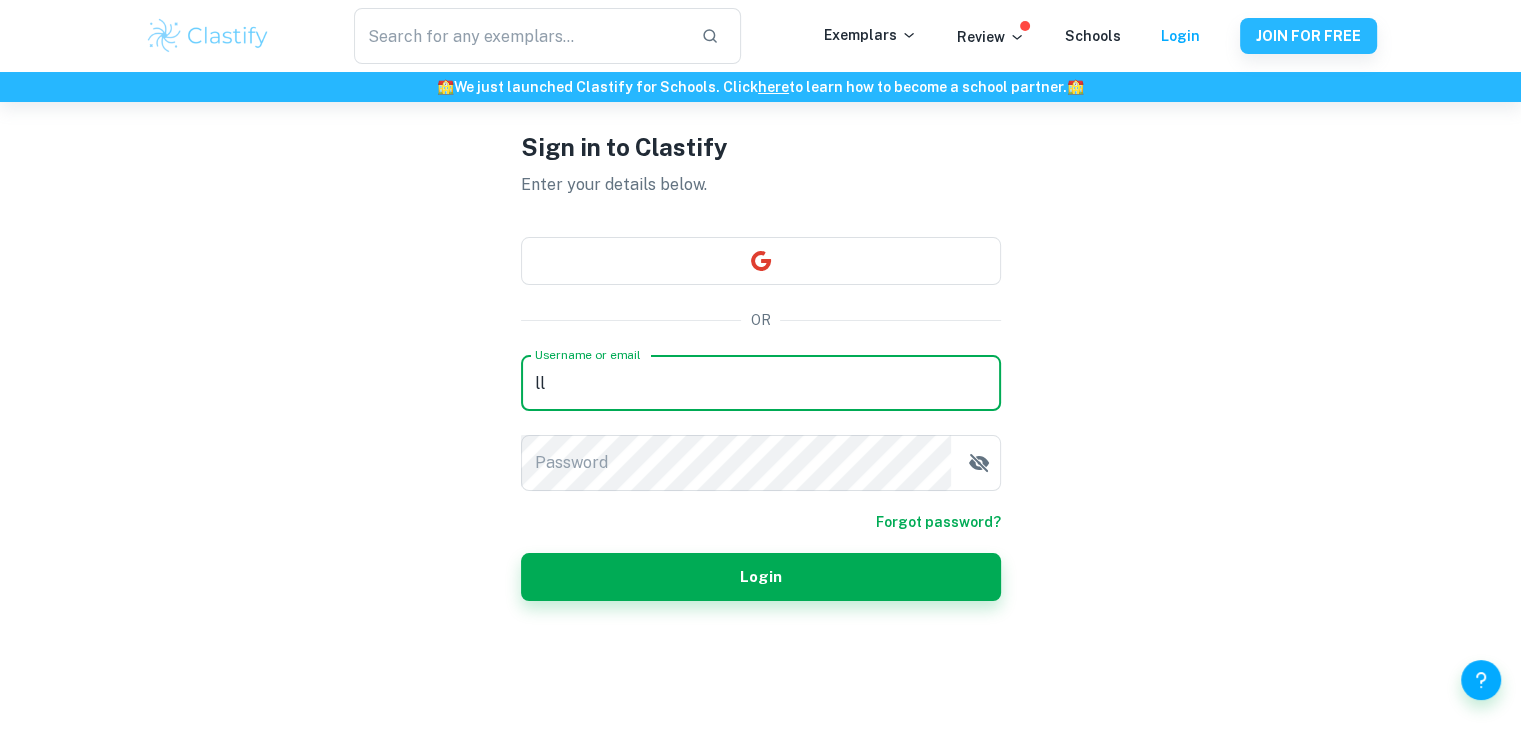 scroll, scrollTop: 0, scrollLeft: 0, axis: both 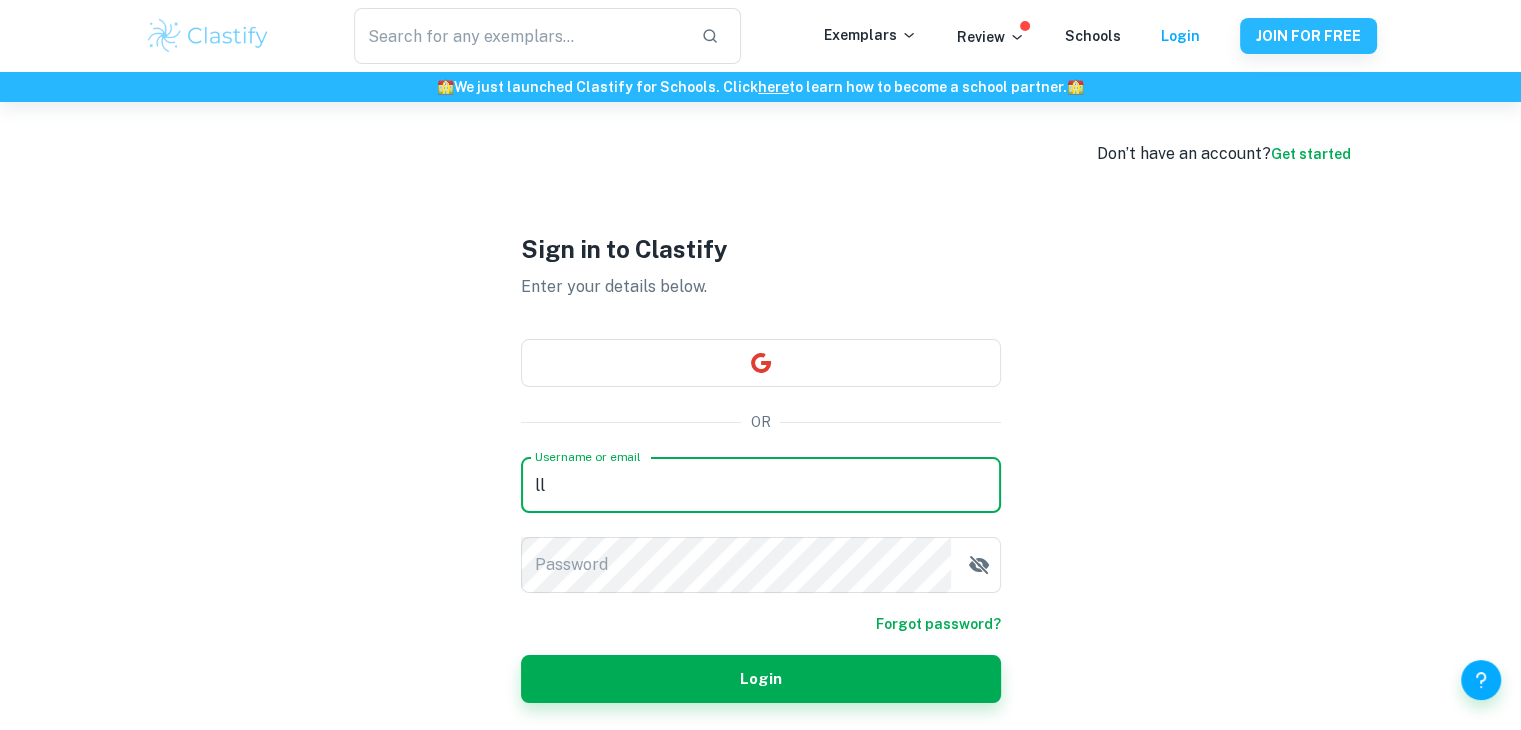 type on "ll" 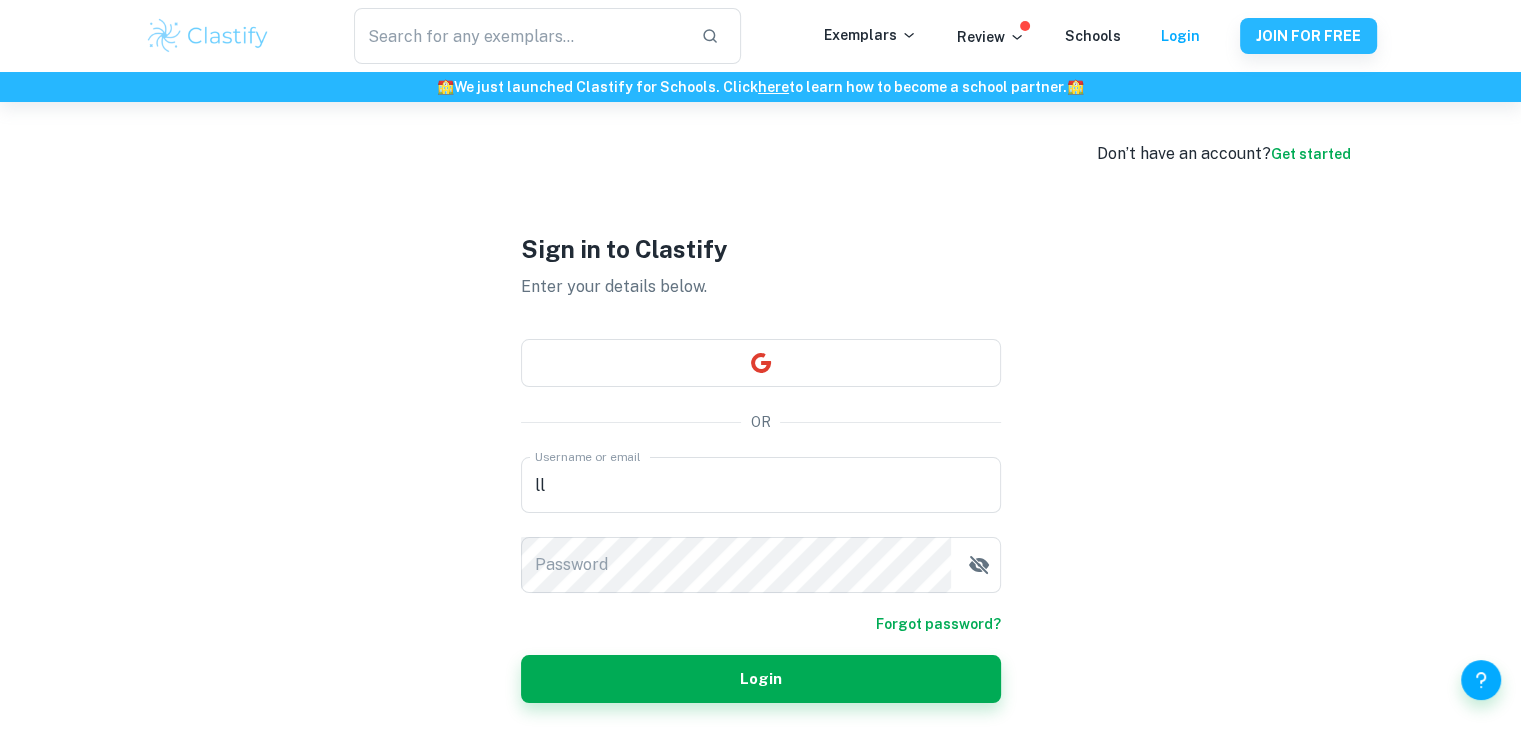 click on "Get started" at bounding box center (1311, 154) 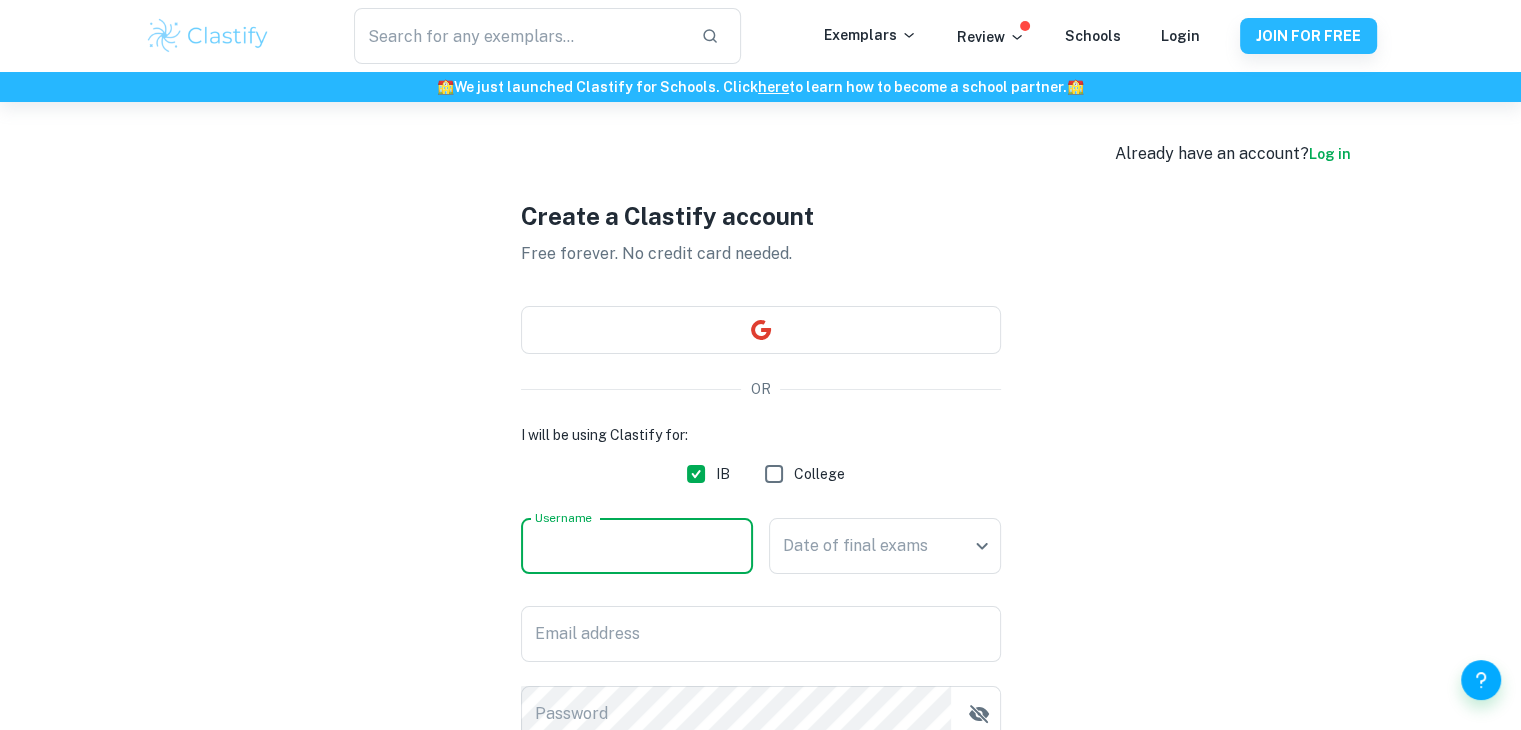 click on "Username" at bounding box center [637, 546] 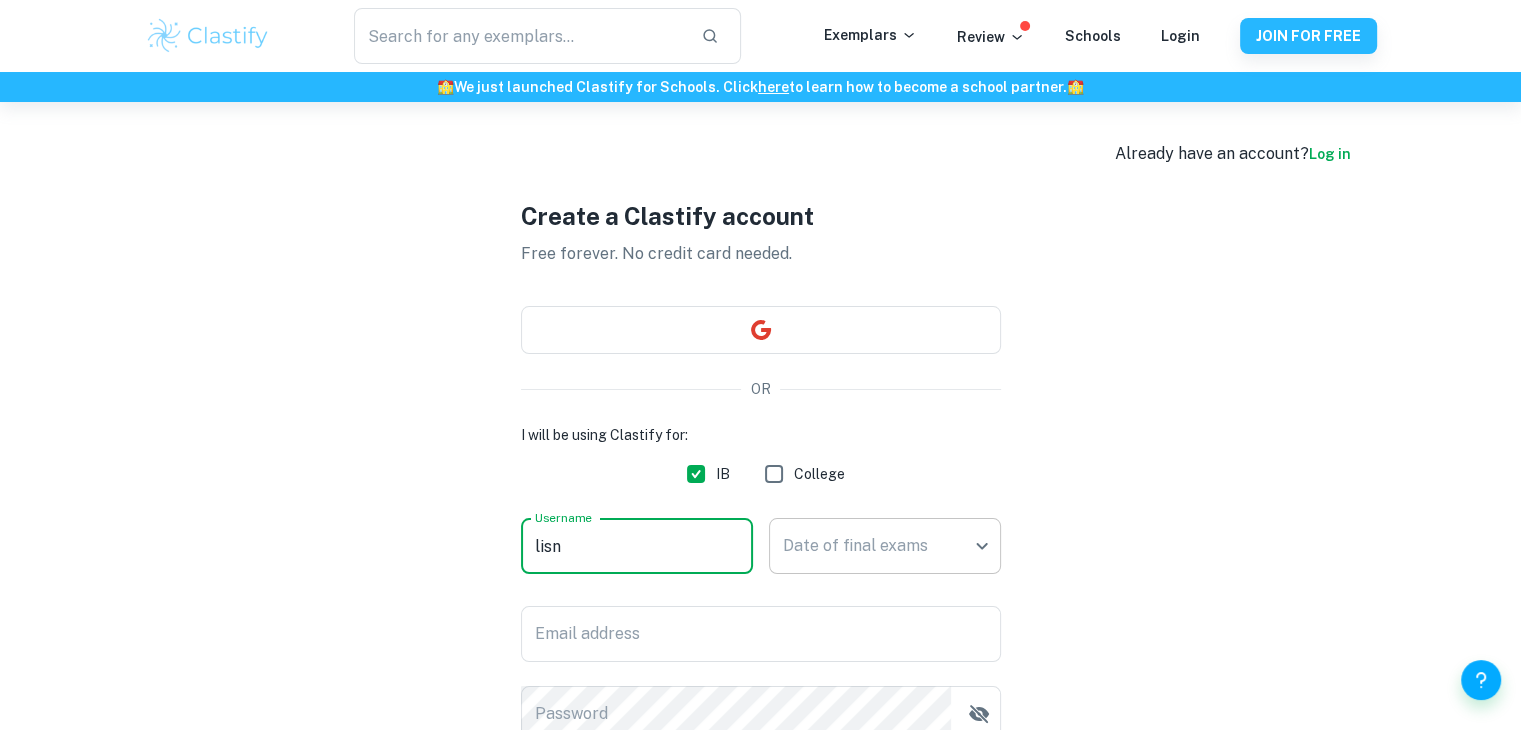 type on "lisn" 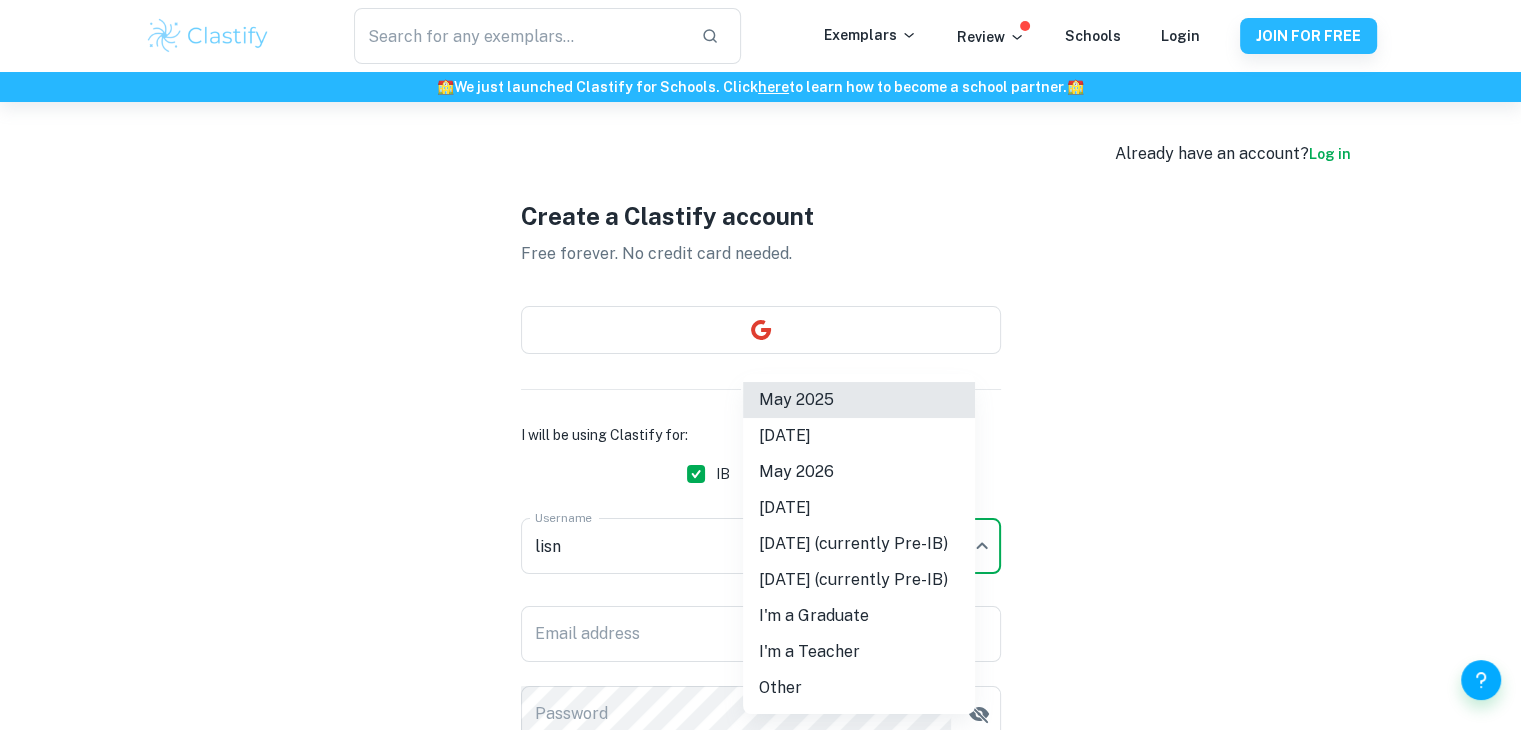 click on "We value your privacy We use cookies to enhance your browsing experience, serve personalised ads or content, and analyse our traffic. By clicking "Accept All", you consent to our use of cookies.   Cookie Policy Customise   Reject All   Accept All   Customise Consent Preferences   We use cookies to help you navigate efficiently and perform certain functions. You will find detailed information about all cookies under each consent category below. The cookies that are categorised as "Necessary" are stored on your browser as they are essential for enabling the basic functionalities of the site. ...  Show more For more information on how Google's third-party cookies operate and handle your data, see:   Google Privacy Policy Necessary Always Active Necessary cookies are required to enable the basic features of this site, such as providing secure log-in or adjusting your consent preferences. These cookies do not store any personally identifiable data. Functional Analytics Performance Advertisement Uncategorised" at bounding box center (760, 467) 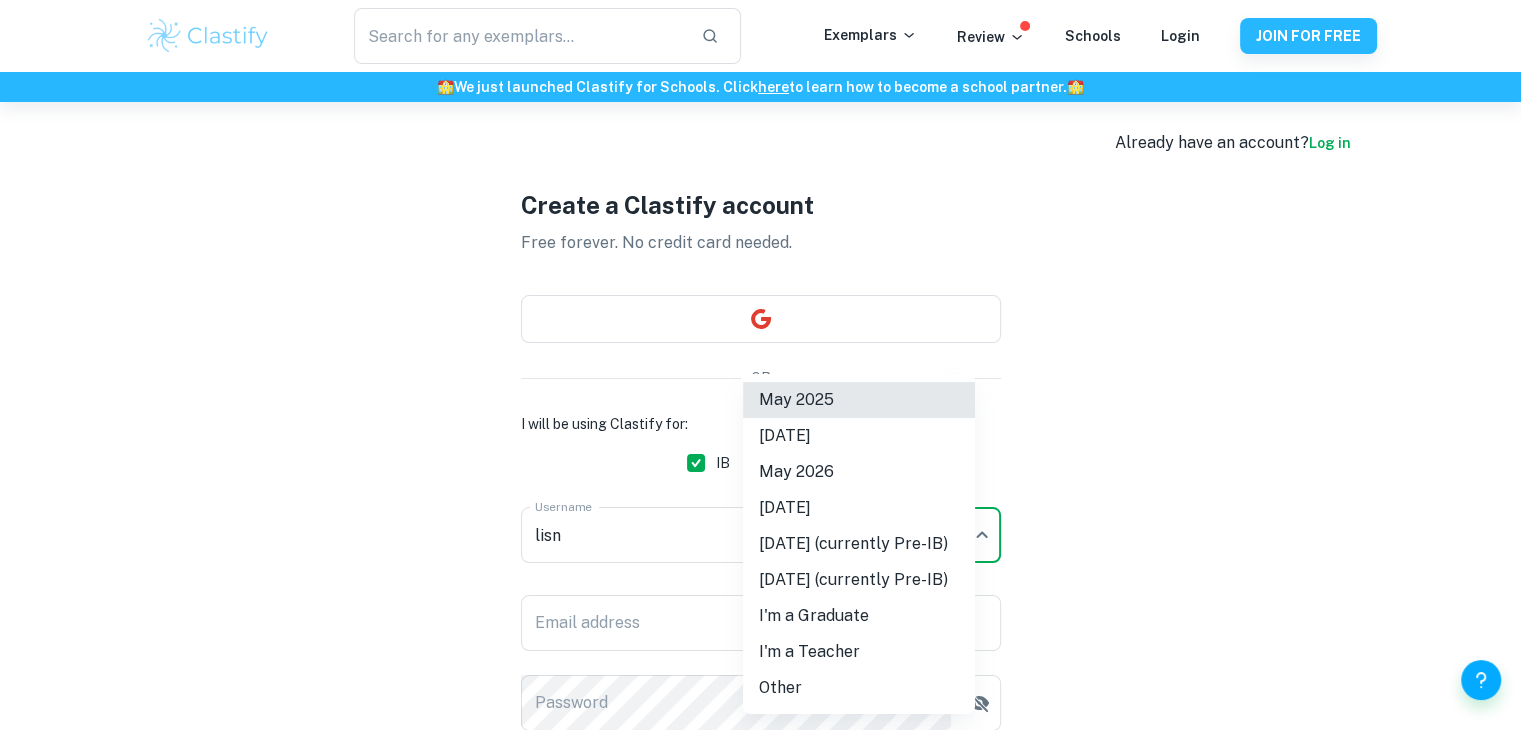 scroll, scrollTop: 12, scrollLeft: 0, axis: vertical 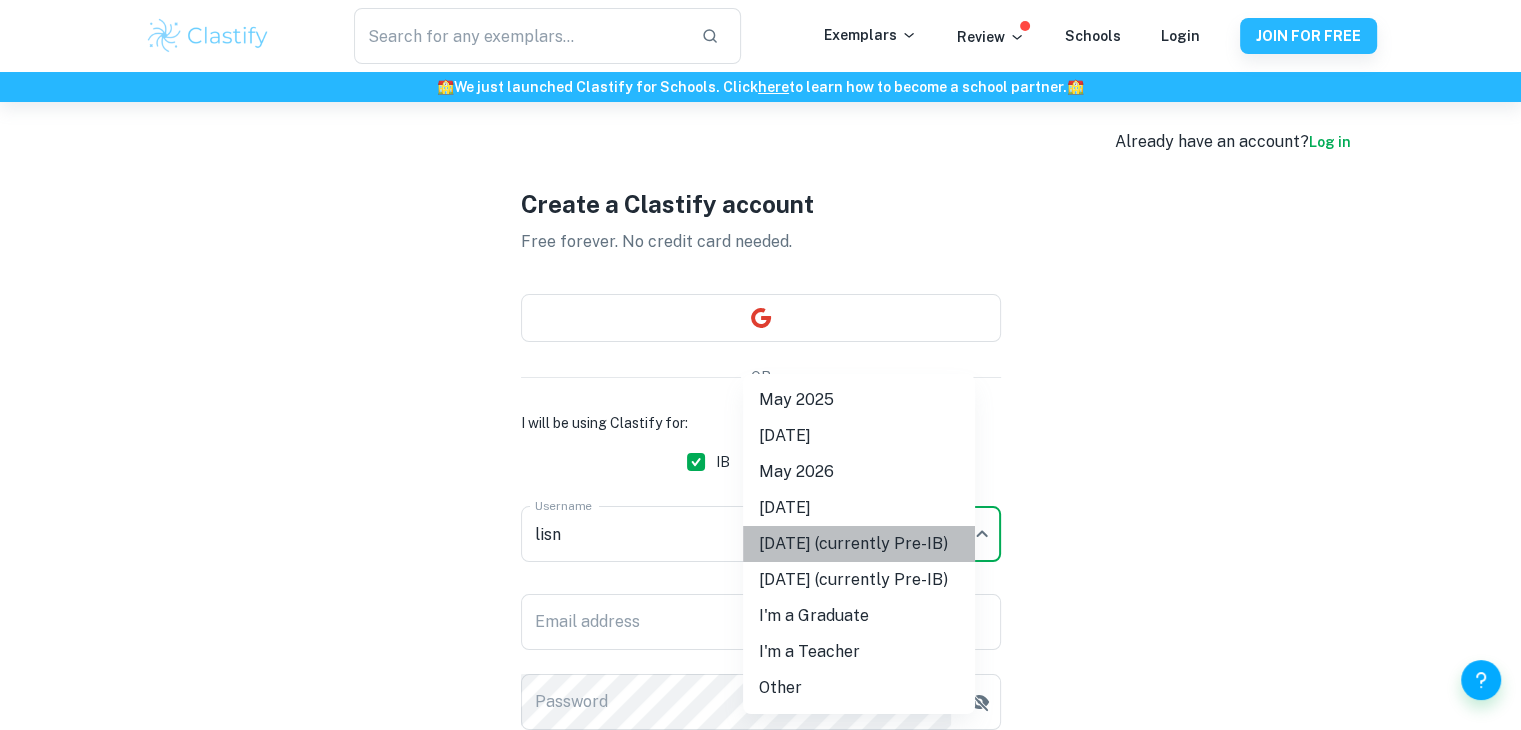 click on "[DATE] (currently Pre-IB)" at bounding box center (859, 544) 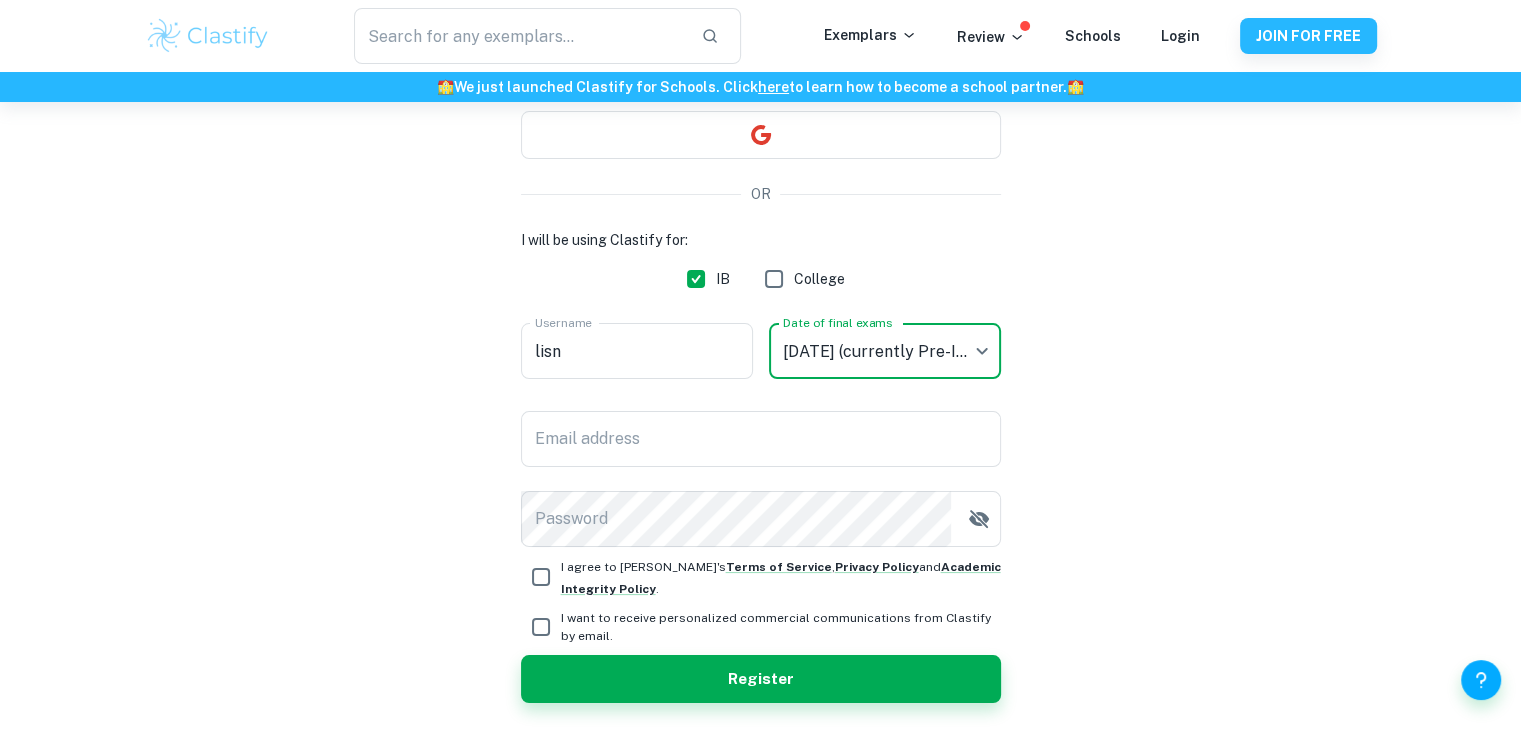 scroll, scrollTop: 240, scrollLeft: 0, axis: vertical 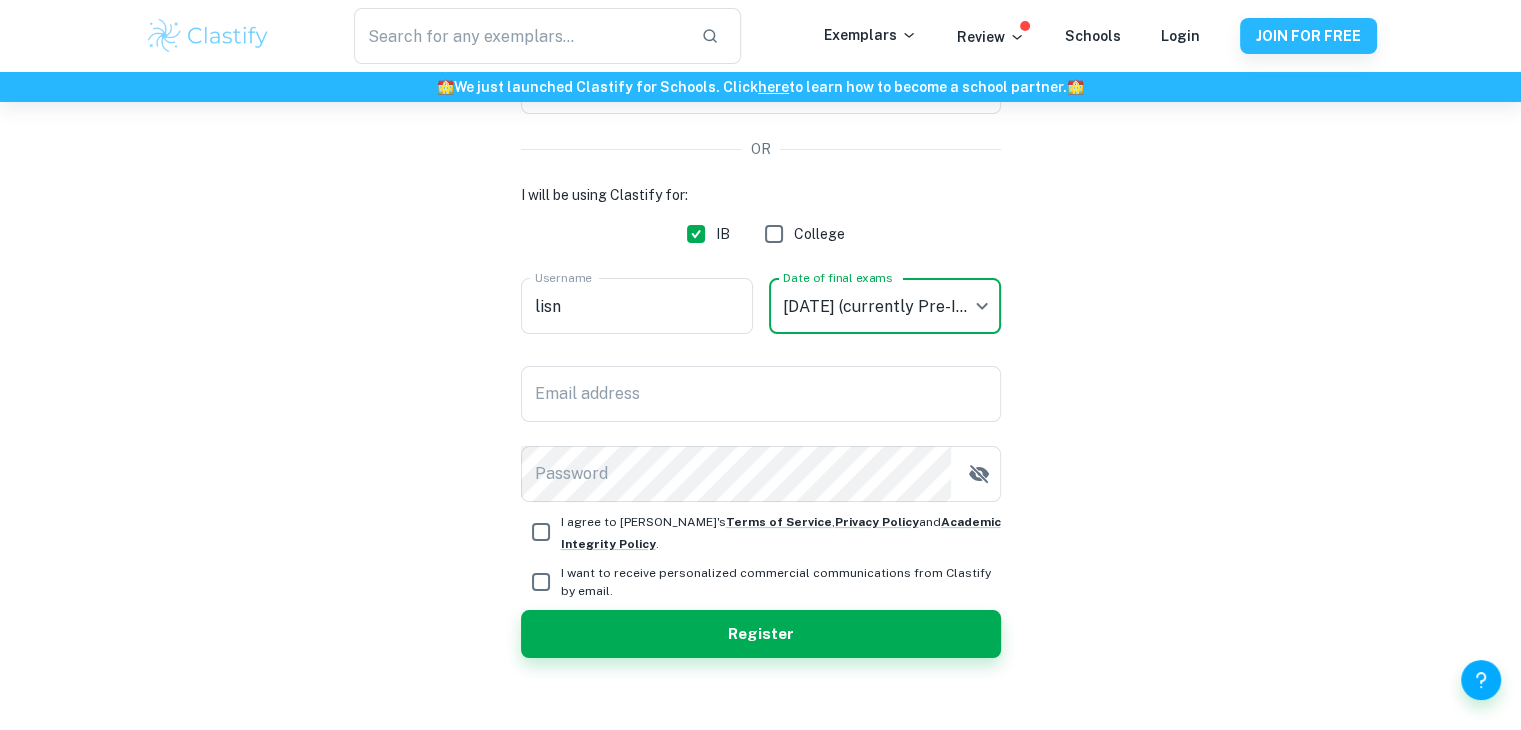 click on "I agree to [PERSON_NAME]'s  Terms of Service ,  Privacy Policy  and  Academic Integrity Policy ." at bounding box center [541, 532] 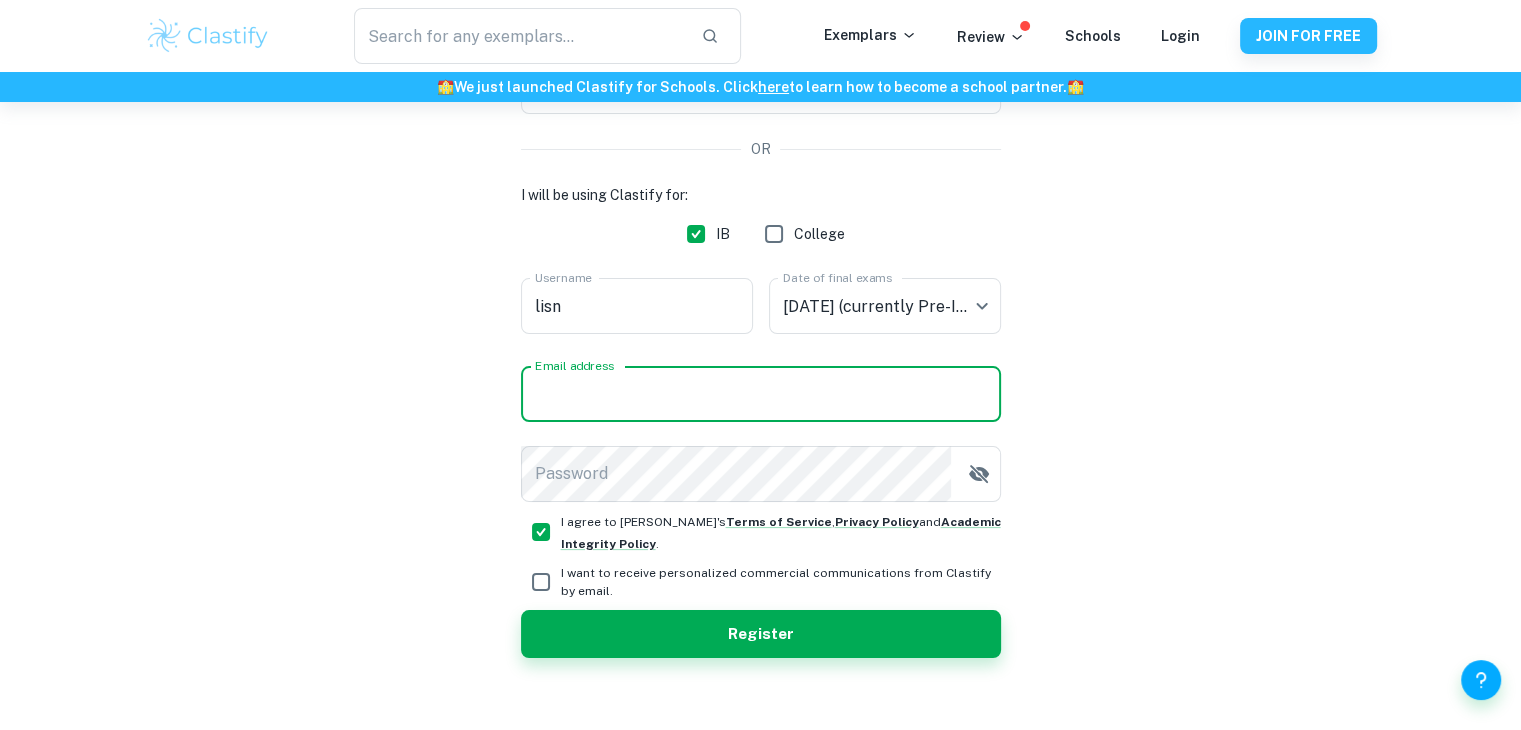 click on "Email address" at bounding box center [761, 394] 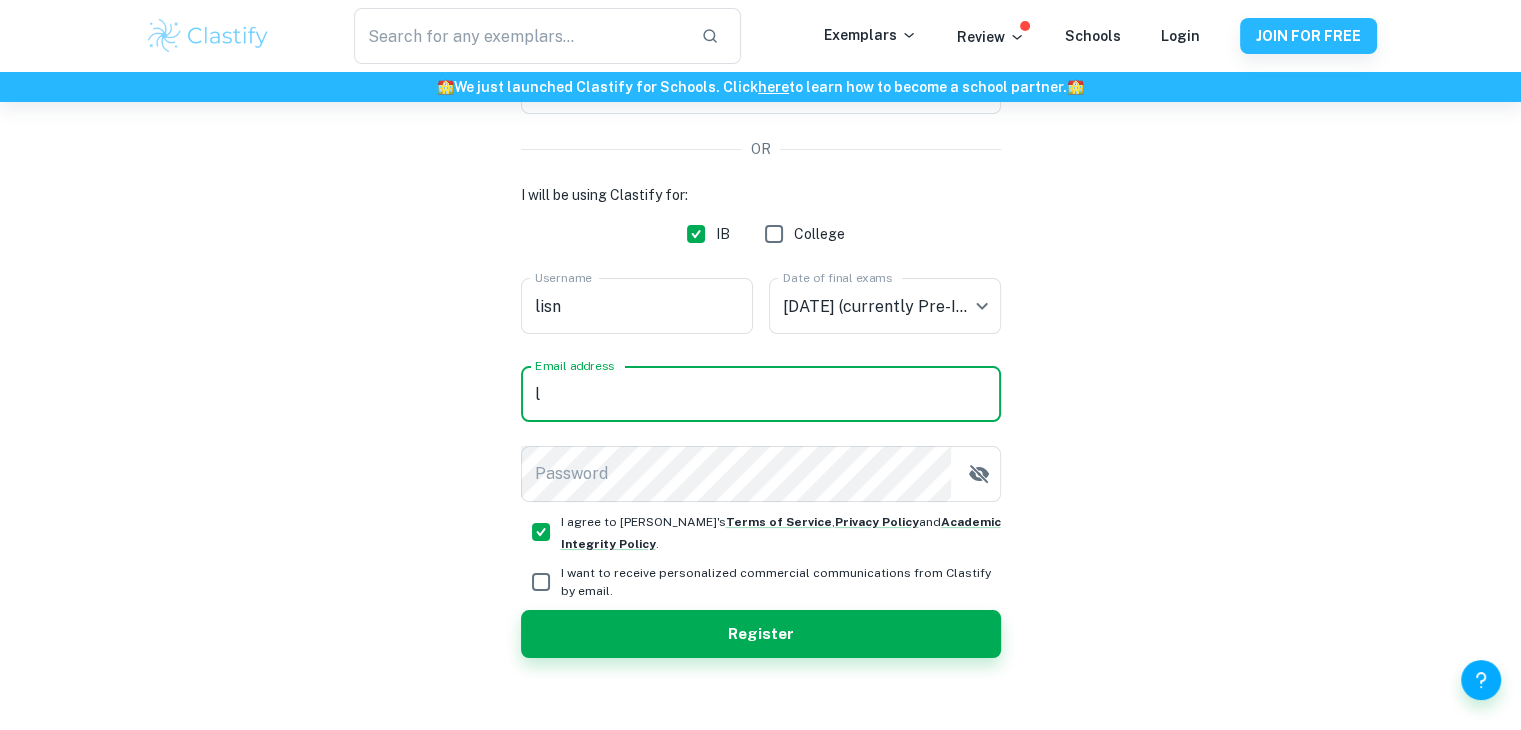 type on "[EMAIL_ADDRESS][PERSON_NAME][DOMAIN_NAME]" 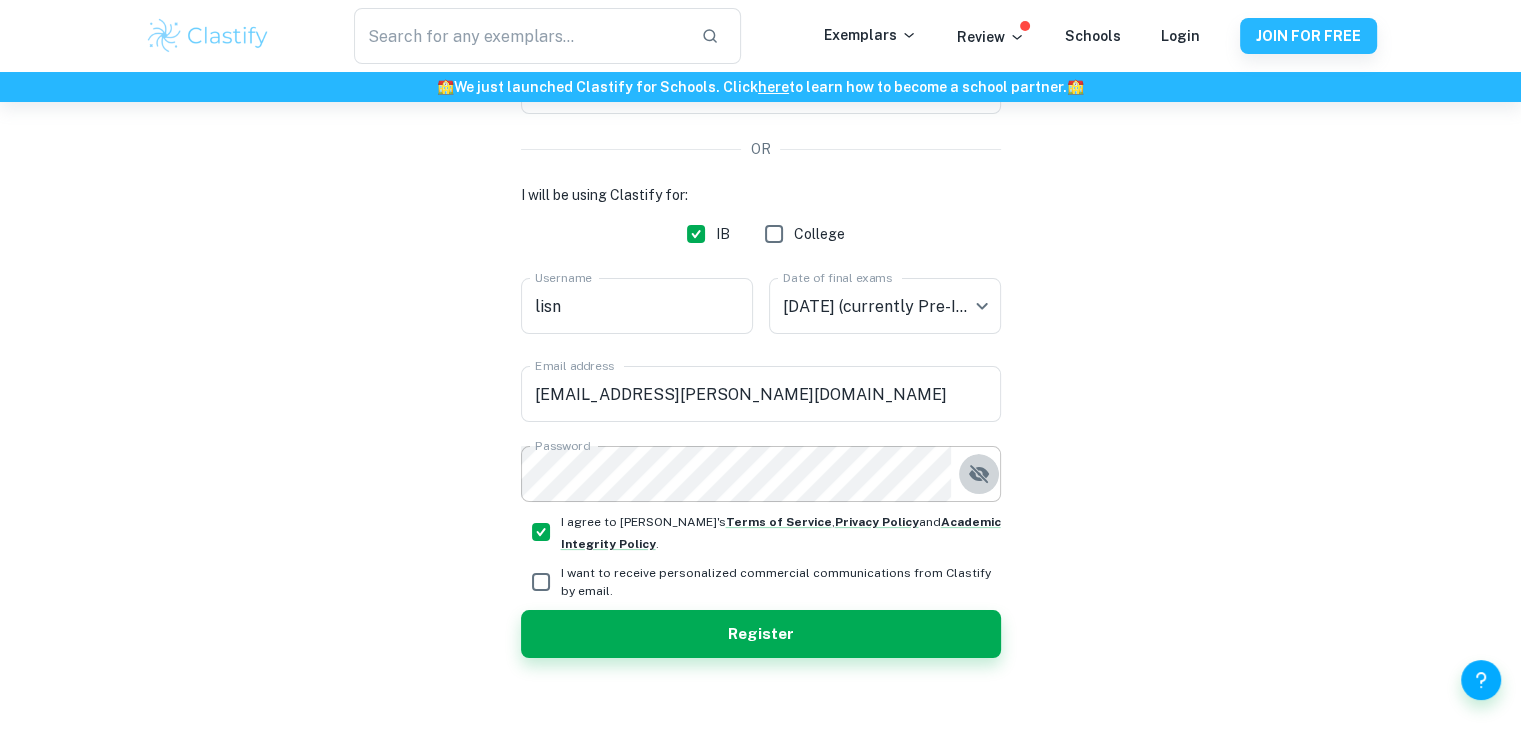 click at bounding box center (979, 474) 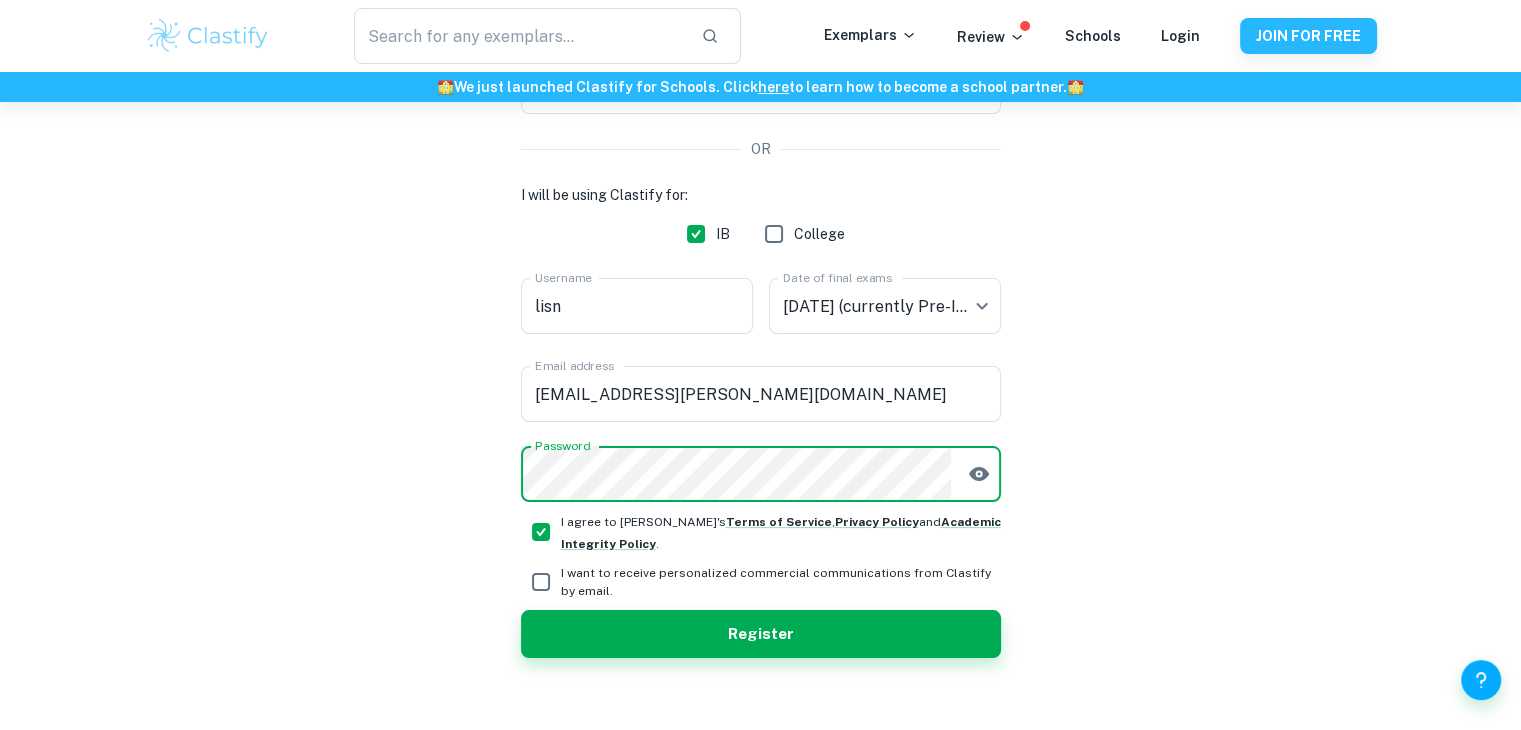 click on "Create a Clastify account Free forever. No credit card needed. OR I will be using Clastify for: IB College Username lisn Username Date of final exams [DATE] (currently Pre-IB) M27 Date of final exams Email address [EMAIL_ADDRESS][PERSON_NAME][DOMAIN_NAME] Email address Password Password I agree to Clastify's  Terms of Service ,  Privacy Policy  and  Academic Integrity Policy . I want to receive personalized commercial communications from Clastify by email. Register" at bounding box center [761, 308] 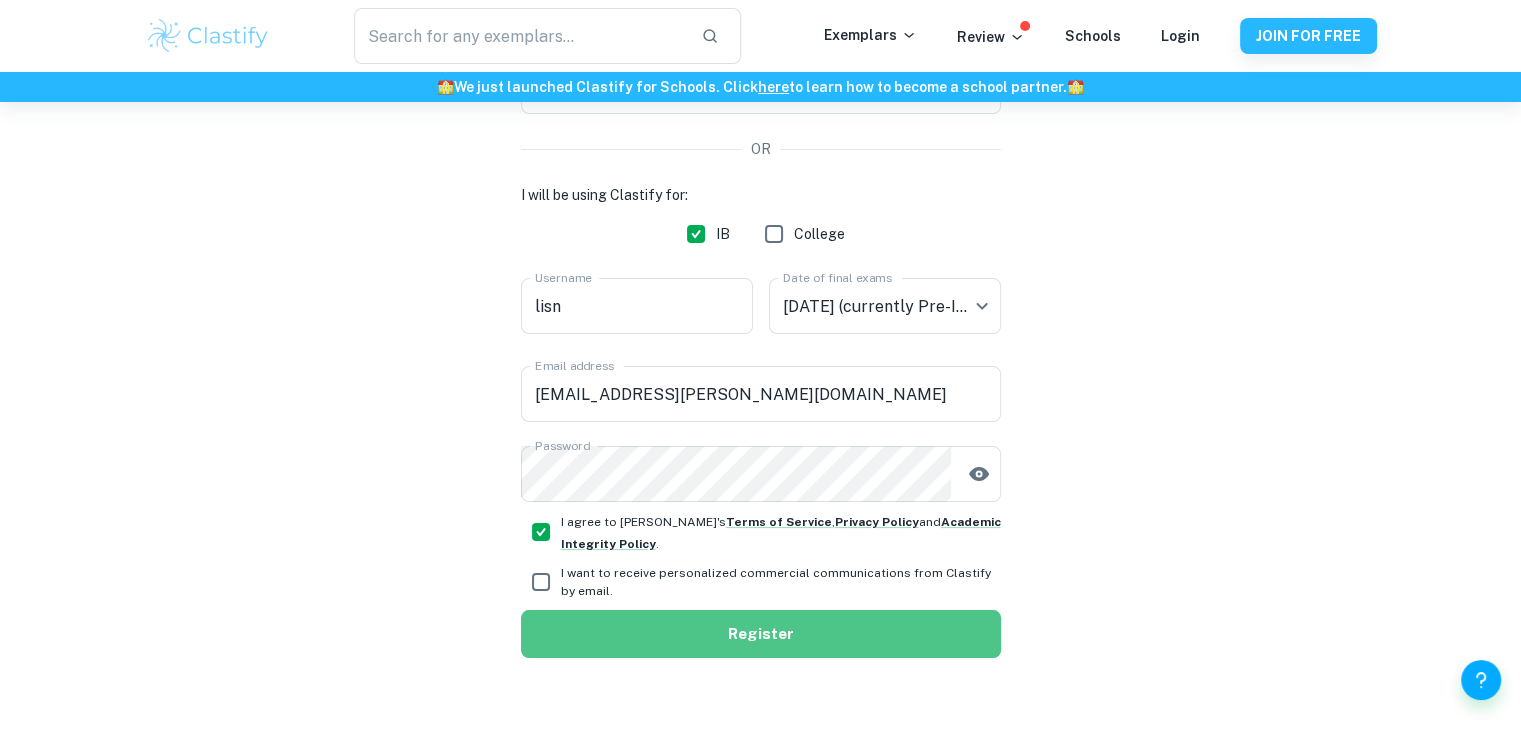 click on "Register" at bounding box center [761, 634] 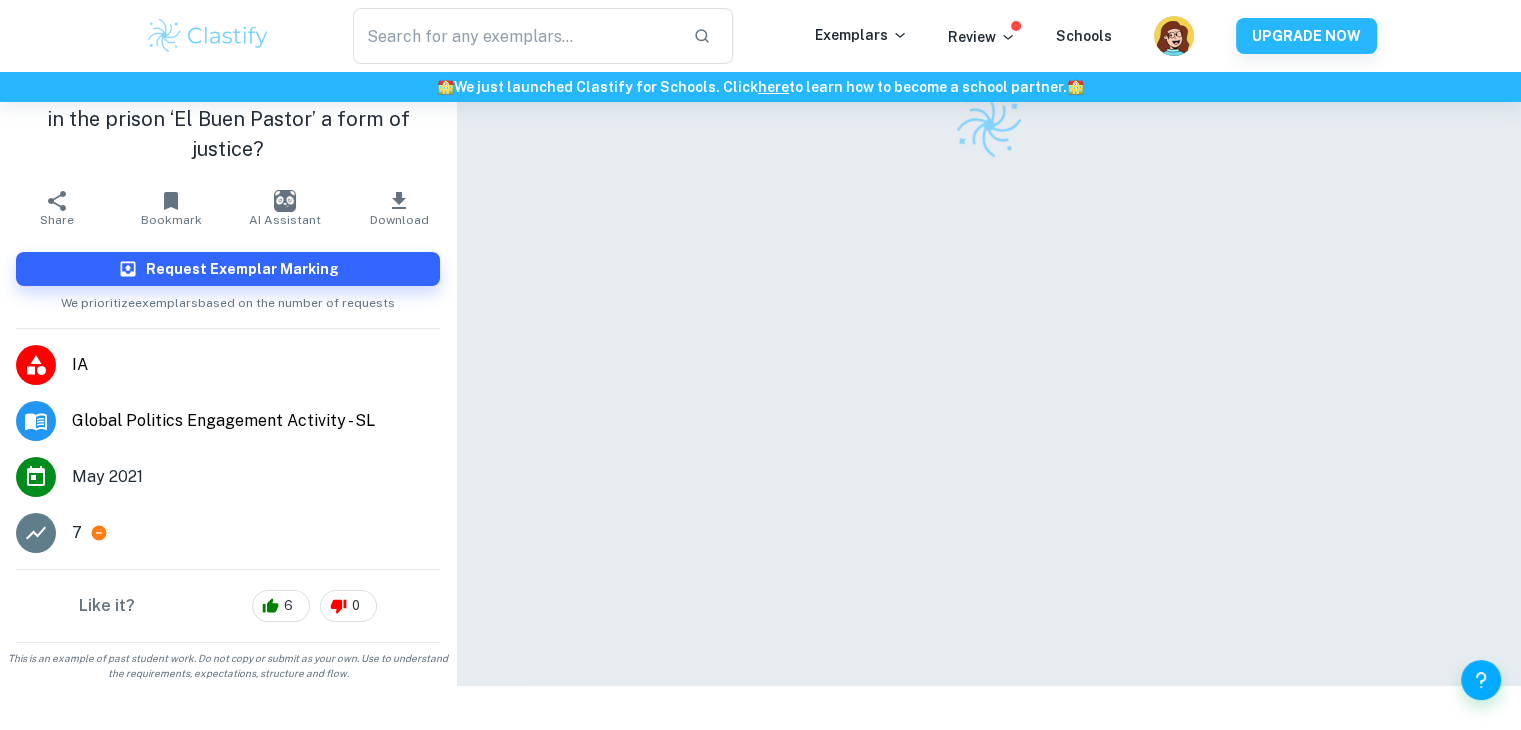 scroll, scrollTop: 0, scrollLeft: 0, axis: both 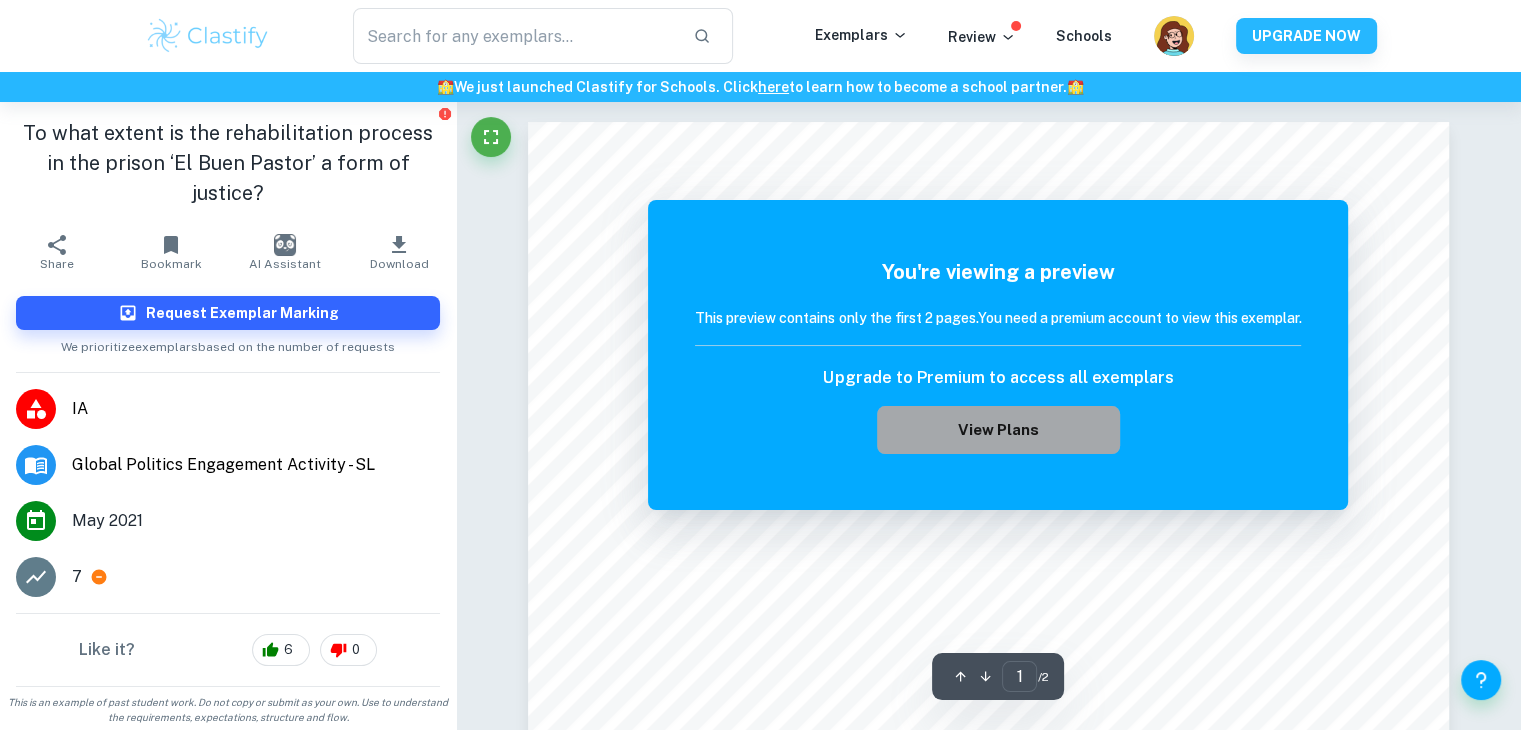 click on "View Plans" at bounding box center [998, 430] 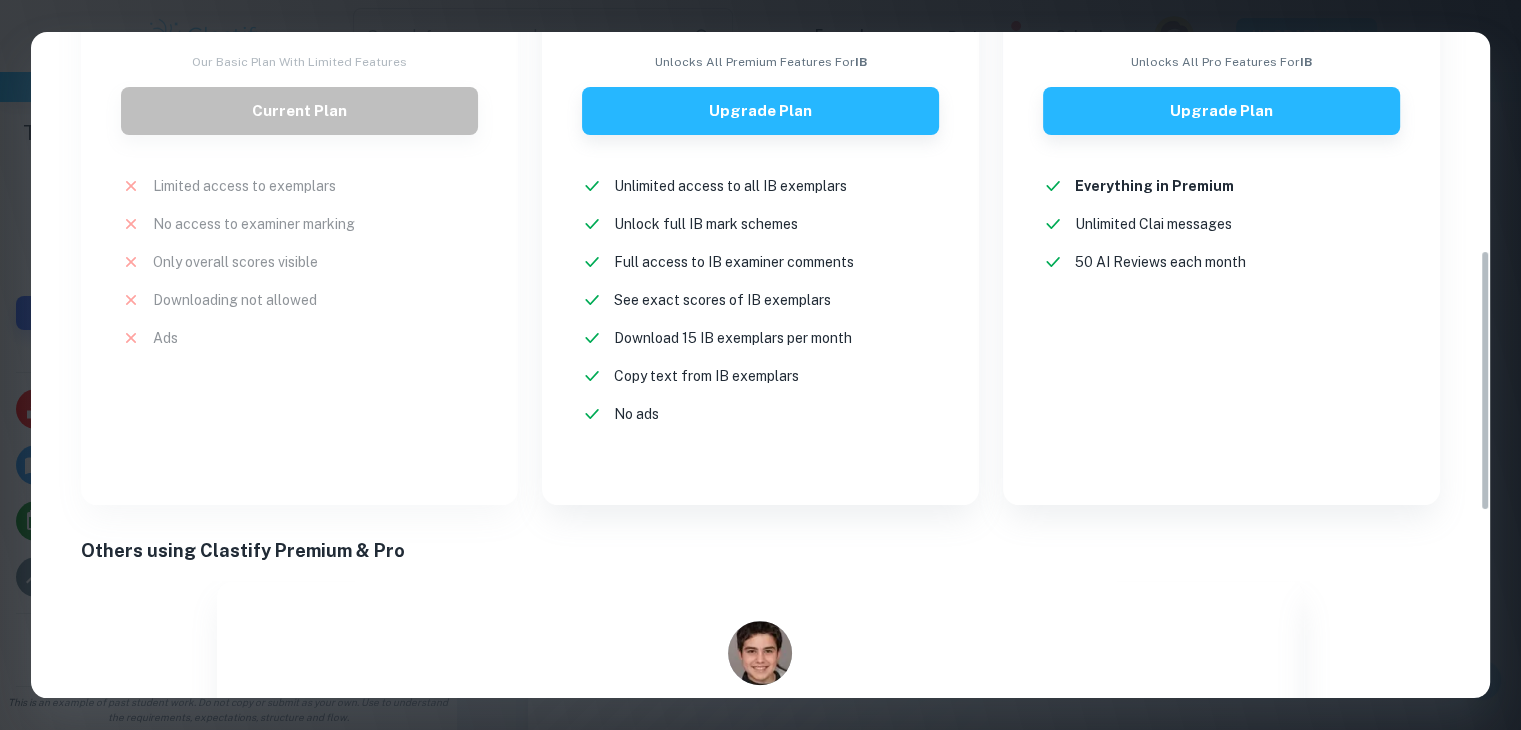 scroll, scrollTop: 0, scrollLeft: 0, axis: both 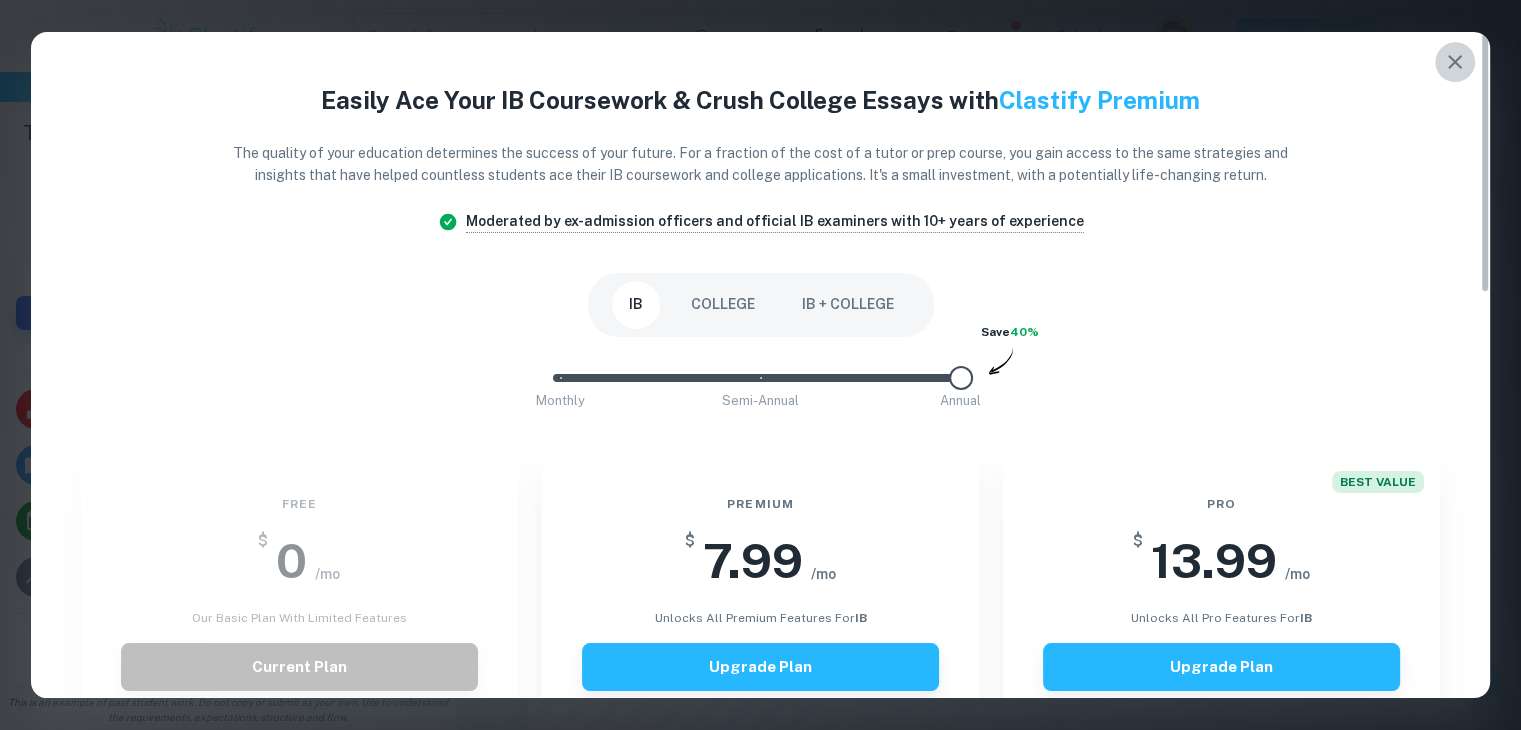 click 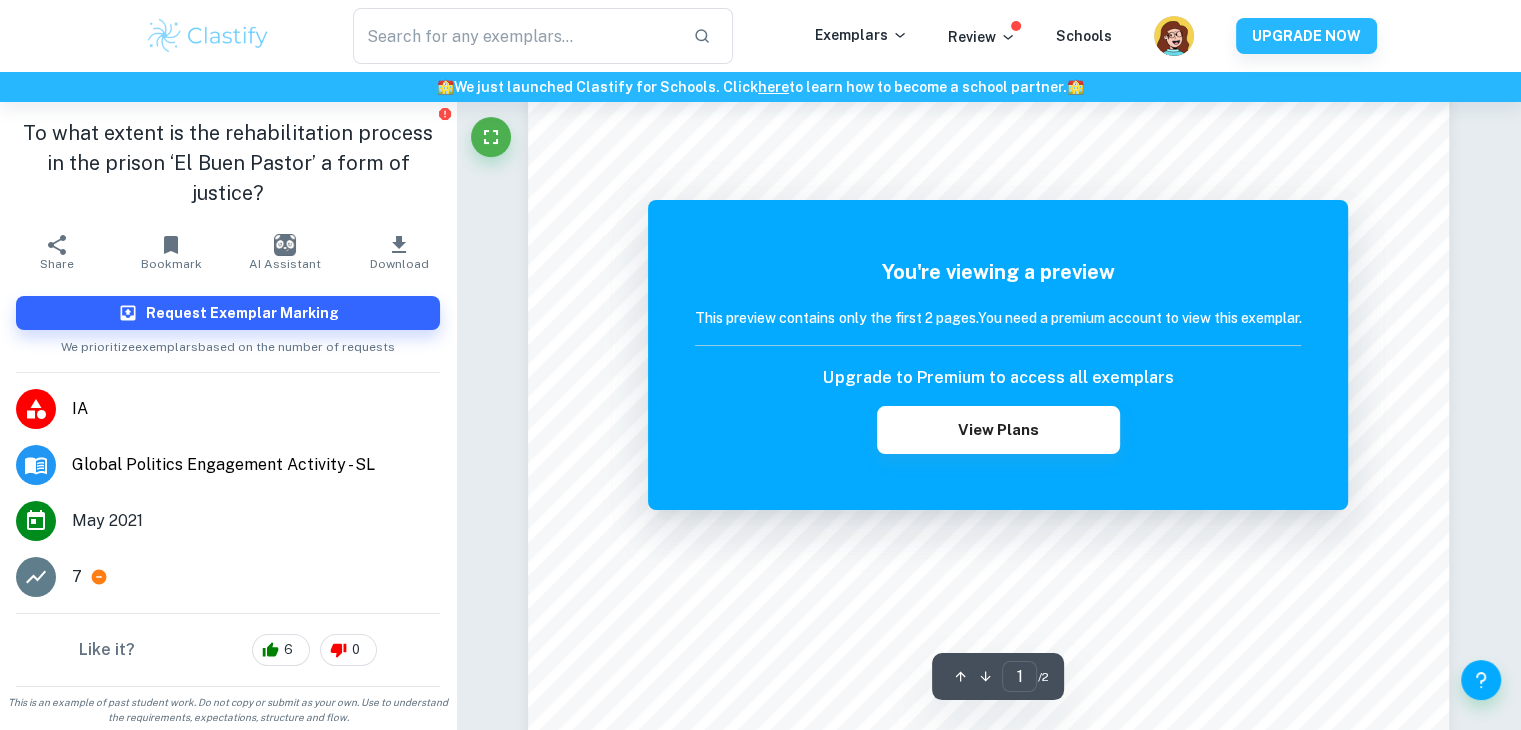 scroll, scrollTop: 0, scrollLeft: 0, axis: both 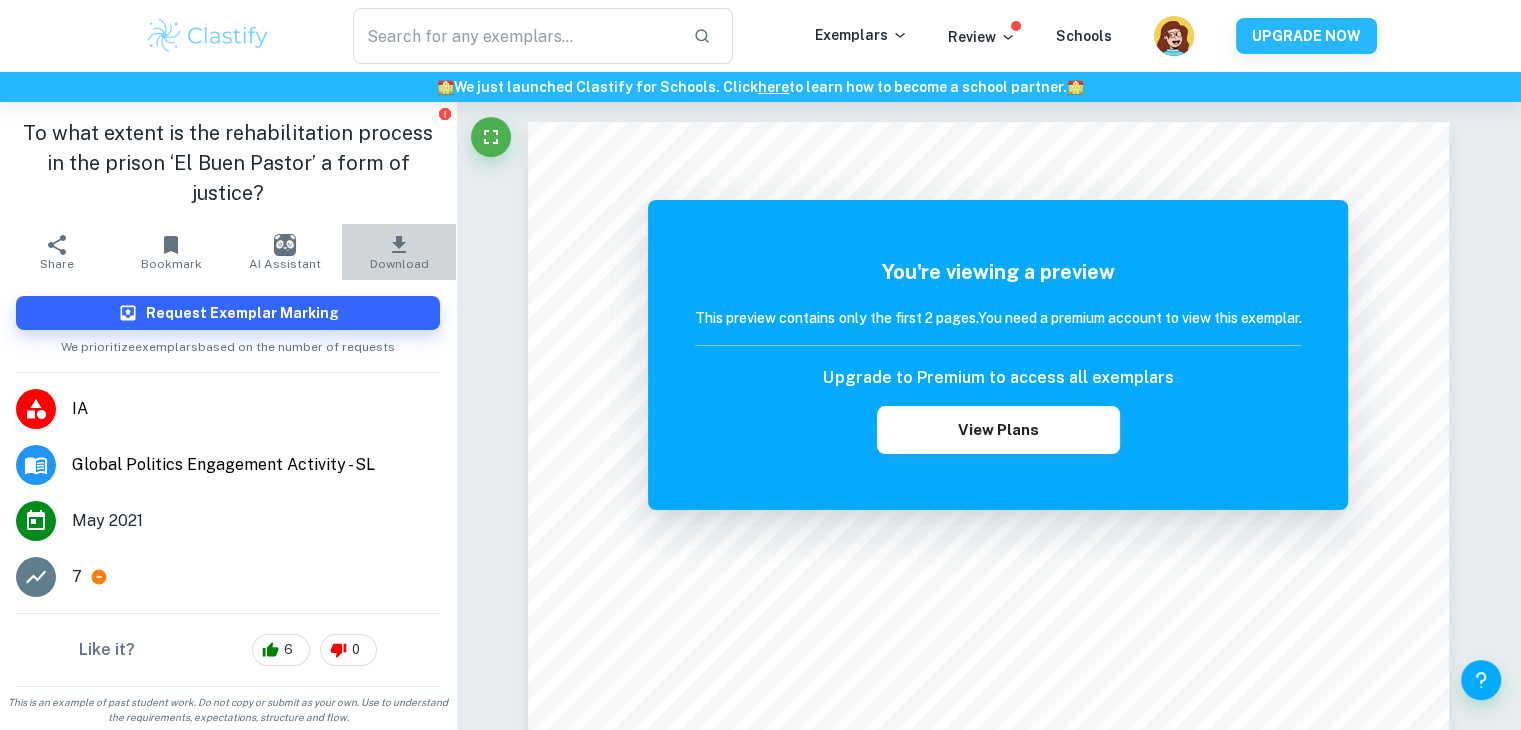 click on "Download" at bounding box center (399, 252) 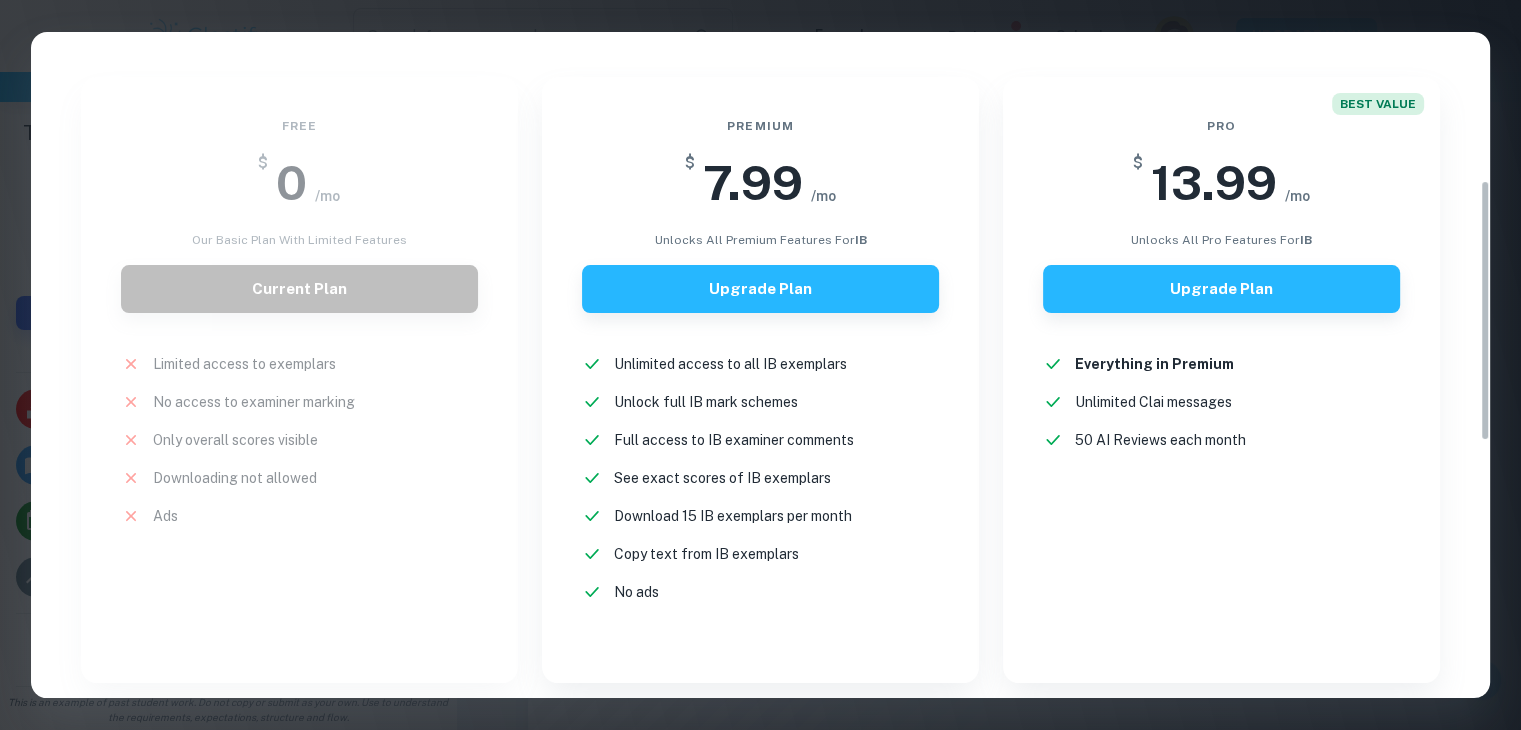 click on "Free $ 0 /mo Our basic plan with limited features Current Plan Limited access to exemplars New! No access to examiner marking New! Only overall scores visible New! Downloading not allowed New! Ads New!" at bounding box center [287, 368] 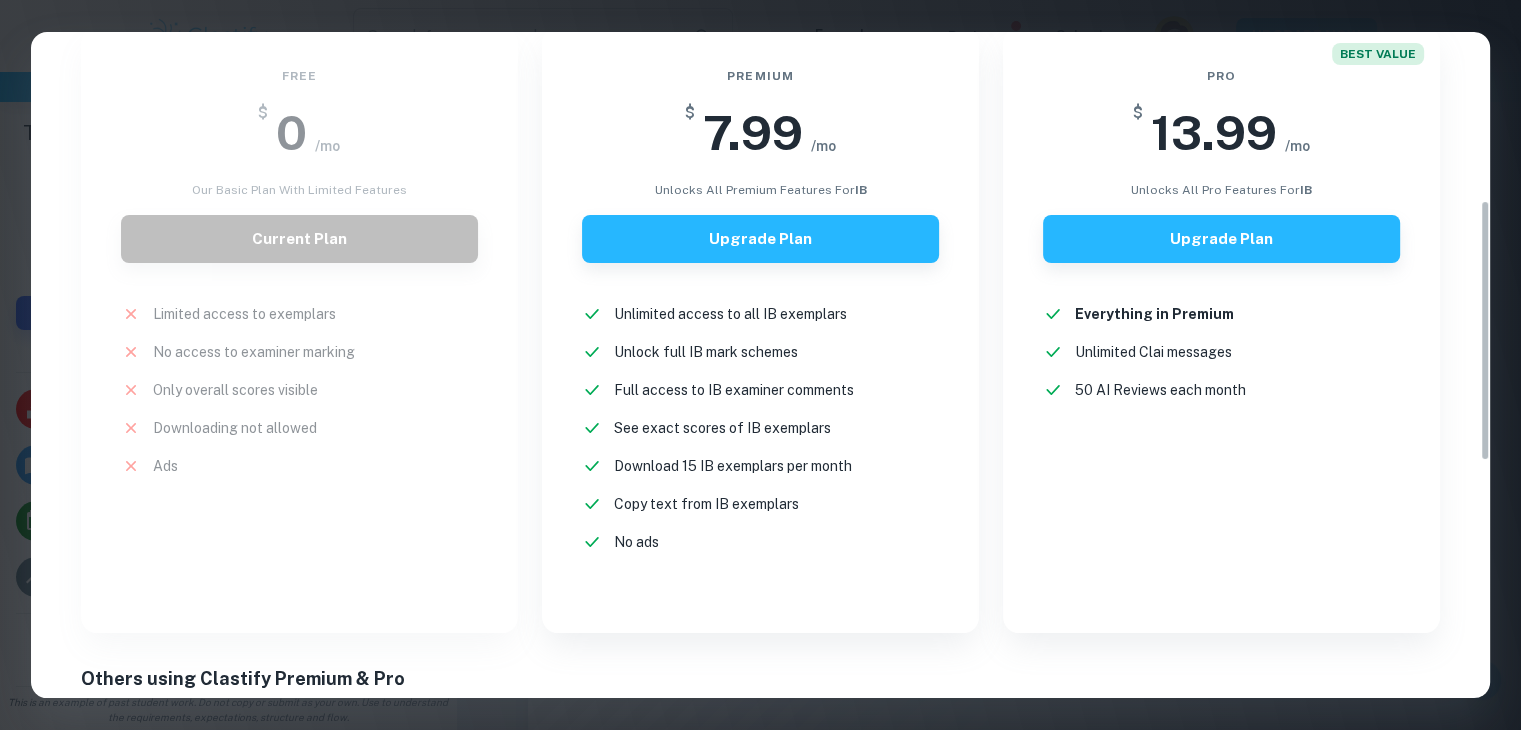 scroll, scrollTop: 430, scrollLeft: 0, axis: vertical 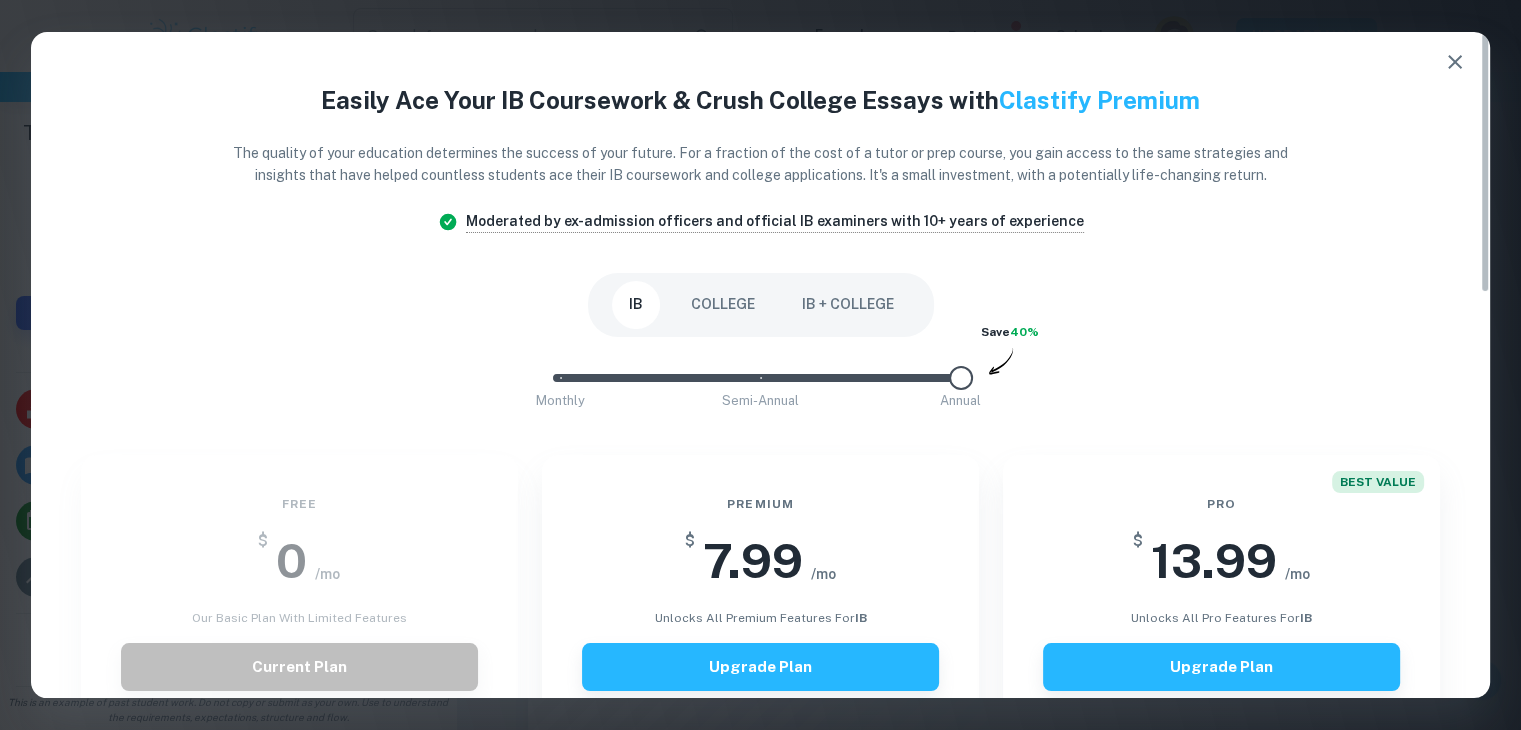 click 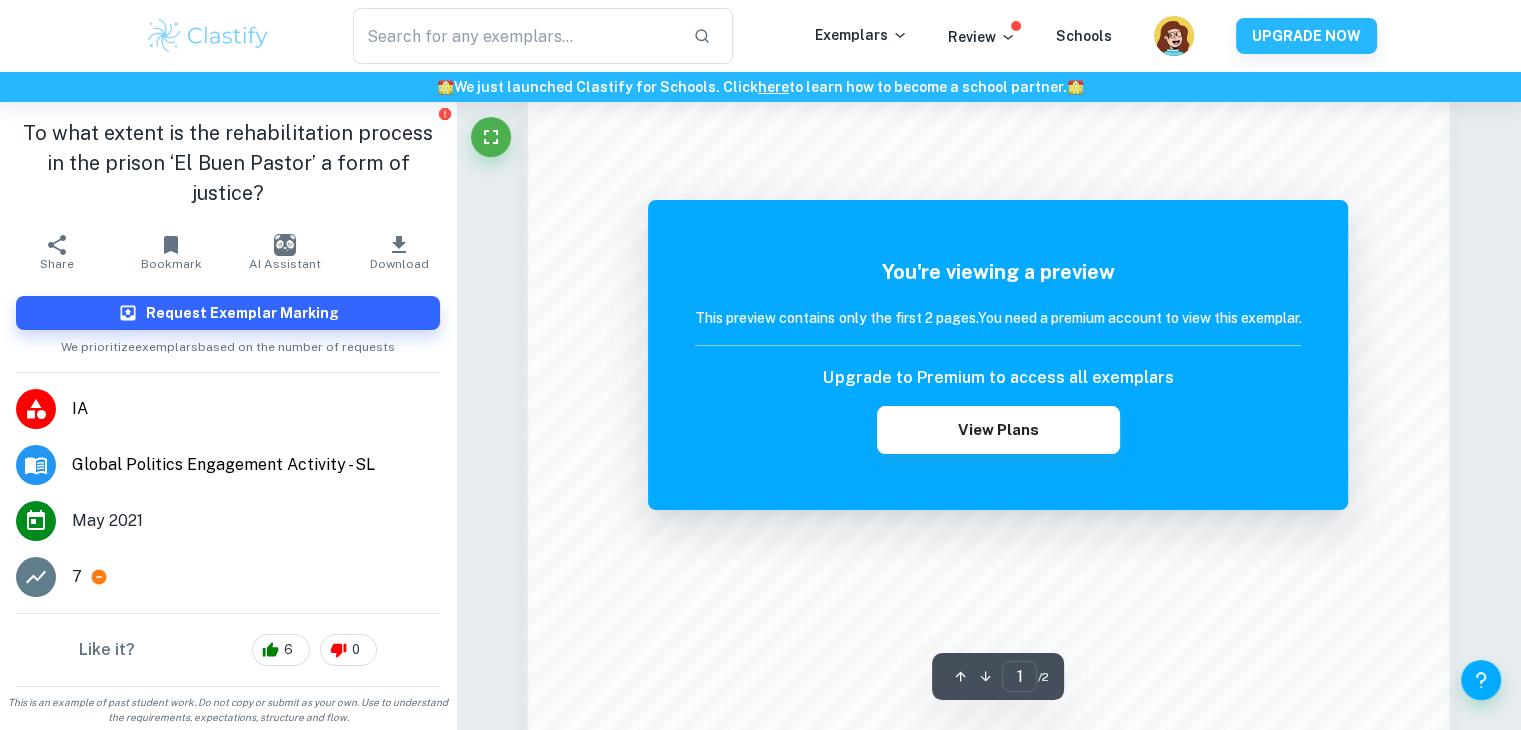 scroll, scrollTop: 1462, scrollLeft: 0, axis: vertical 